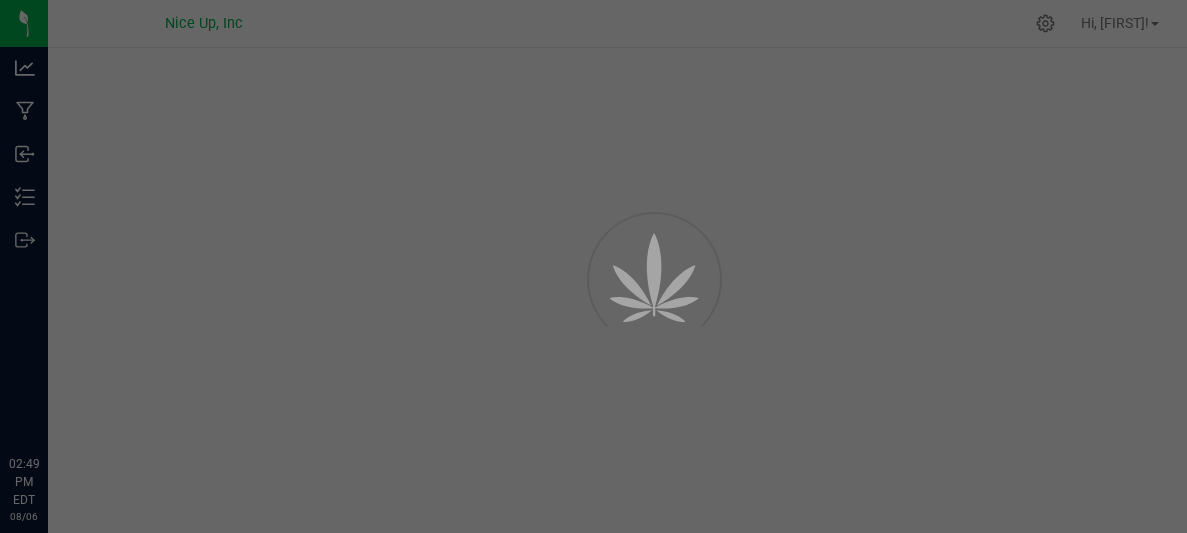 scroll, scrollTop: 0, scrollLeft: 0, axis: both 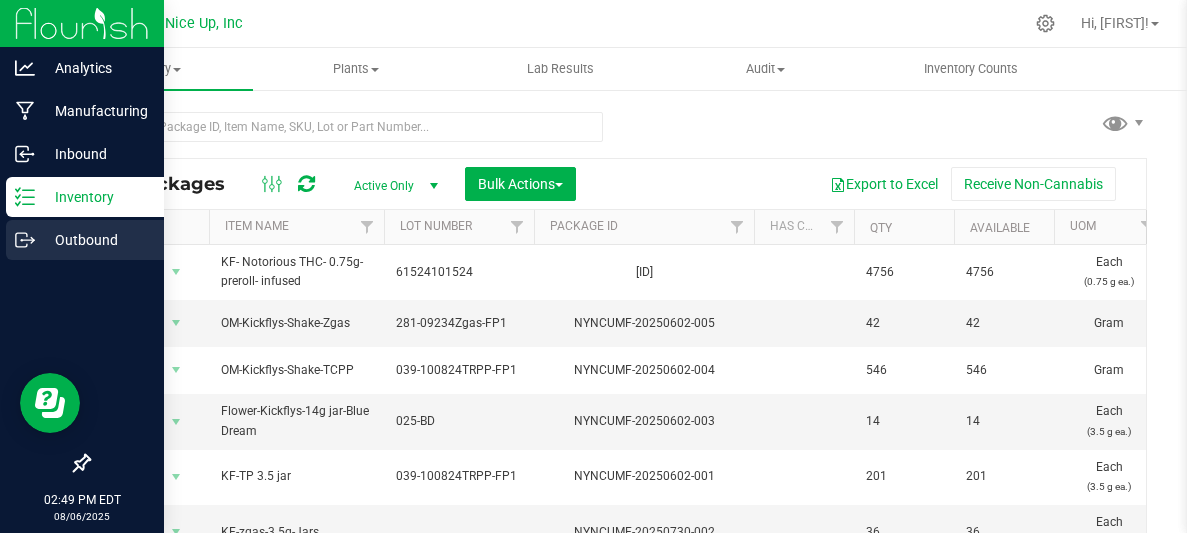 click on "Outbound" at bounding box center [95, 240] 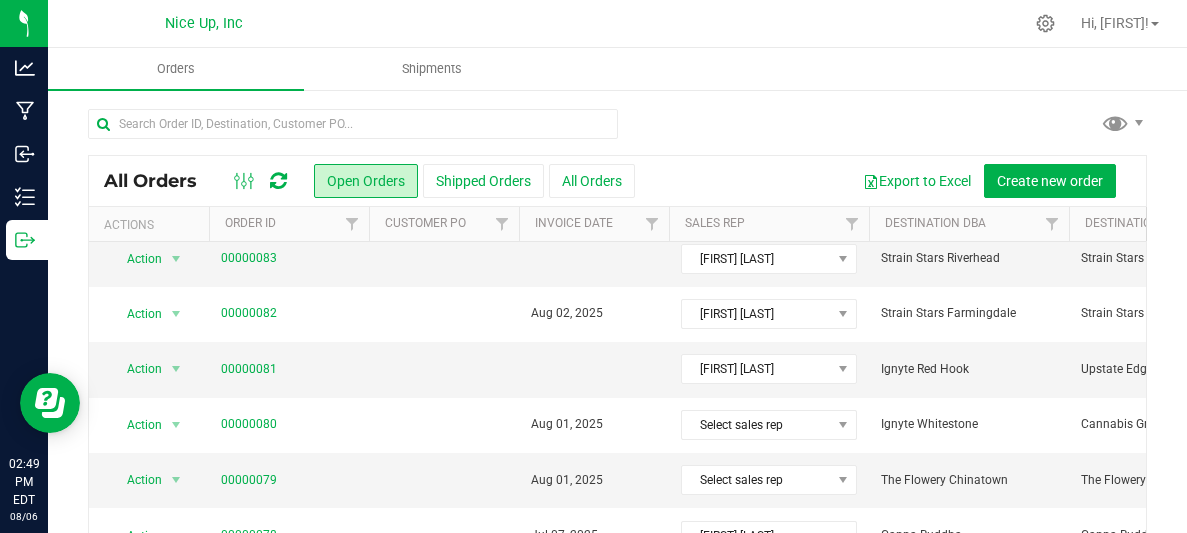 scroll, scrollTop: 72, scrollLeft: 0, axis: vertical 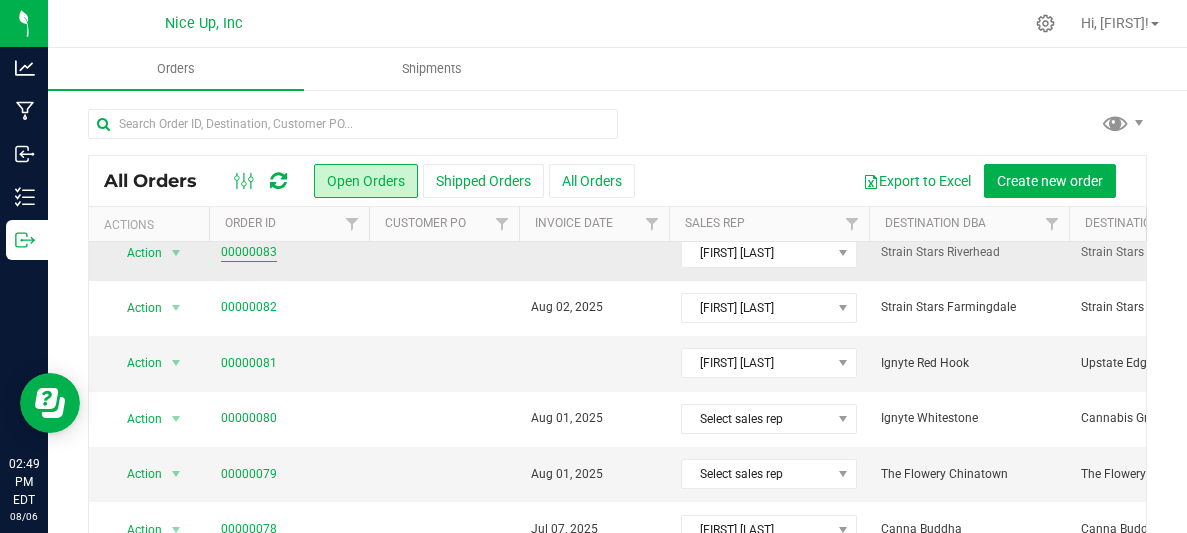 click on "00000083" at bounding box center [249, 252] 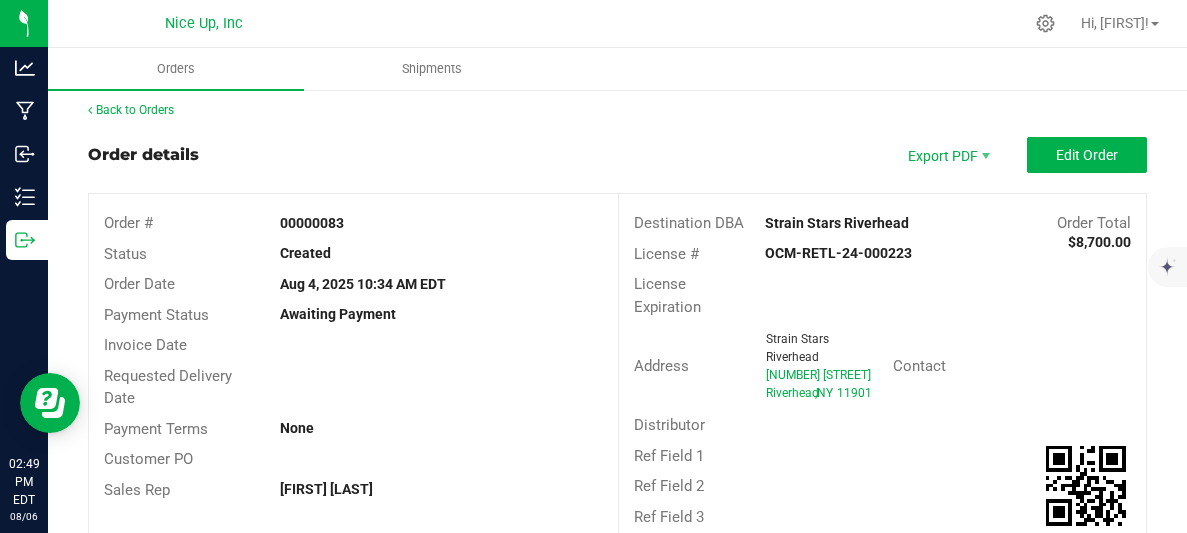 scroll, scrollTop: 0, scrollLeft: 0, axis: both 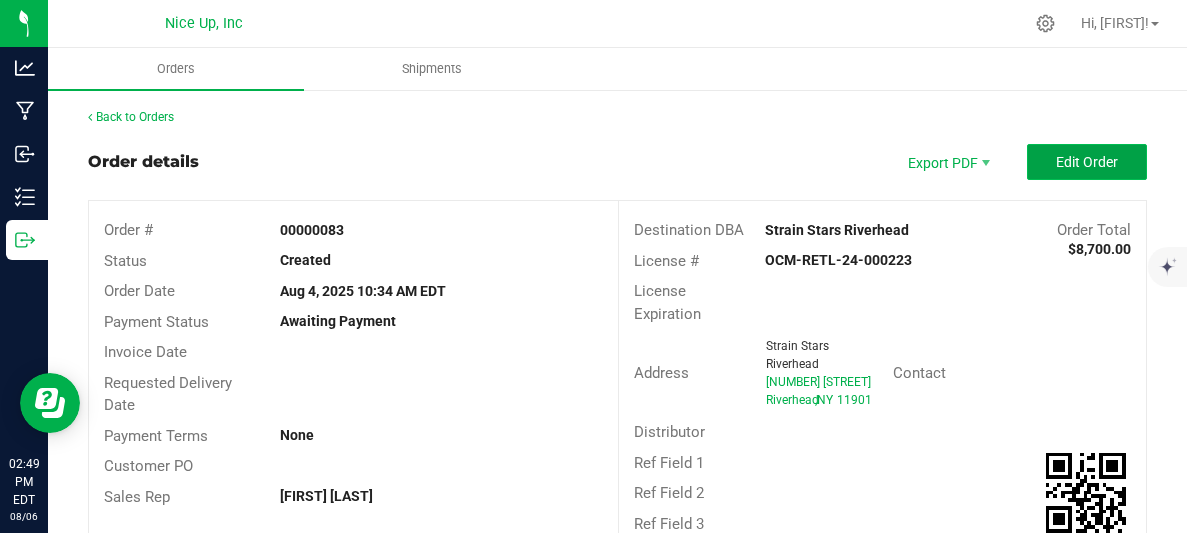 click on "Edit Order" at bounding box center (1087, 162) 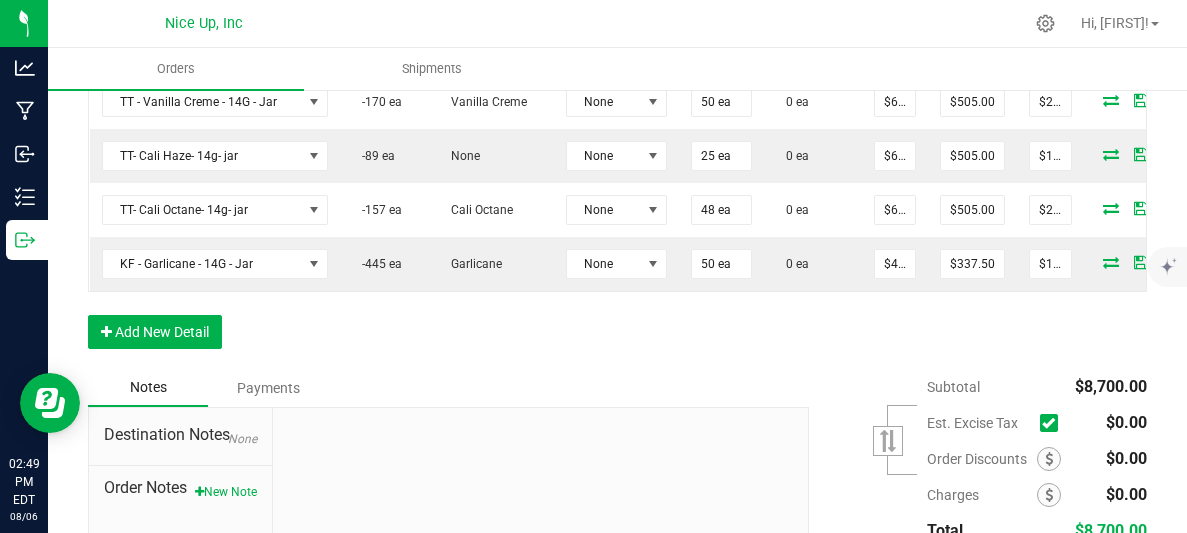 scroll, scrollTop: 642, scrollLeft: 0, axis: vertical 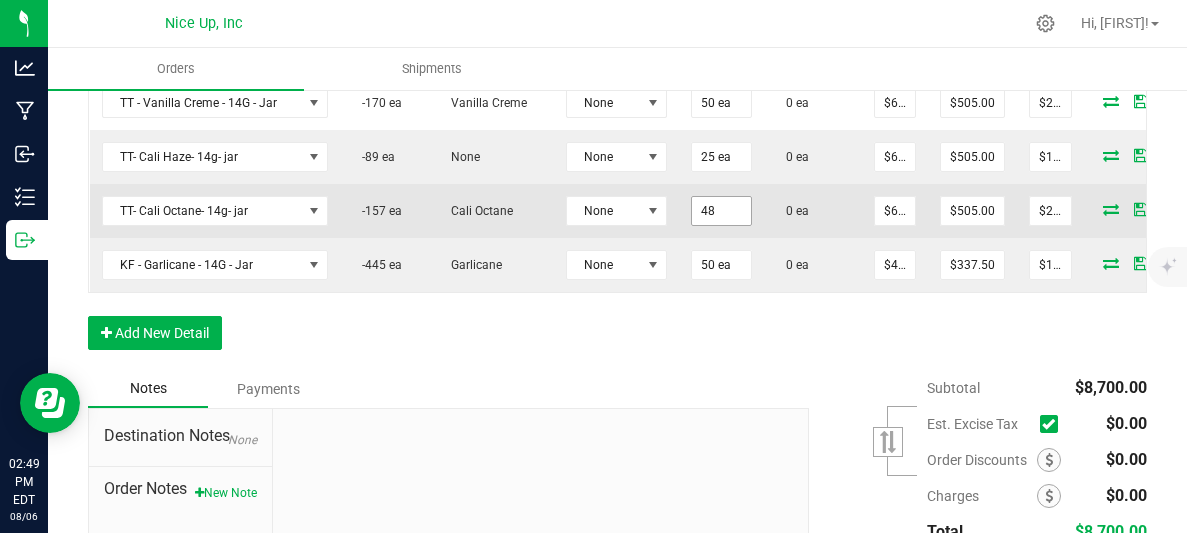 click on "48" at bounding box center [721, 211] 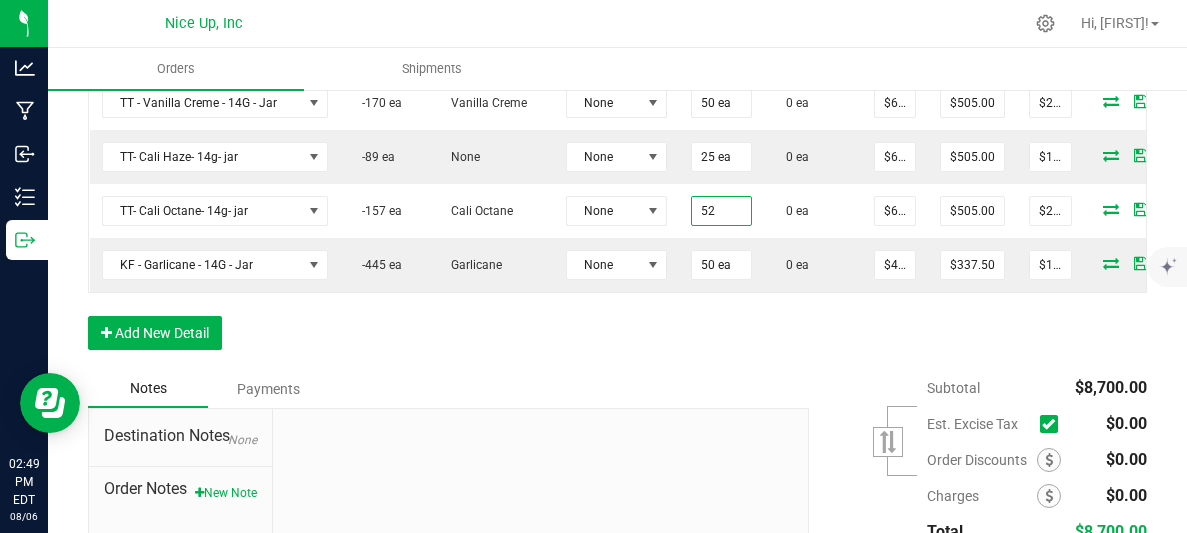 type on "52 ea" 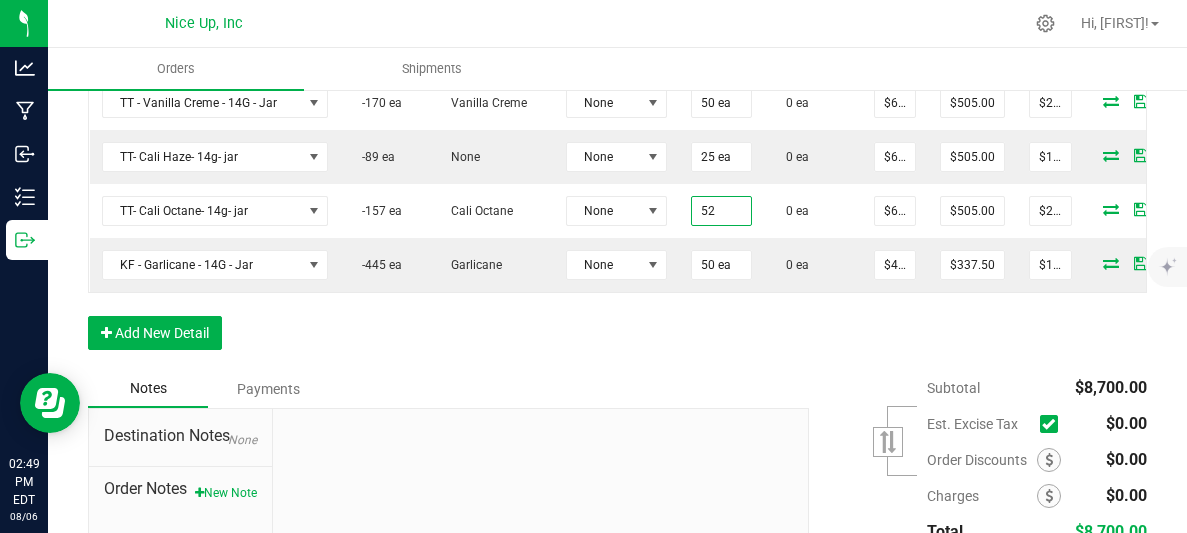 type on "$3,005.00" 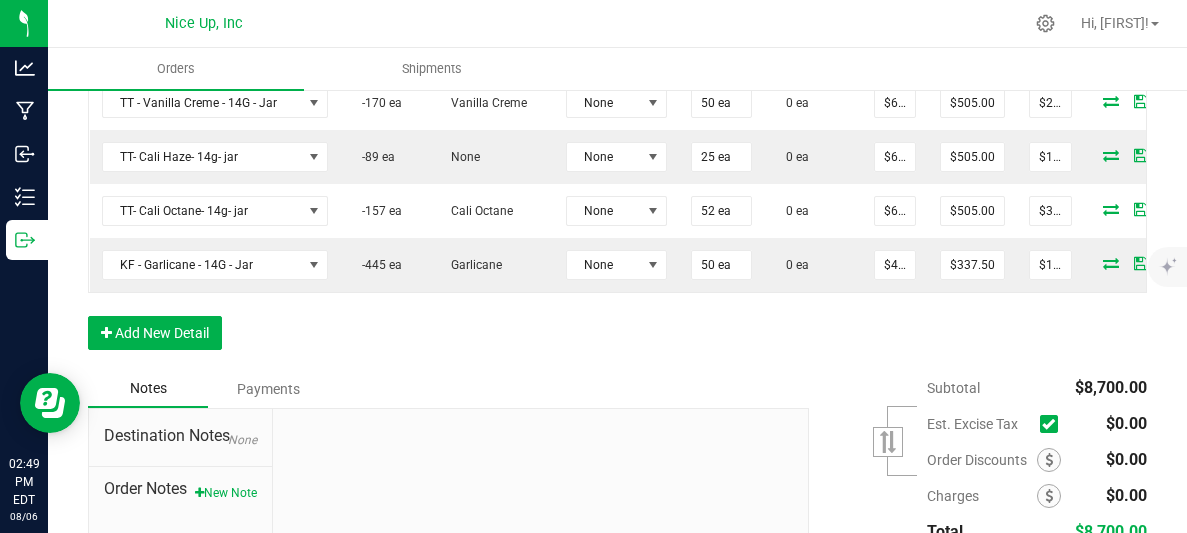 click on "Order Details Print All Labels Item  Sellable  Strain  Lot Number  Qty Ordered Qty Allocated Unit Price Line Discount Total Actions TT - Vanilla Creme - 14G - Jar  -170 ea   Vanilla Creme  None 50 ea  0 ea  $67.50000 $505.00 $2,870.00 TT- Cali Haze- 14g- jar  -89 ea   None  None 25 ea  0 ea  $67.50000 $505.00 $1,182.50 TT- Cali Octane- 14g- jar  -157 ea   Cali Octane  None 52 ea  0 ea  $67.50000 $505.00 $3,005.00 KF - Garlicane - 14G - Jar  -445 ea   Garlicane  None 50 ea  0 ea  $45.00000 $337.50 $1,912.50
Add New Detail" at bounding box center (617, 170) 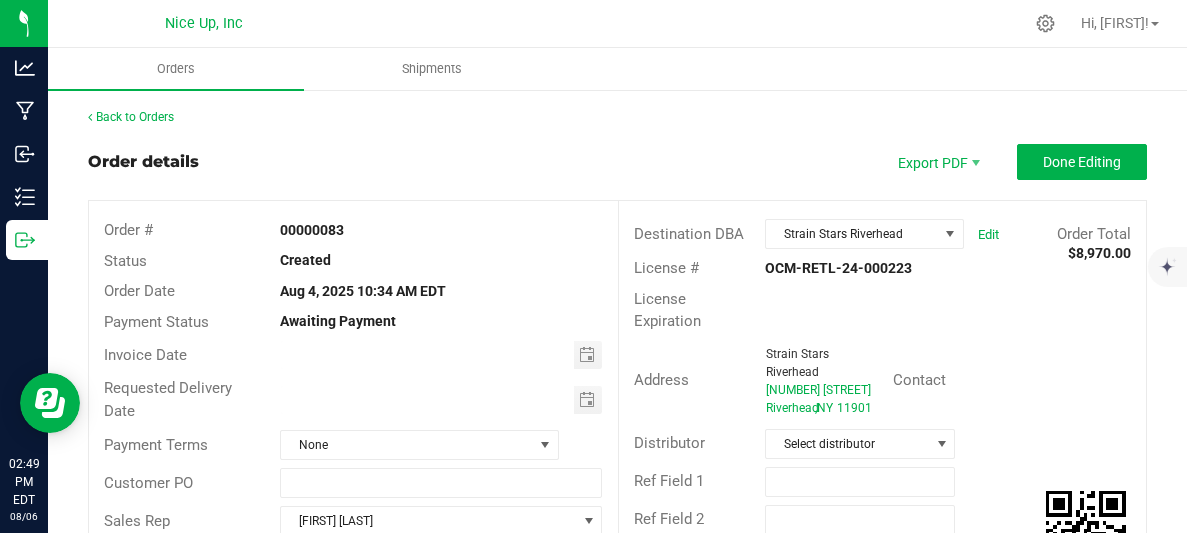 scroll, scrollTop: 3, scrollLeft: 0, axis: vertical 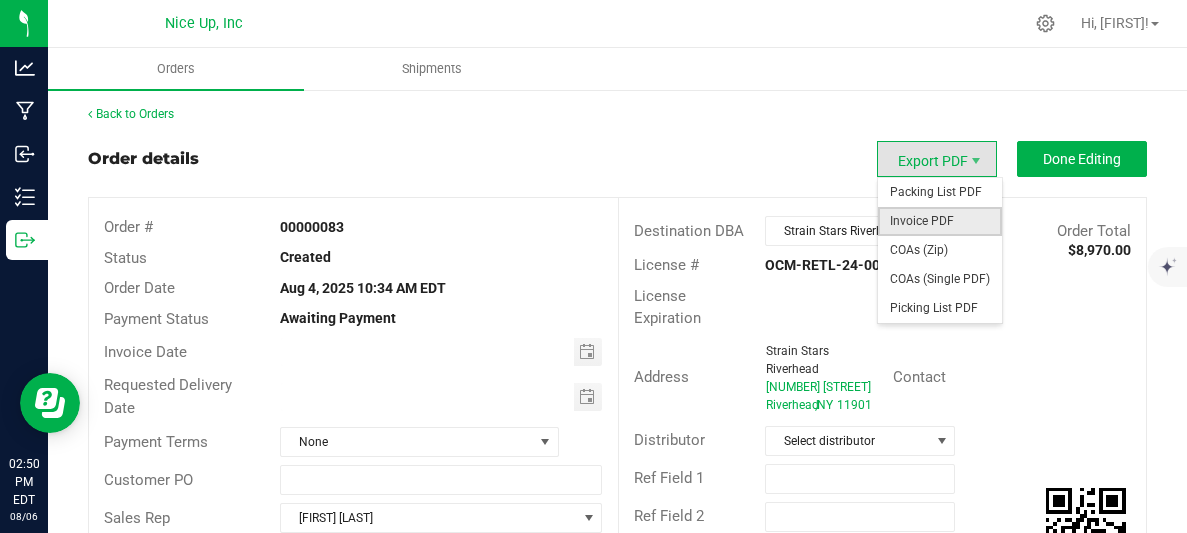 click on "Invoice PDF" at bounding box center [940, 221] 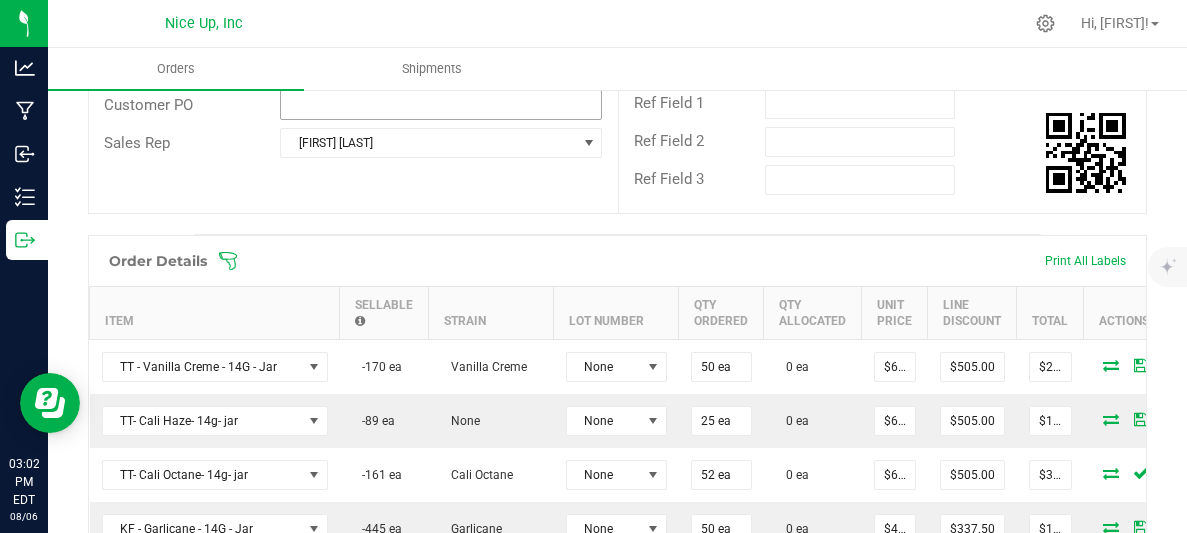 scroll, scrollTop: 0, scrollLeft: 0, axis: both 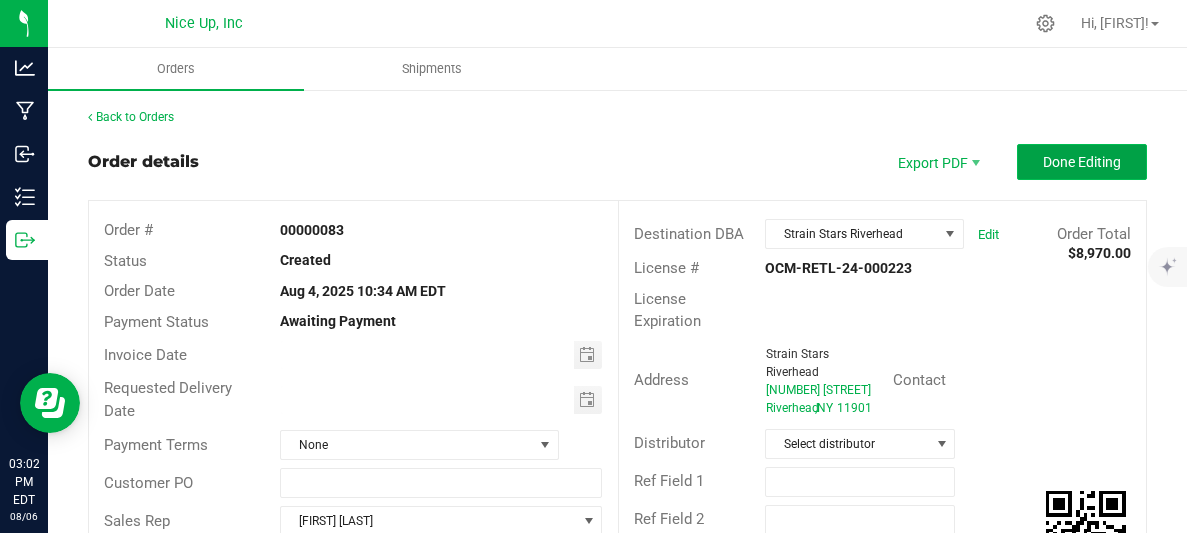 click on "Done Editing" at bounding box center (1082, 162) 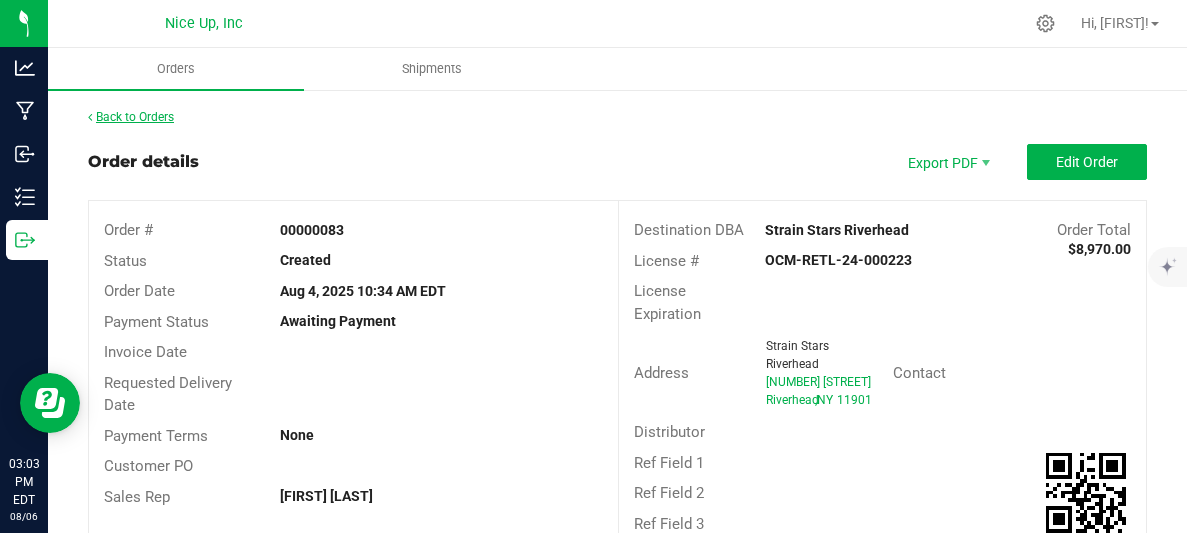 click on "Back to Orders" at bounding box center (131, 117) 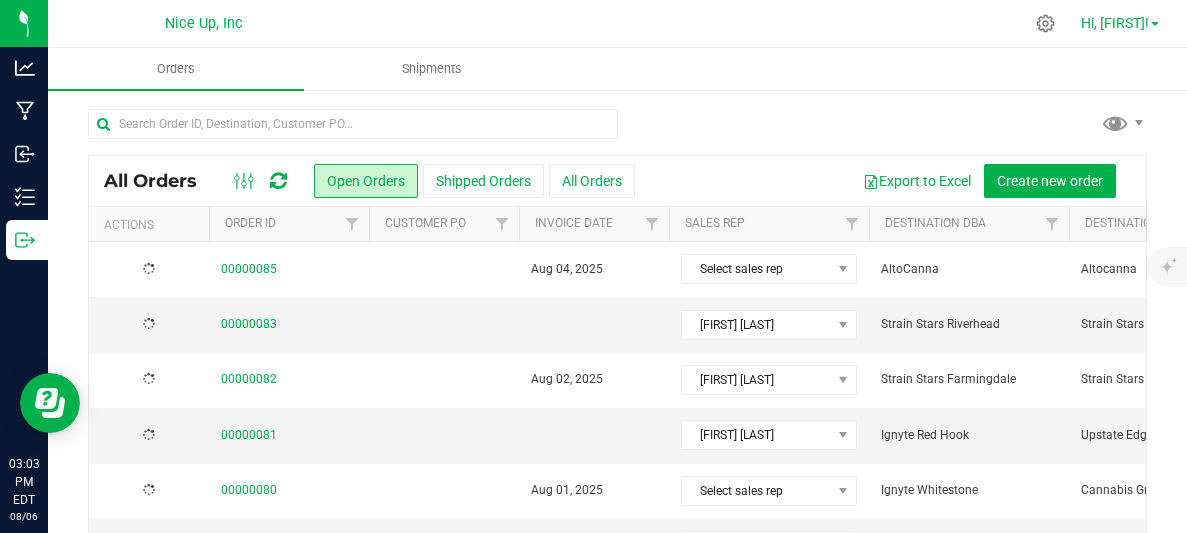 click on "Hi, [NAME]!" at bounding box center [1120, 23] 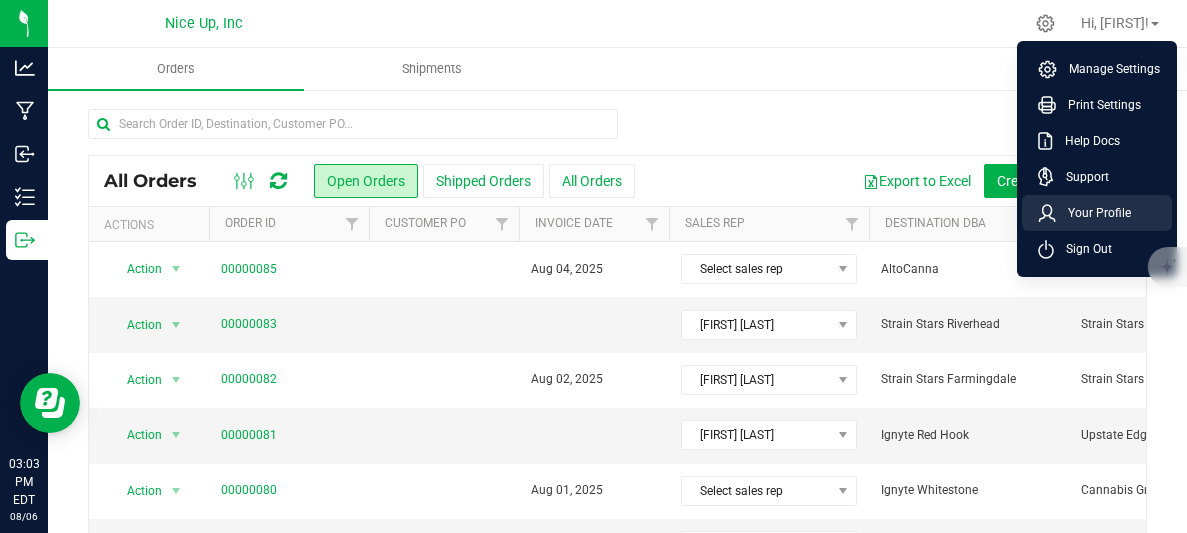 click on "Your Profile" at bounding box center (1093, 213) 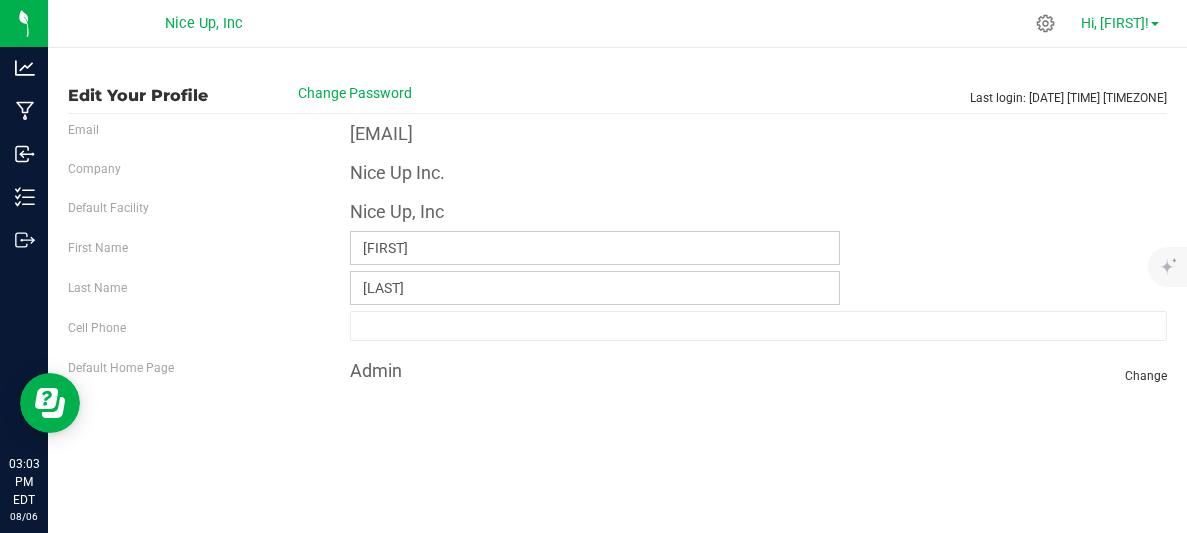 click on "Hi, [NAME]!" at bounding box center (1115, 23) 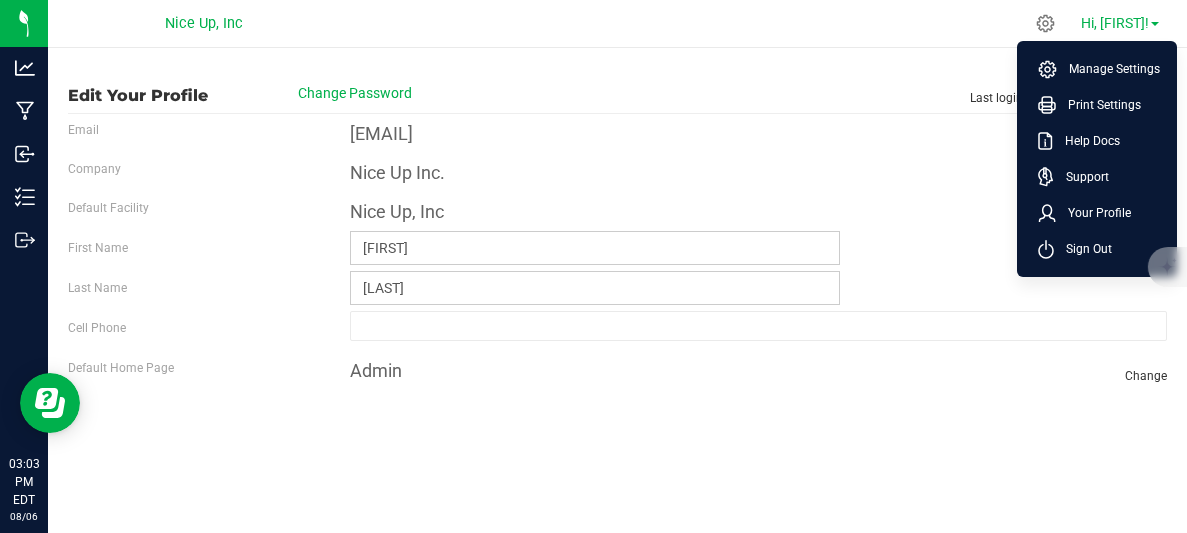 click on "Hi, [NAME]!" at bounding box center [1115, 23] 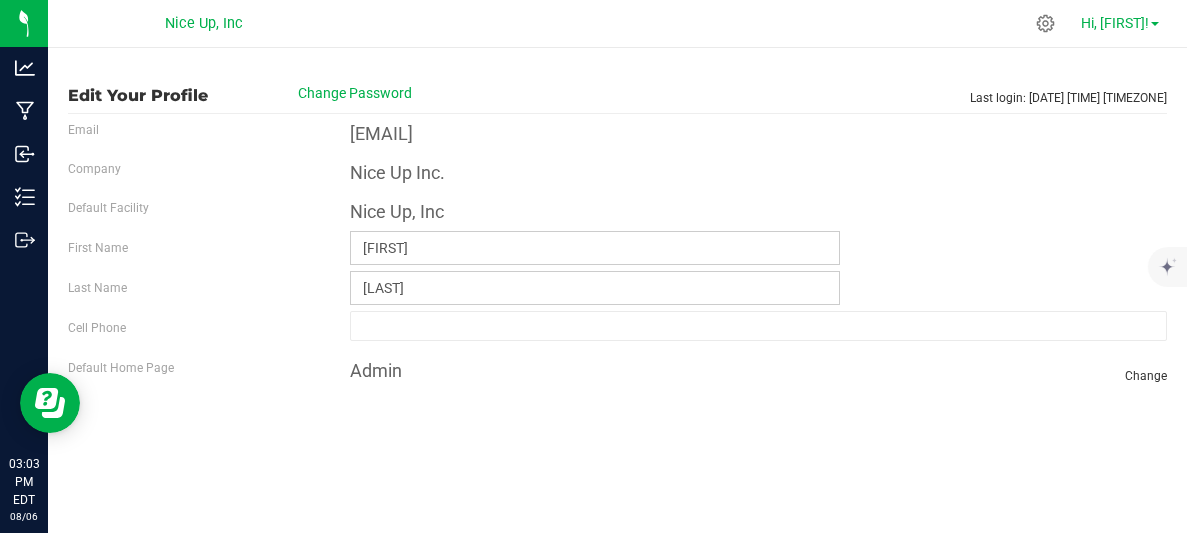 click on "Hi, [NAME]!" at bounding box center [1115, 23] 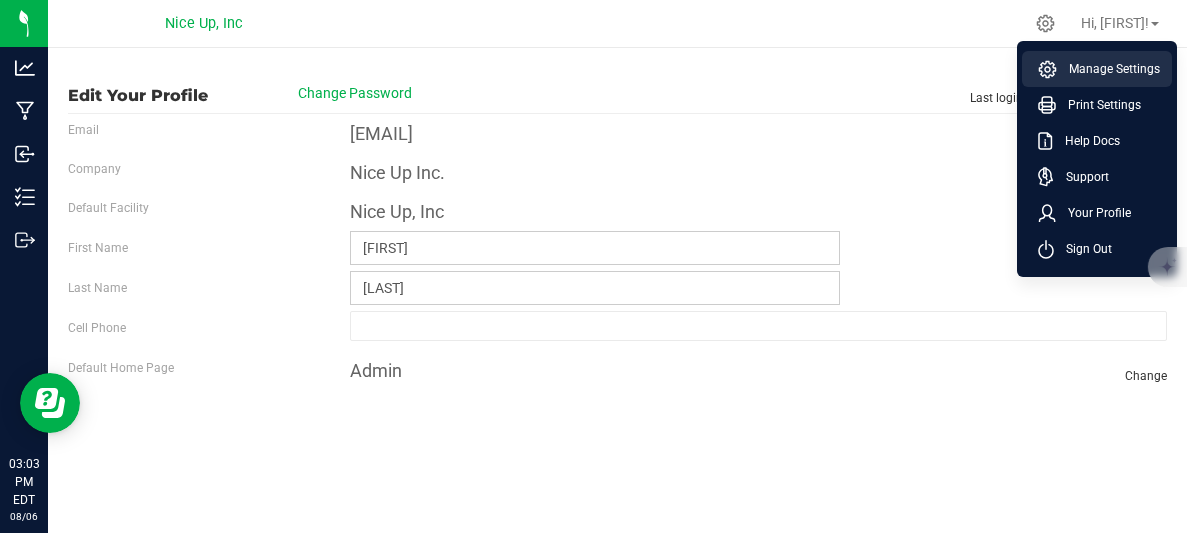 click on "Manage Settings" at bounding box center [1108, 69] 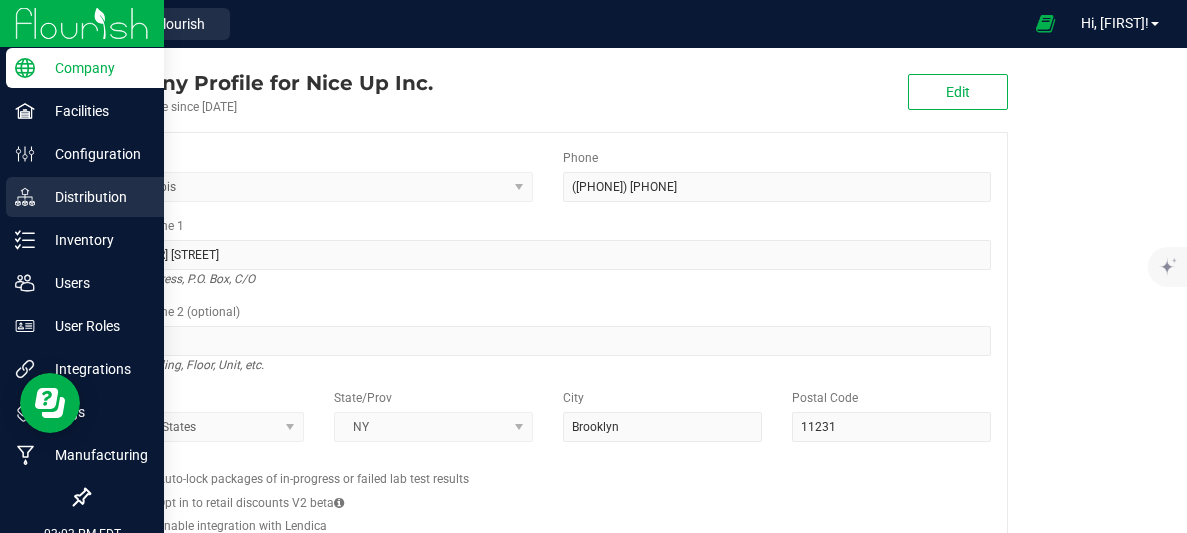 click on "Distribution" at bounding box center (85, 197) 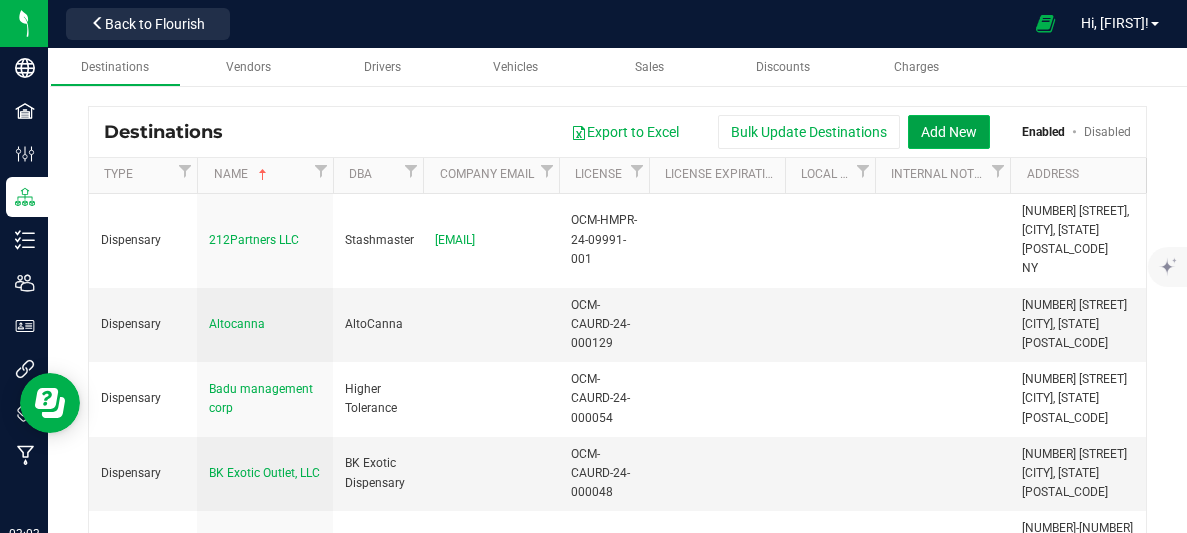 click on "Add New" at bounding box center (949, 132) 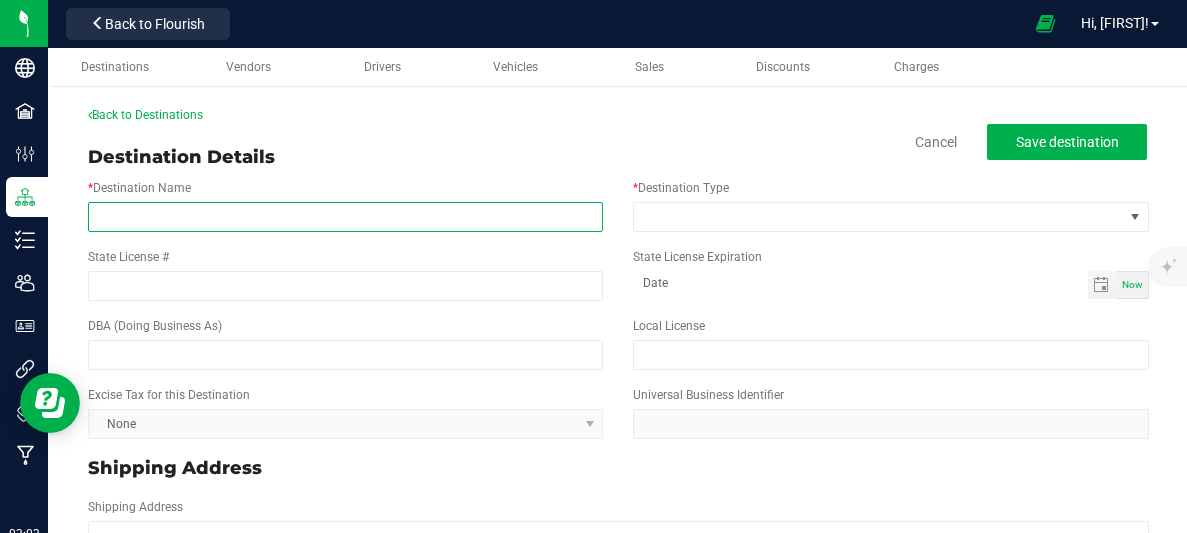 click on "*  Destination Name" at bounding box center [345, 217] 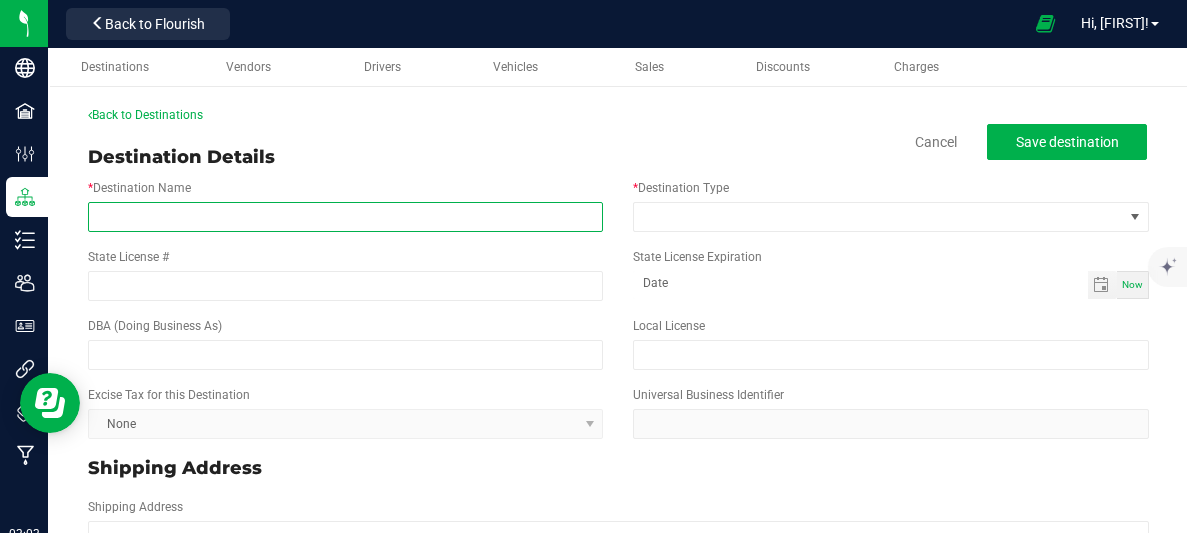 click on "*  Destination Name" at bounding box center (345, 217) 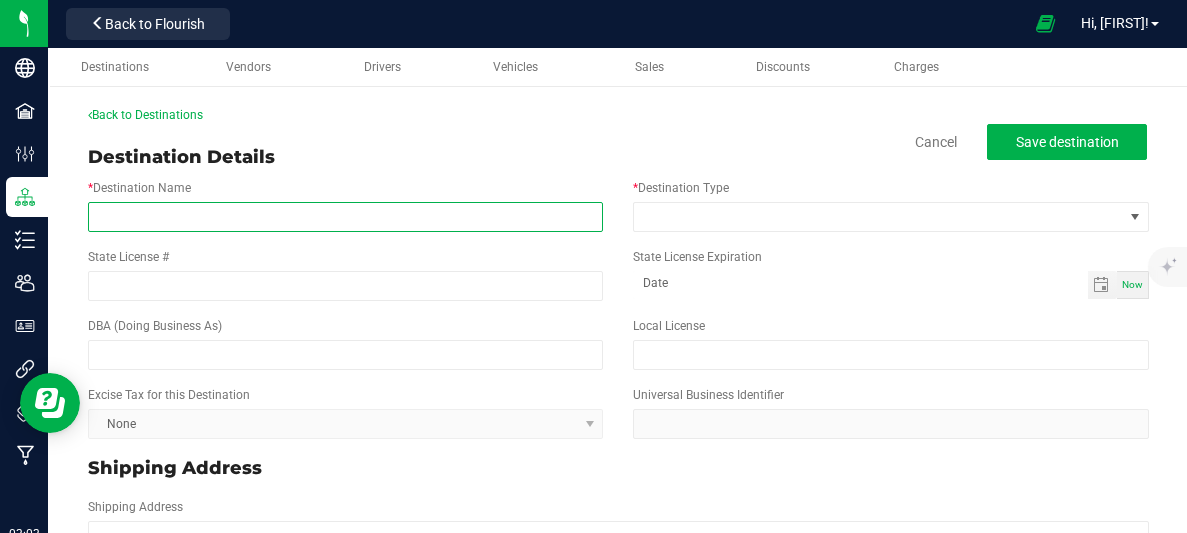 click on "*  Destination Name" at bounding box center (345, 217) 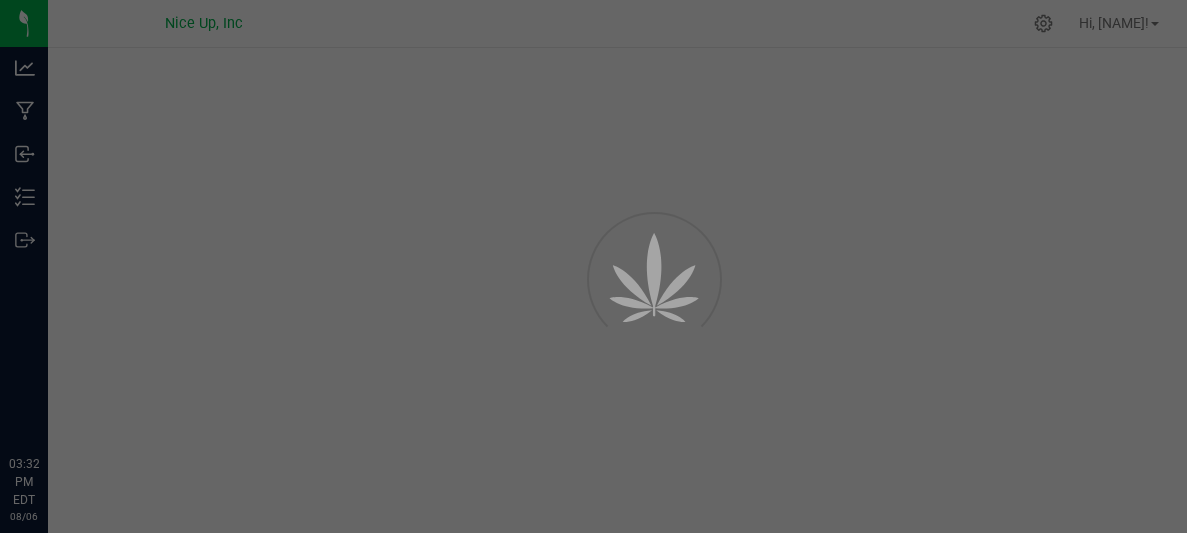 scroll, scrollTop: 0, scrollLeft: 0, axis: both 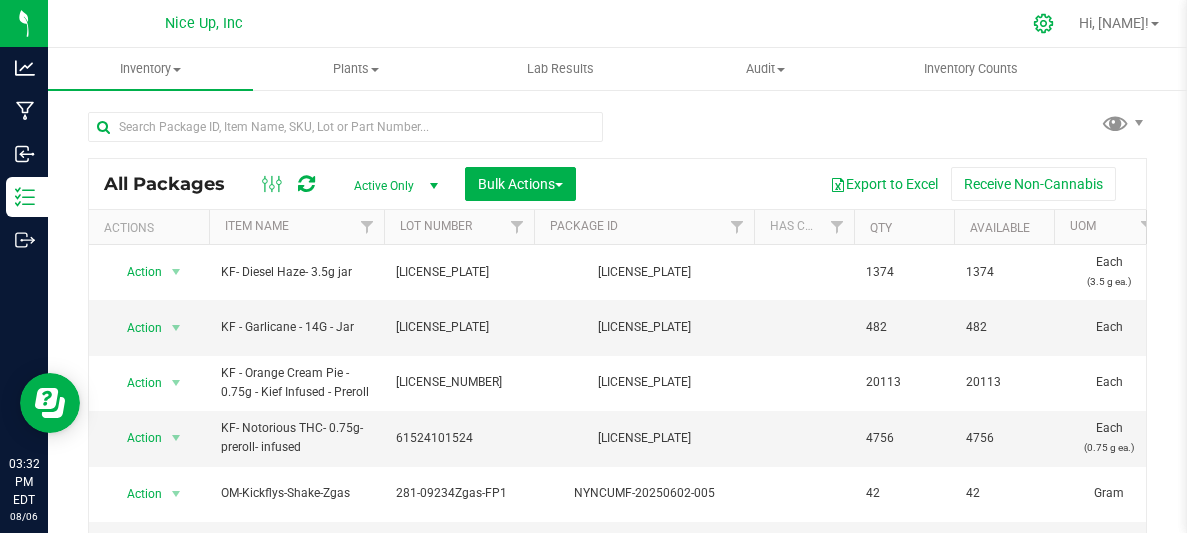 click 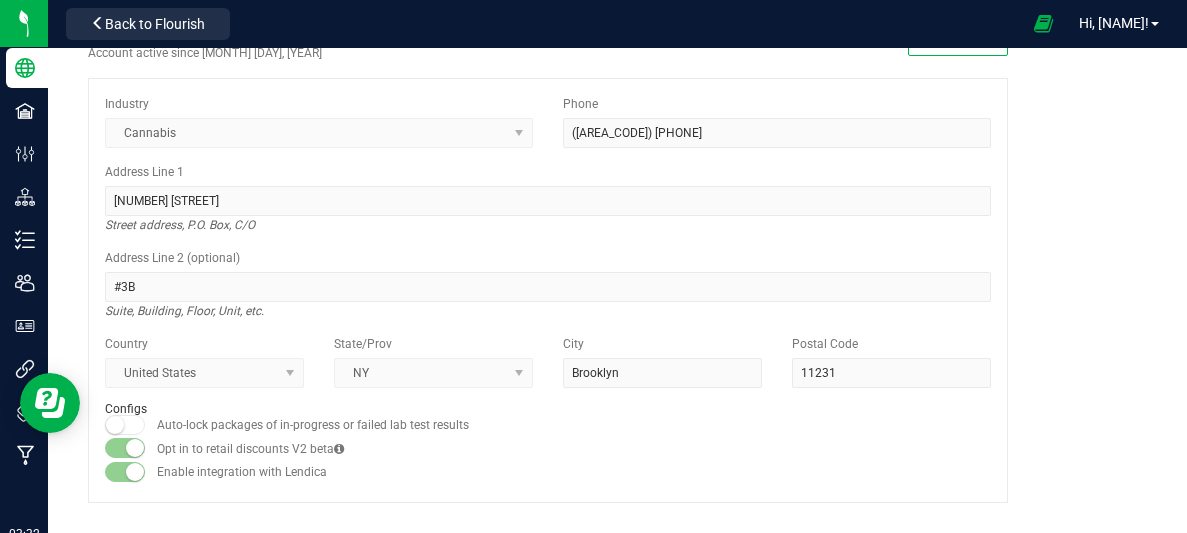 scroll, scrollTop: 0, scrollLeft: 0, axis: both 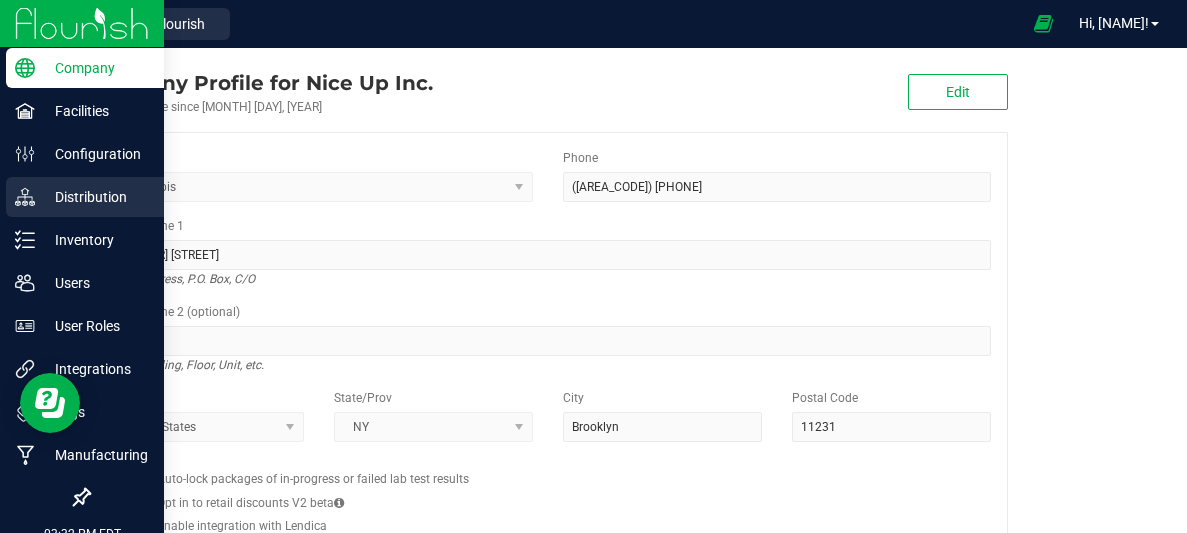 click on "Distribution" at bounding box center (95, 197) 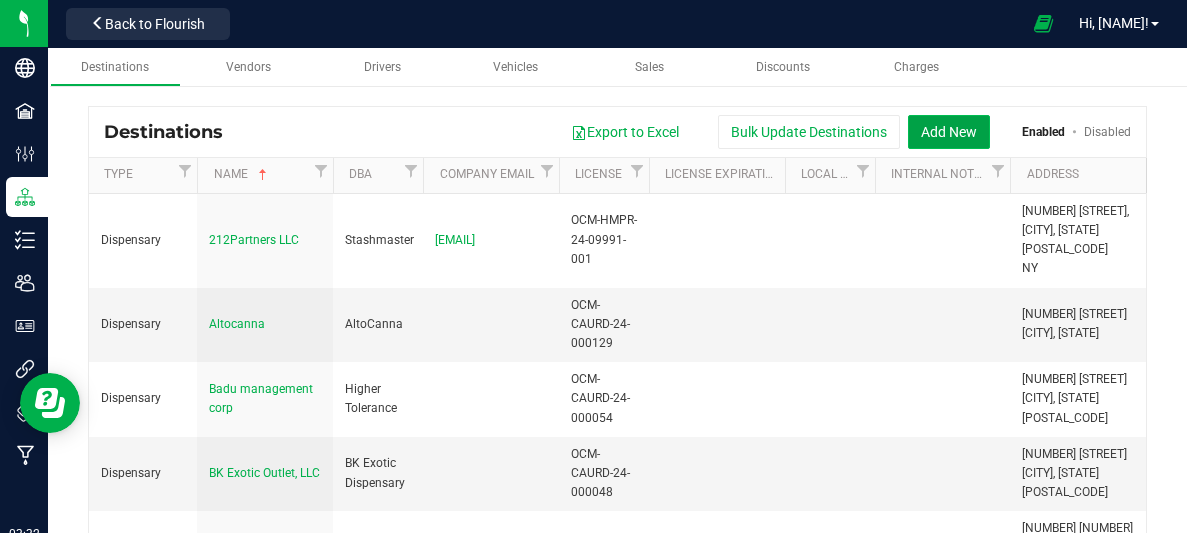 click on "Add New" at bounding box center (949, 132) 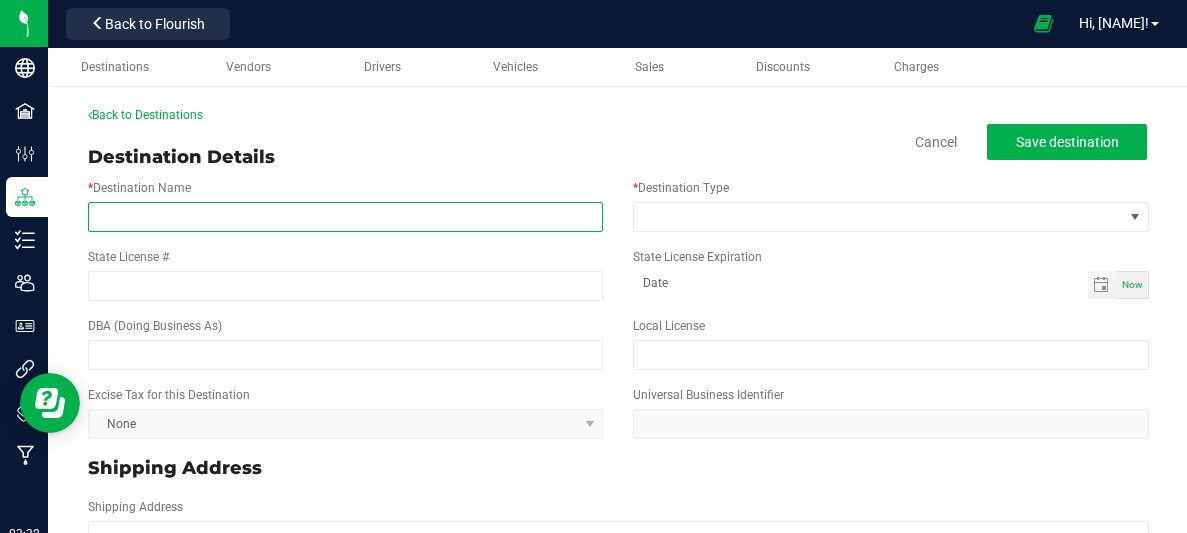 click on "*  Destination Name" at bounding box center (345, 217) 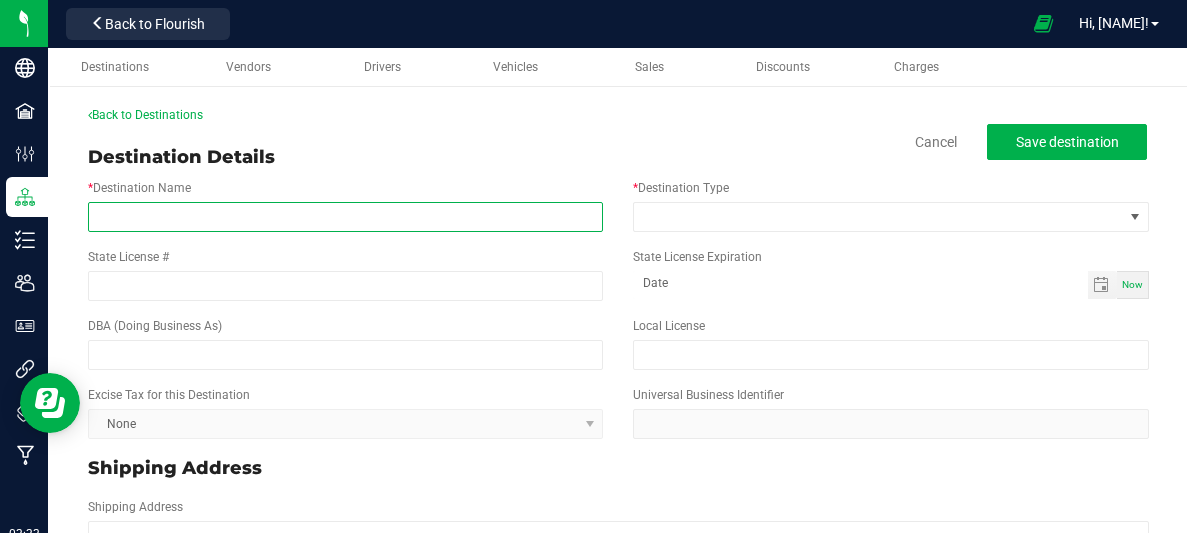 click on "*  Destination Name" at bounding box center [345, 217] 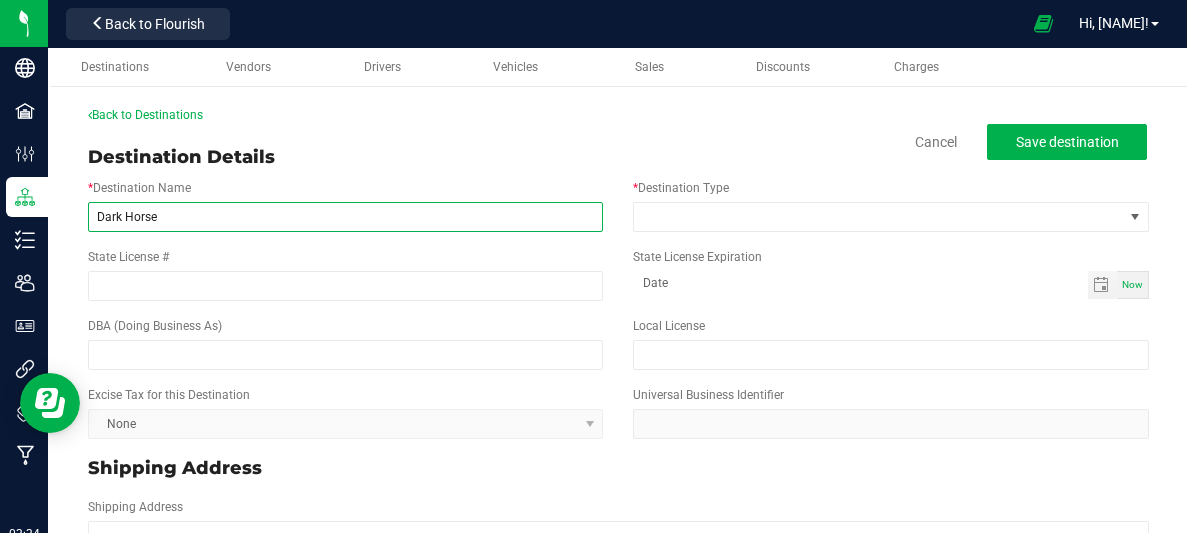 click on "Dark Horse" at bounding box center (345, 217) 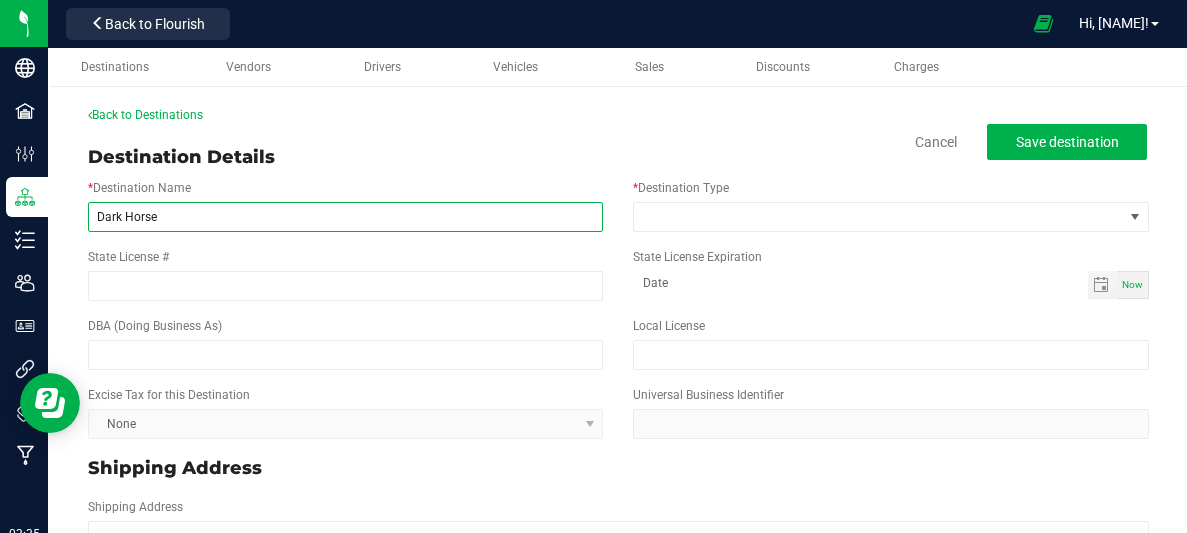 click on "Dark Horse" at bounding box center [345, 217] 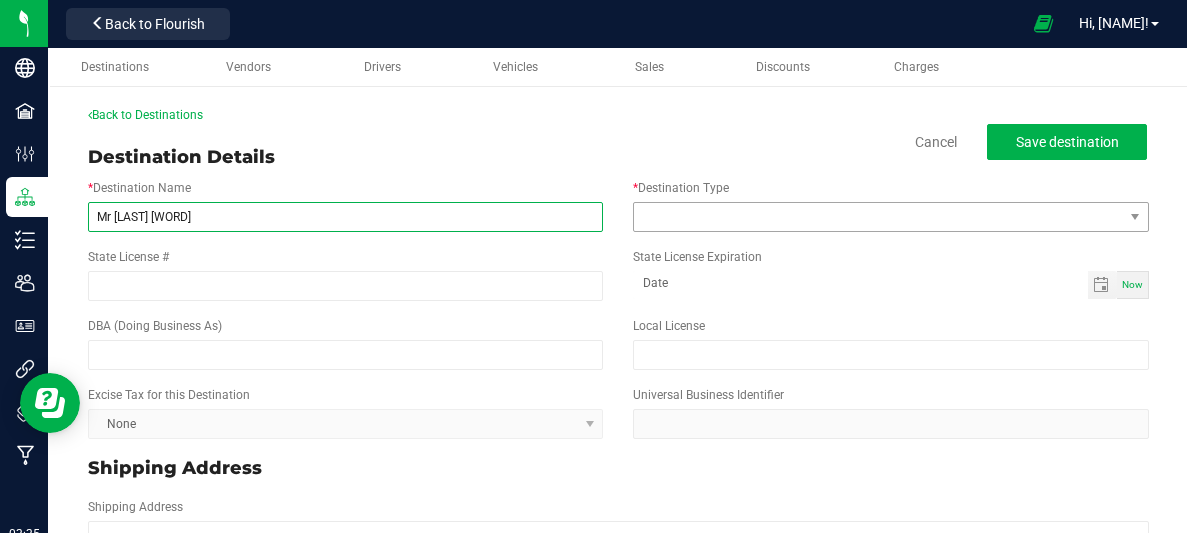 type on "Mr [LAST] [WORD]" 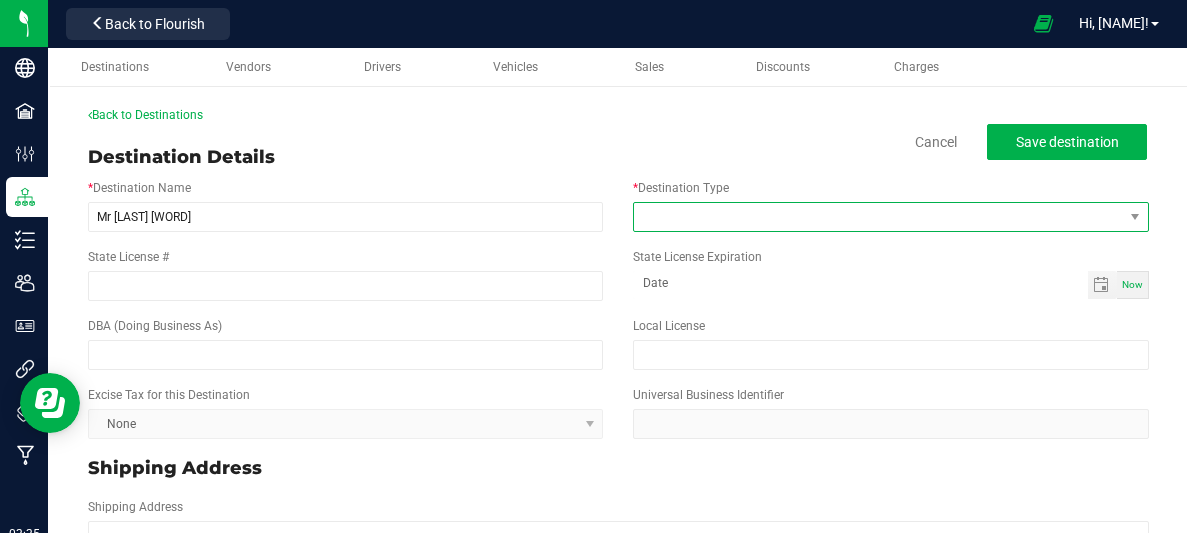 click at bounding box center [878, 217] 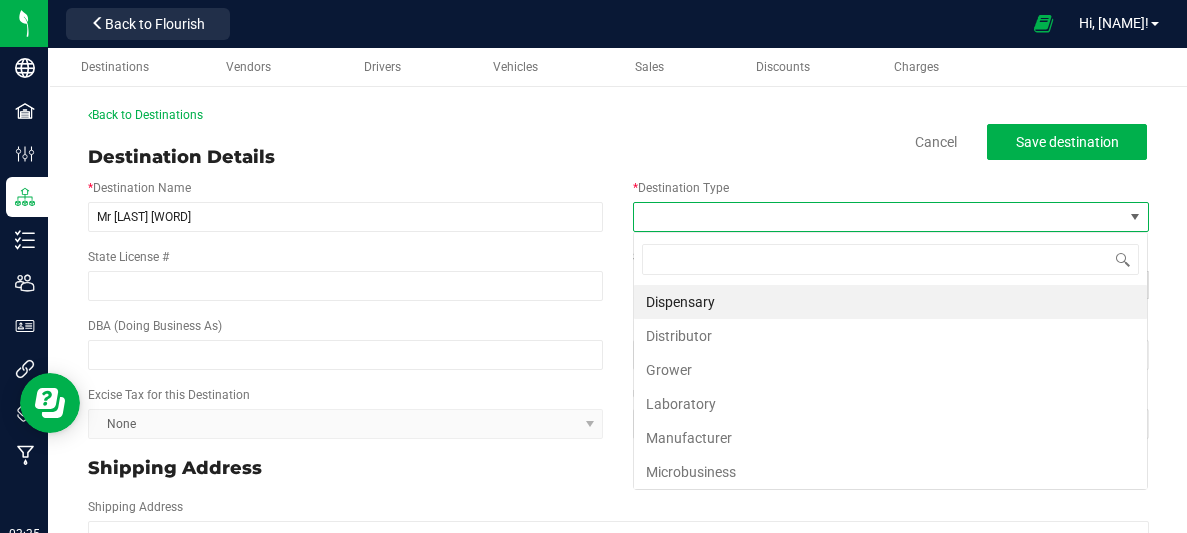 scroll, scrollTop: 99970, scrollLeft: 99484, axis: both 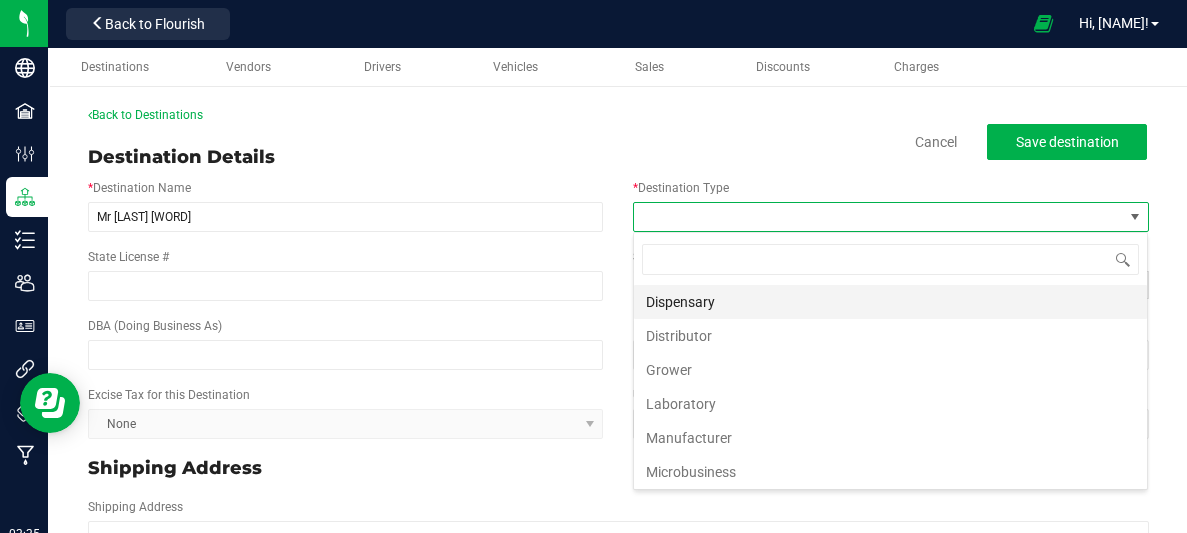 click on "Dispensary" at bounding box center [890, 302] 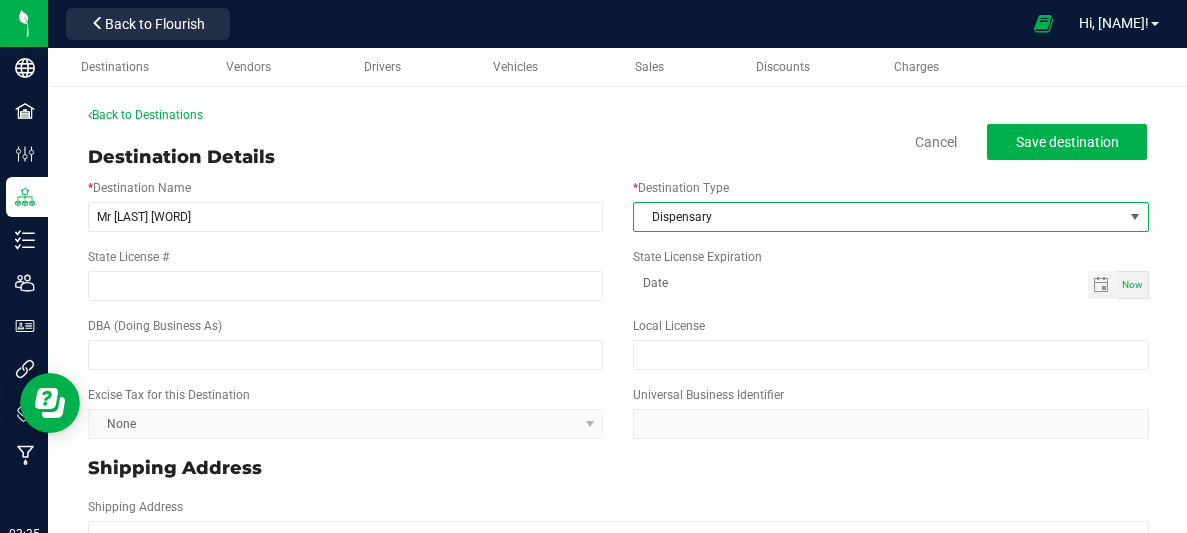 click on "State License #" at bounding box center (345, 274) 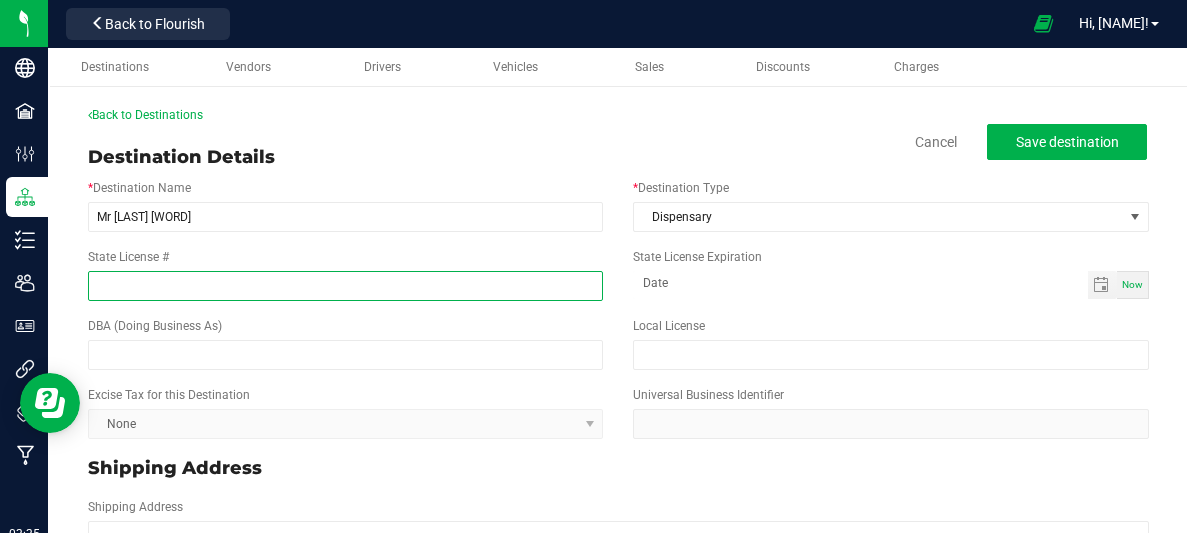 click on "State License #" at bounding box center [345, 286] 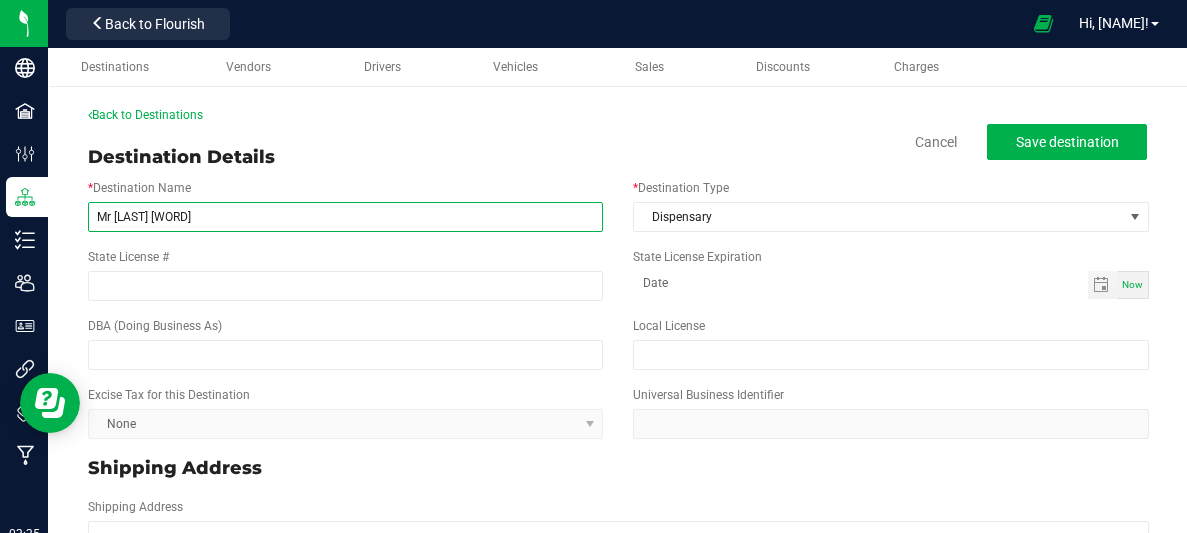 click on "Mr [LAST] [WORD]" at bounding box center [345, 217] 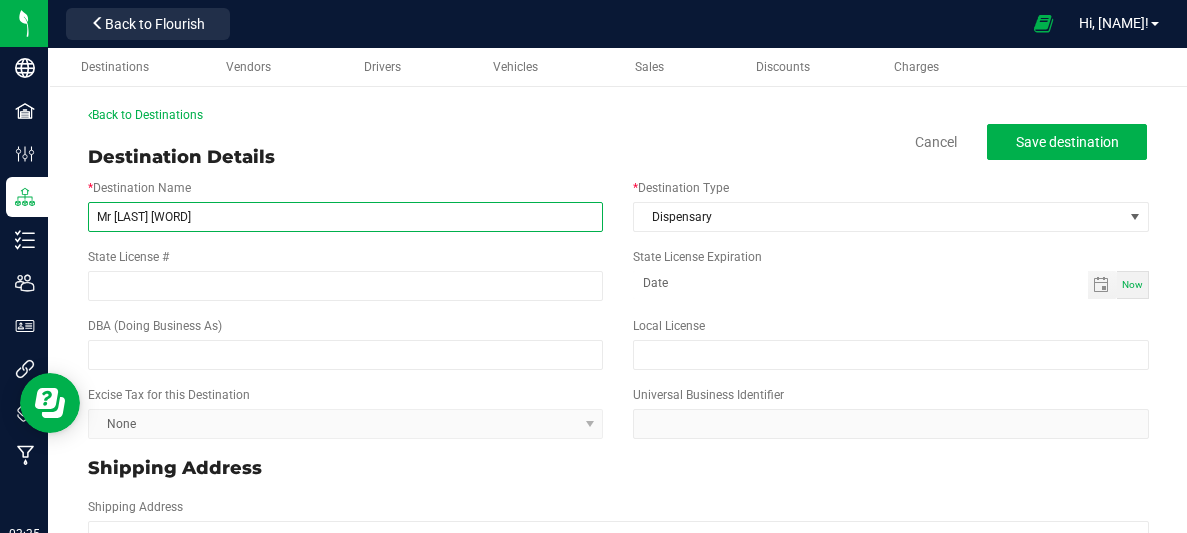 click on "Mr [LAST] [WORD]" at bounding box center (345, 217) 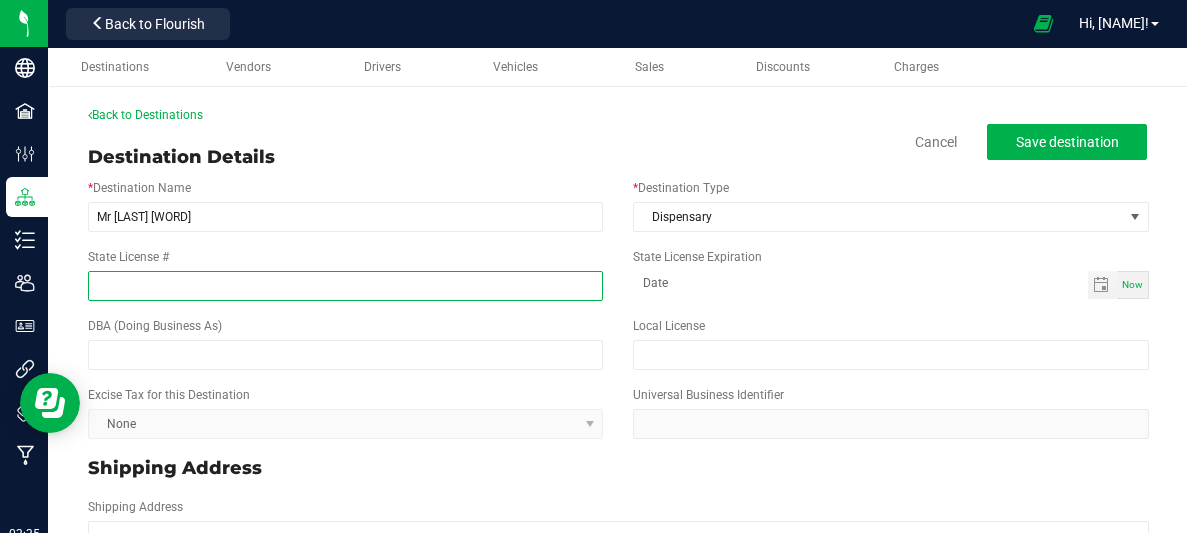 click on "State License #" at bounding box center [345, 286] 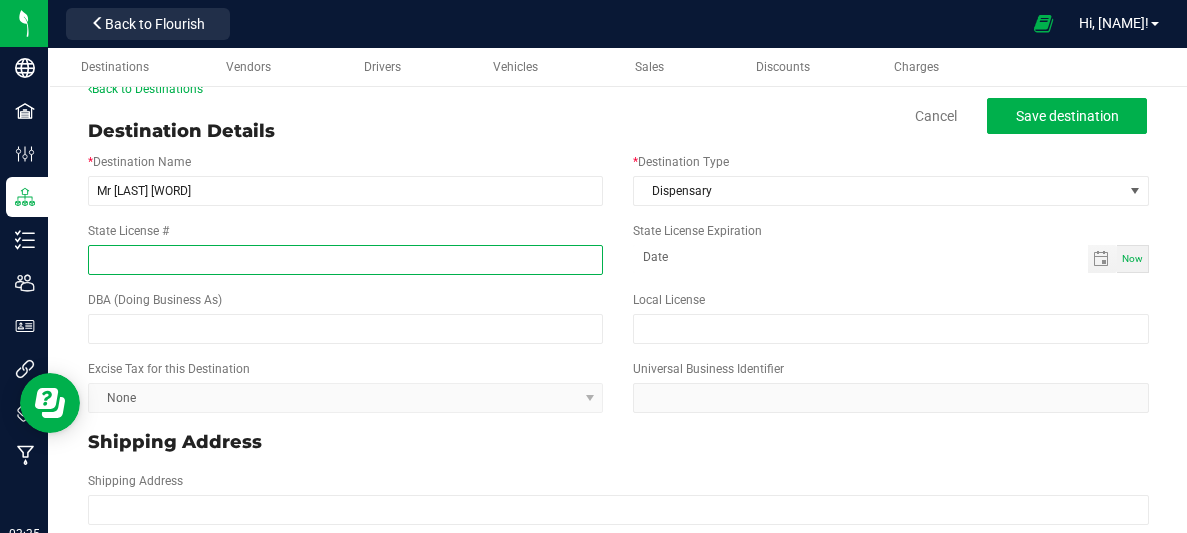 scroll, scrollTop: 27, scrollLeft: 0, axis: vertical 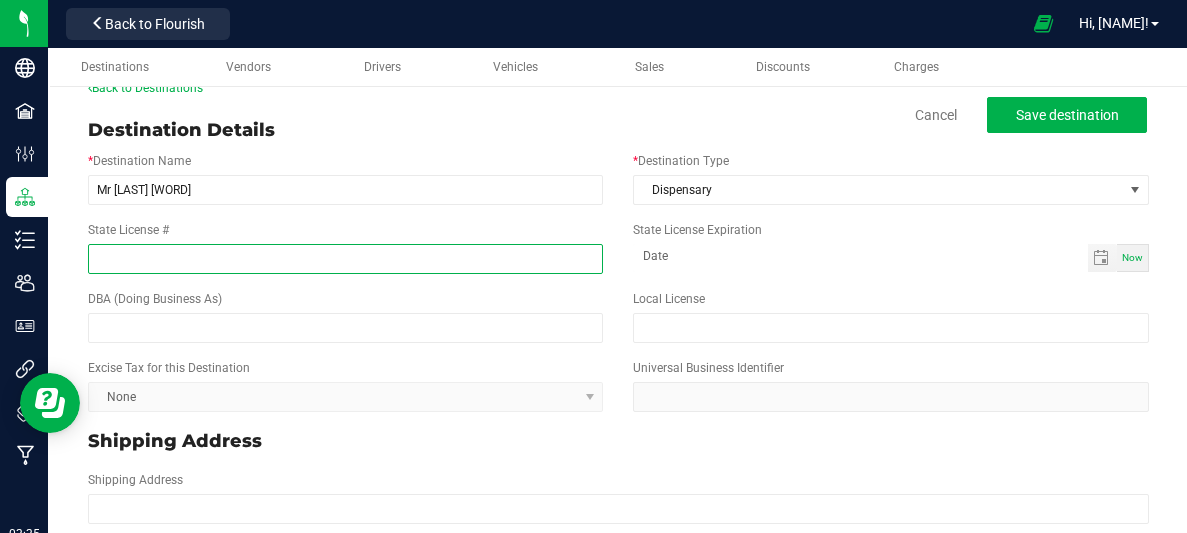 click on "State License #" at bounding box center [345, 259] 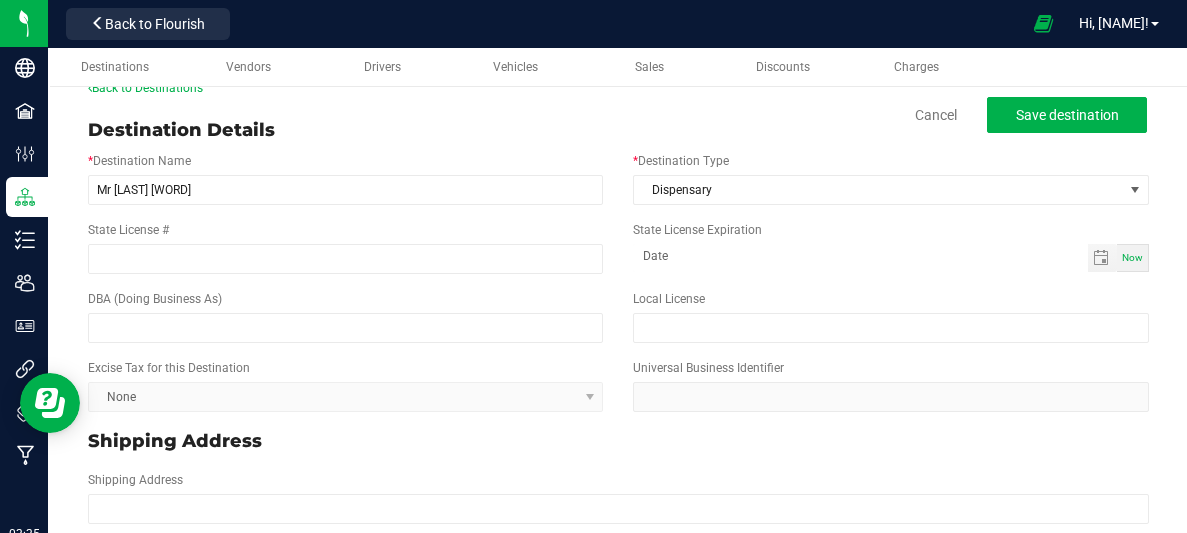 click on "DBA (Doing Business As)" at bounding box center (345, 316) 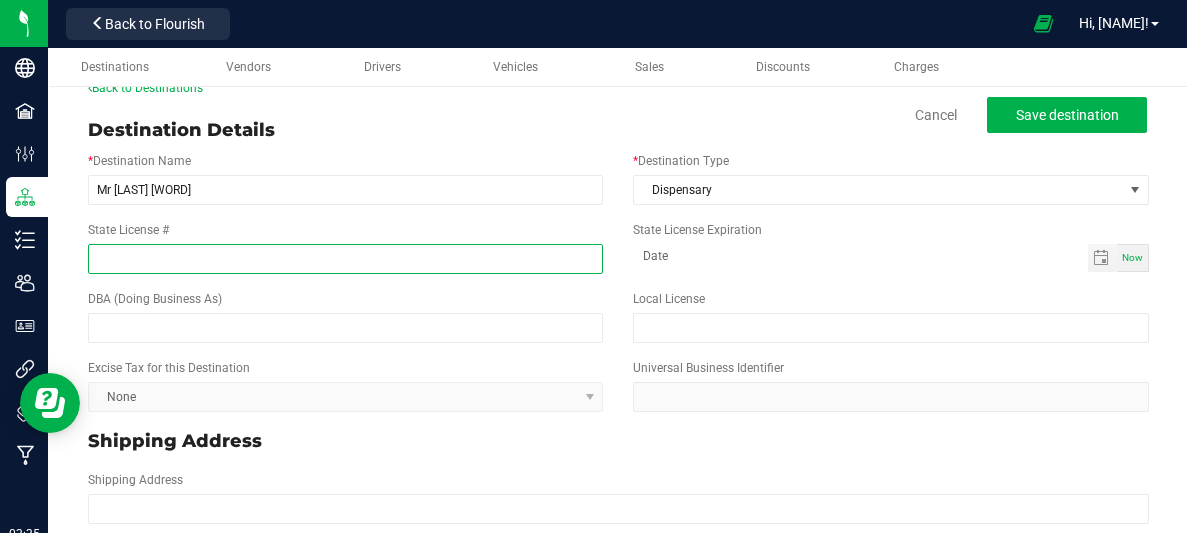 click on "State License #" at bounding box center [345, 259] 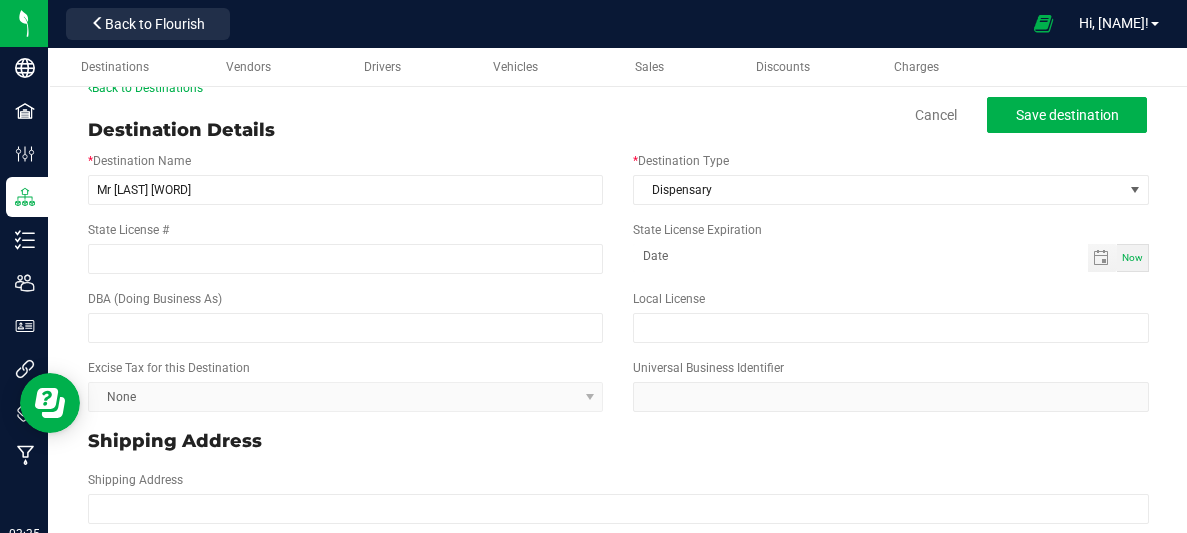 click on "DBA (Doing Business As)     Local License" at bounding box center (618, 316) 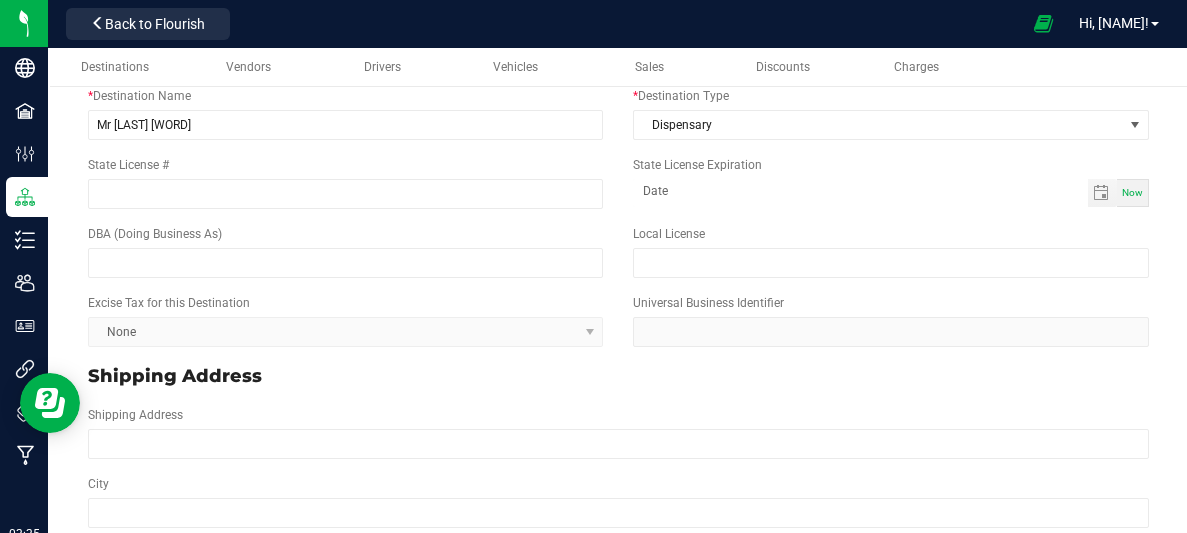 scroll, scrollTop: 0, scrollLeft: 0, axis: both 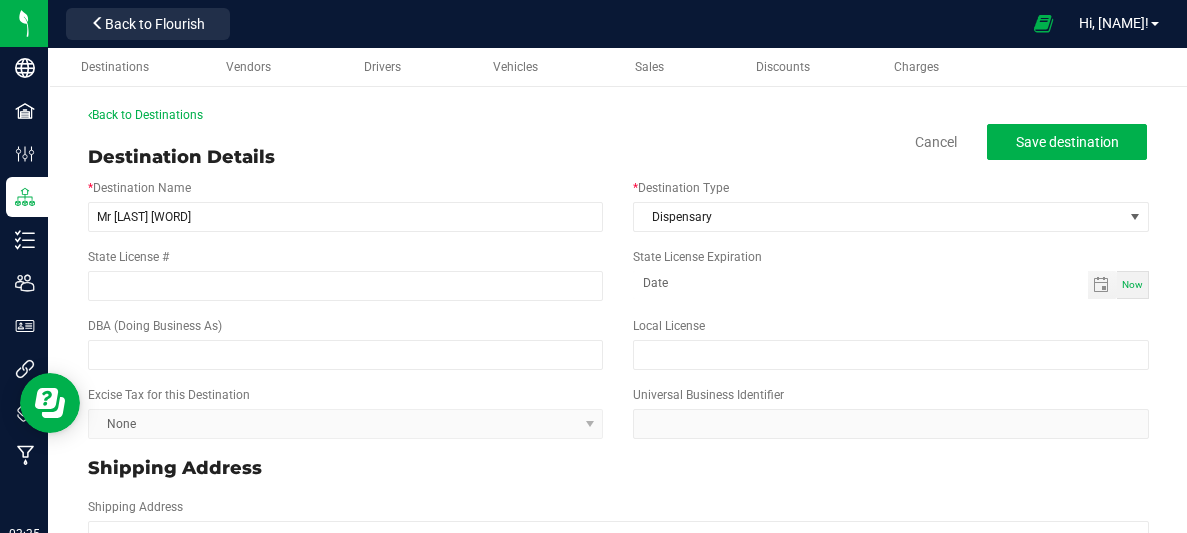 click on "State License #   State License Expiration  Now" at bounding box center (618, 274) 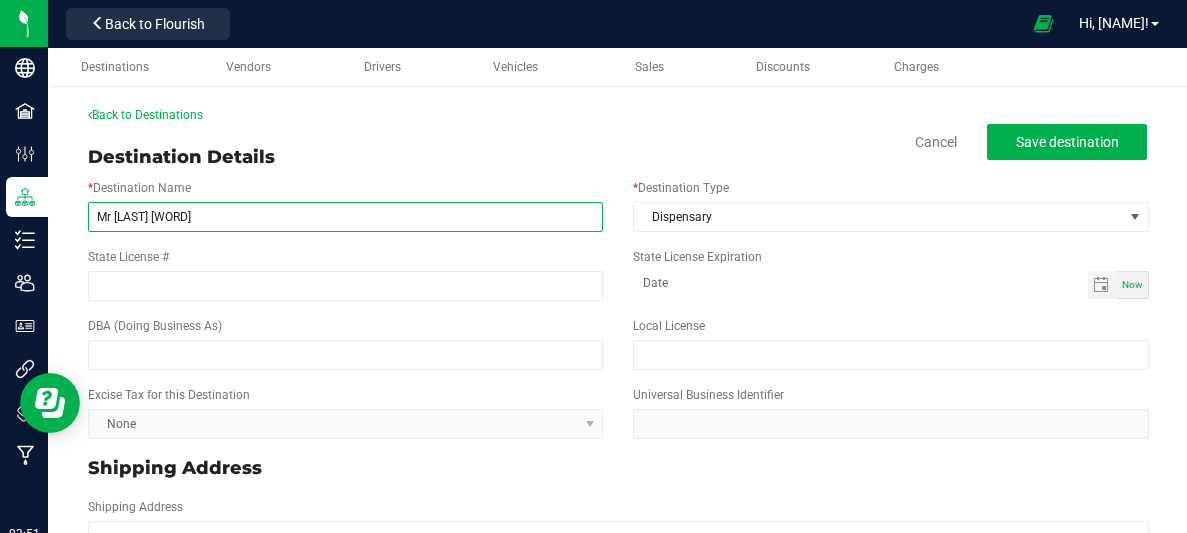 click on "Mr [LAST] [WORD]" at bounding box center [345, 217] 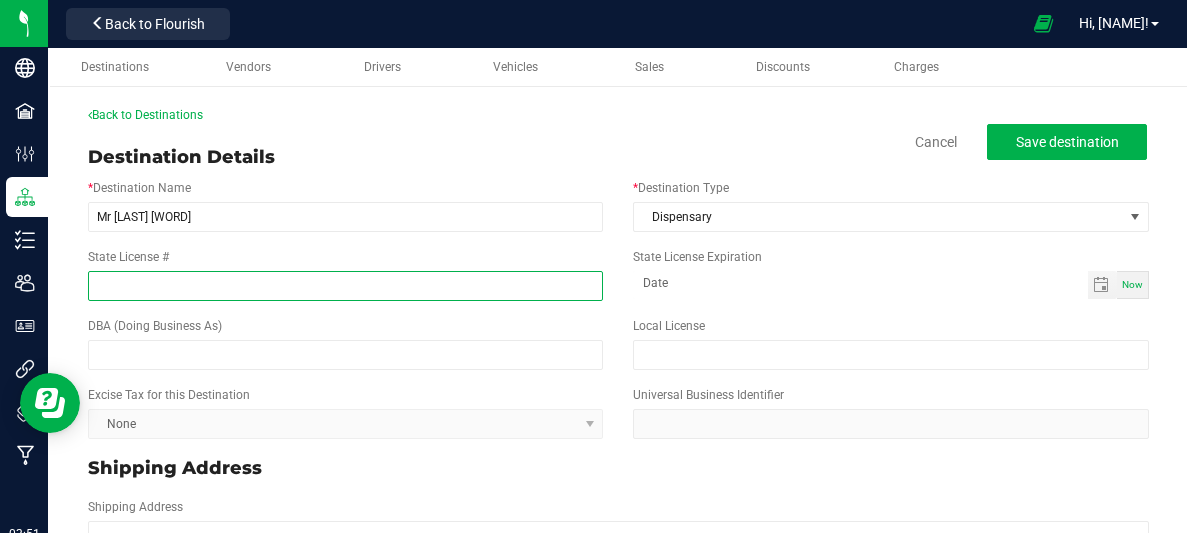 click on "State License #" at bounding box center [345, 286] 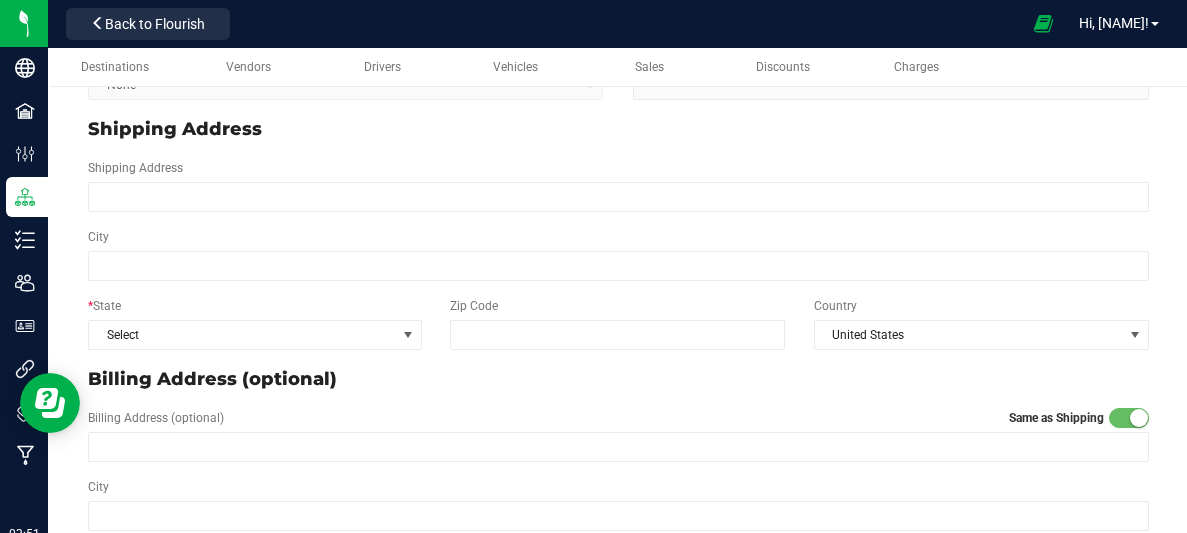 scroll, scrollTop: 340, scrollLeft: 0, axis: vertical 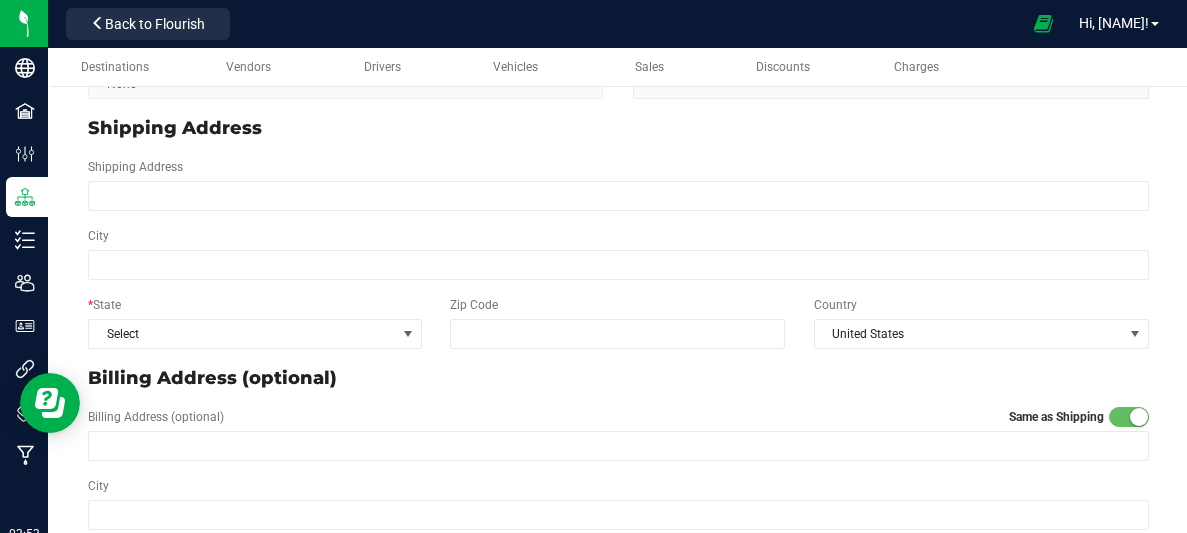 type on "OCM-CAURD-24-000107" 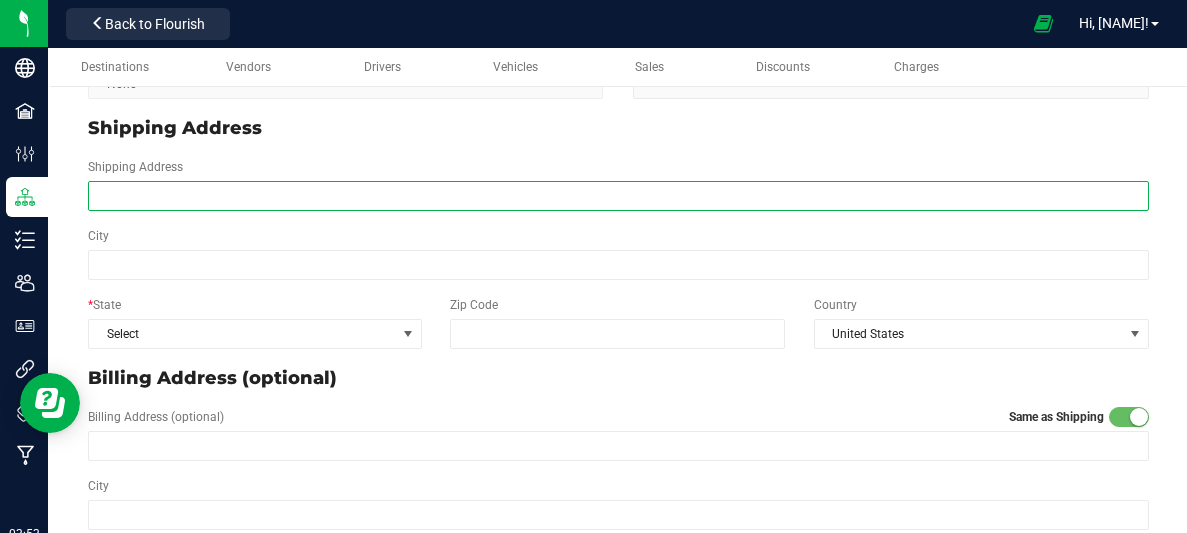 click on "Shipping Address" at bounding box center [618, 196] 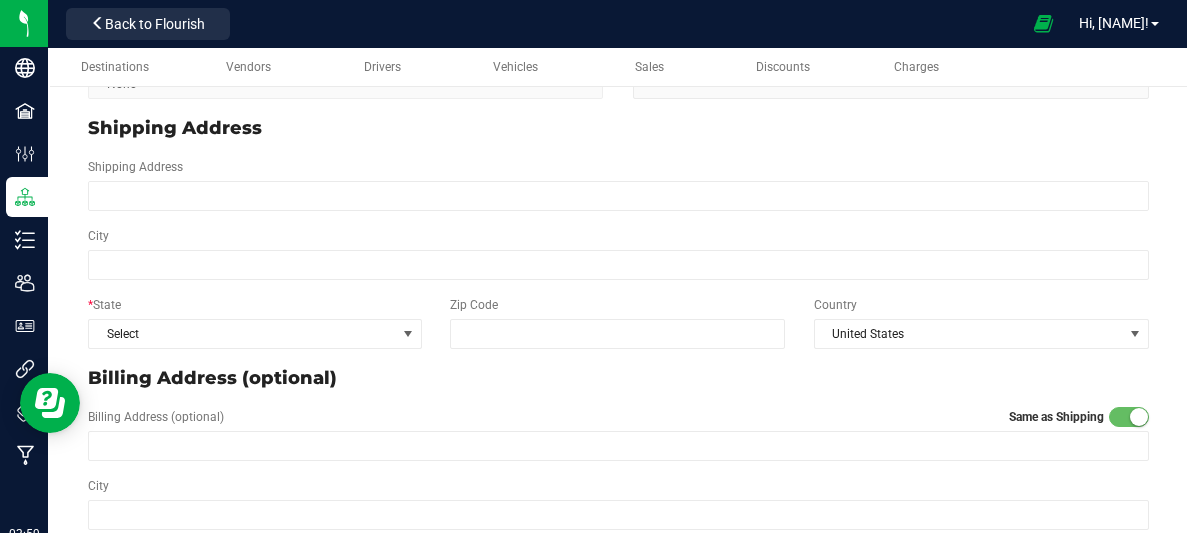 click on "[COMPANY_NAME] [COMPANY_NAME]
Back to Flourish   Hi, [NAME]!" at bounding box center (617, 24) 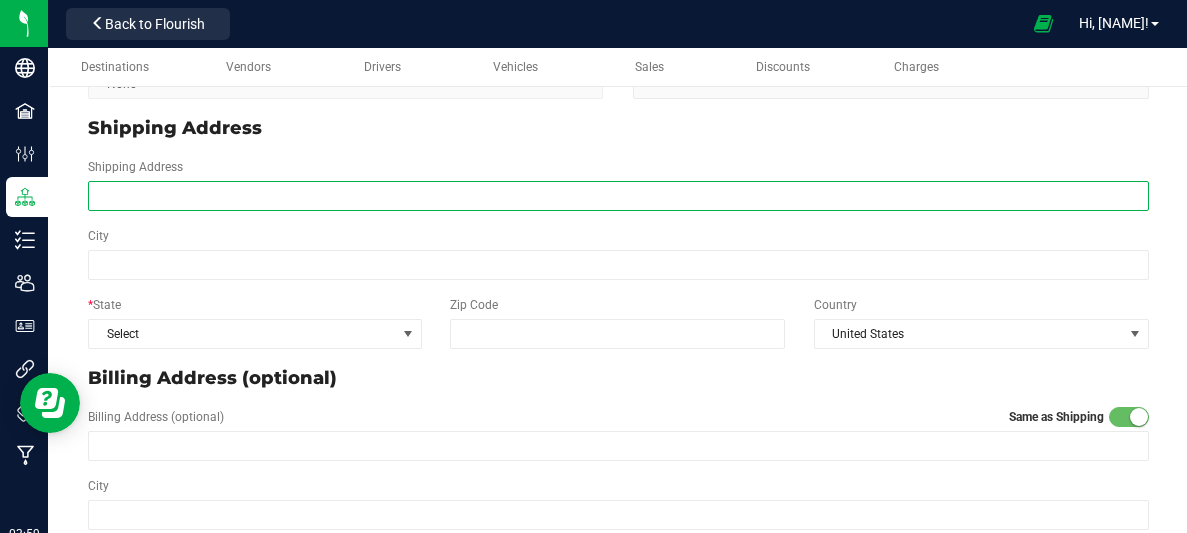 click on "Shipping Address" at bounding box center [618, 196] 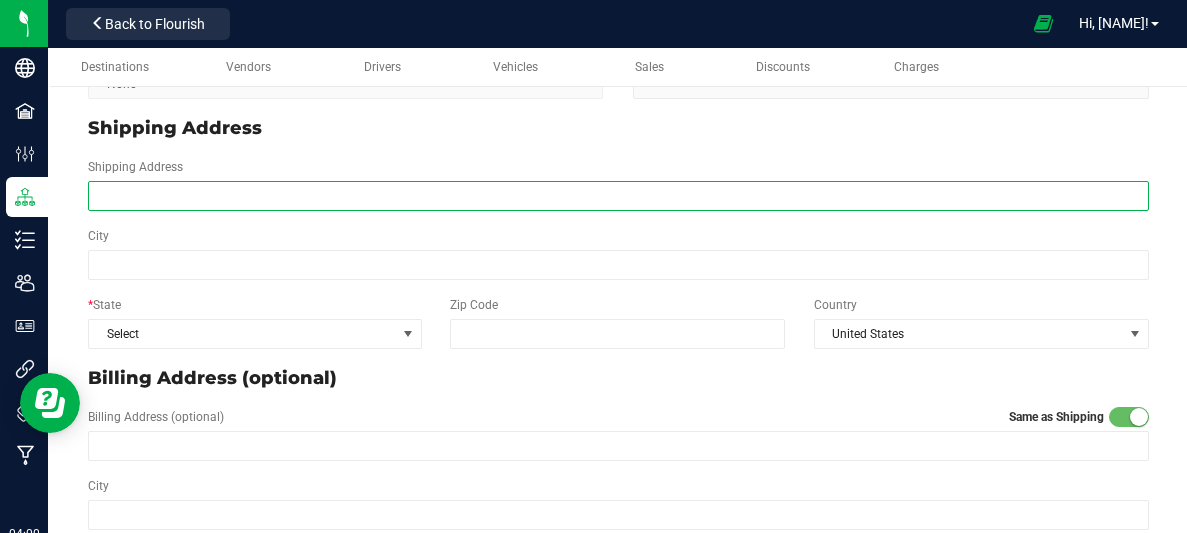 paste on "OCM-CAURD-24-000107" 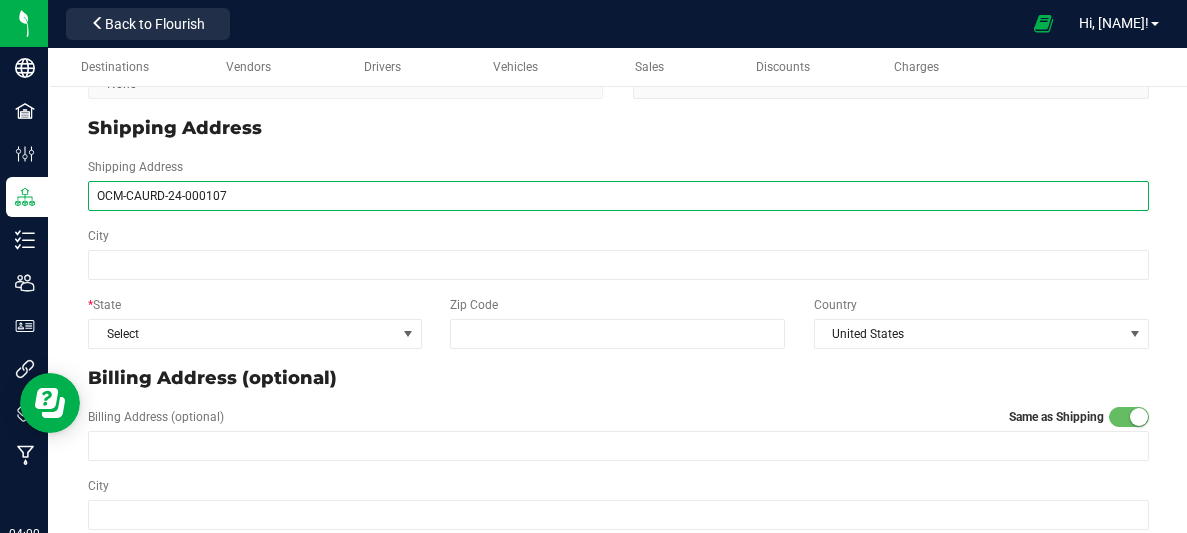 click on "OCM-CAURD-24-000107" at bounding box center [618, 196] 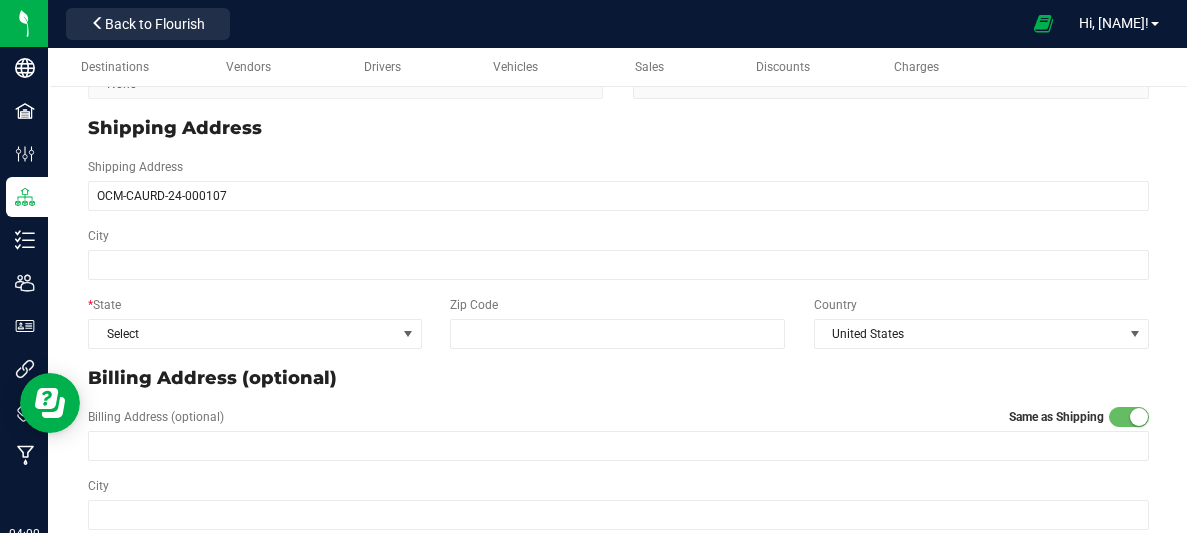 type on "OCM-CAURD-24-000107" 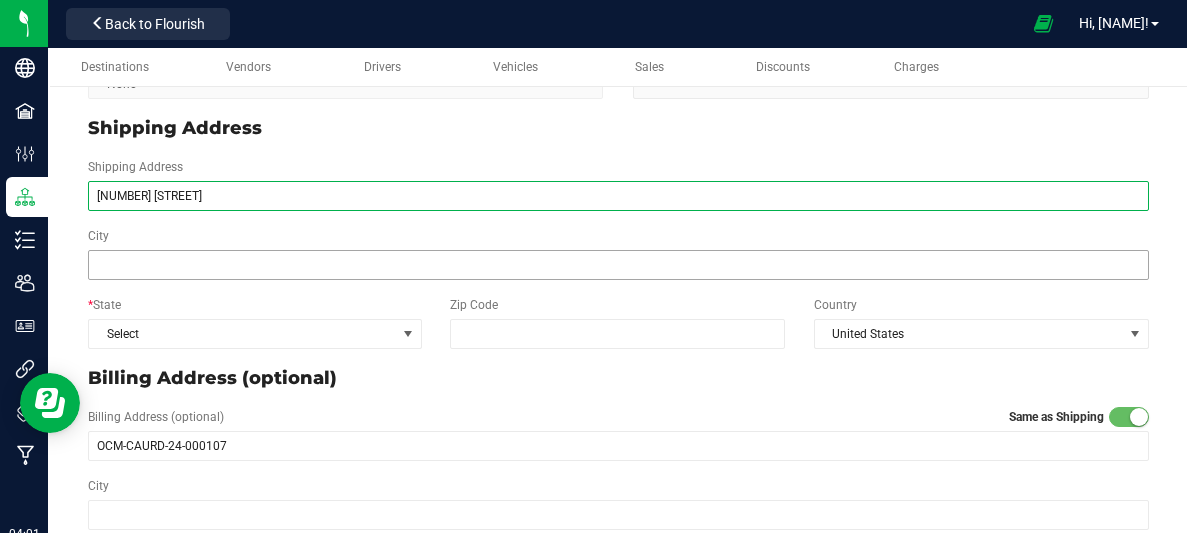 type on "[NUMBER] [STREET]" 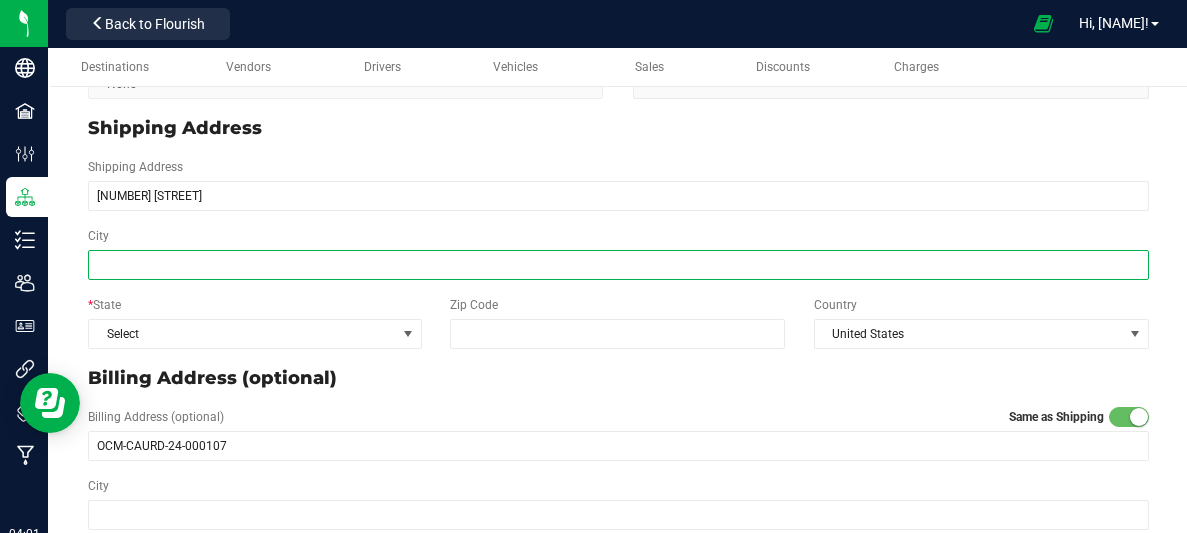 type on "[NUMBER] [STREET]" 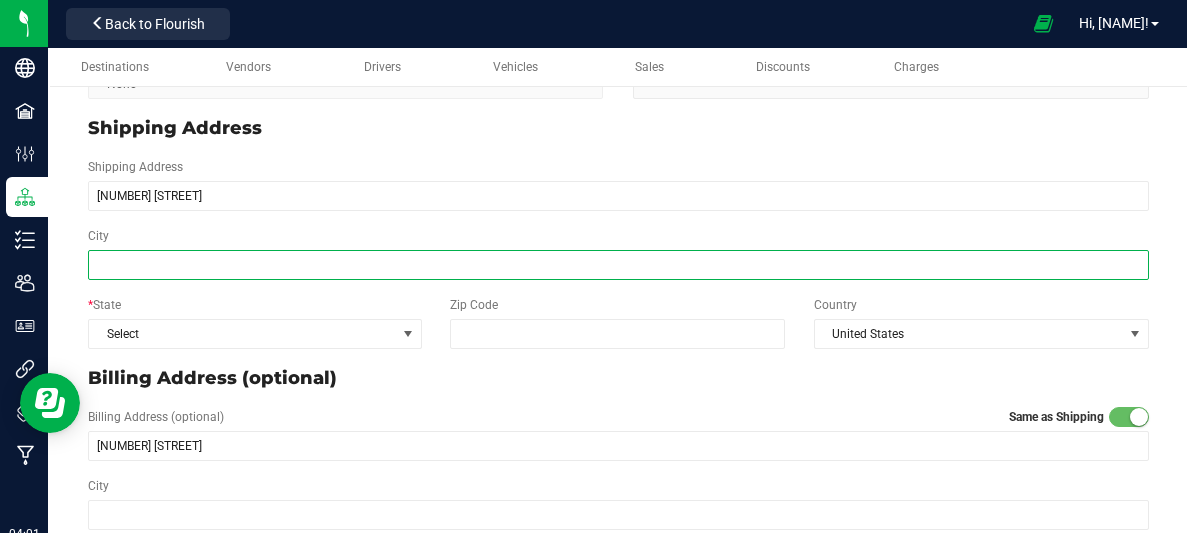 click on "City" at bounding box center (618, 265) 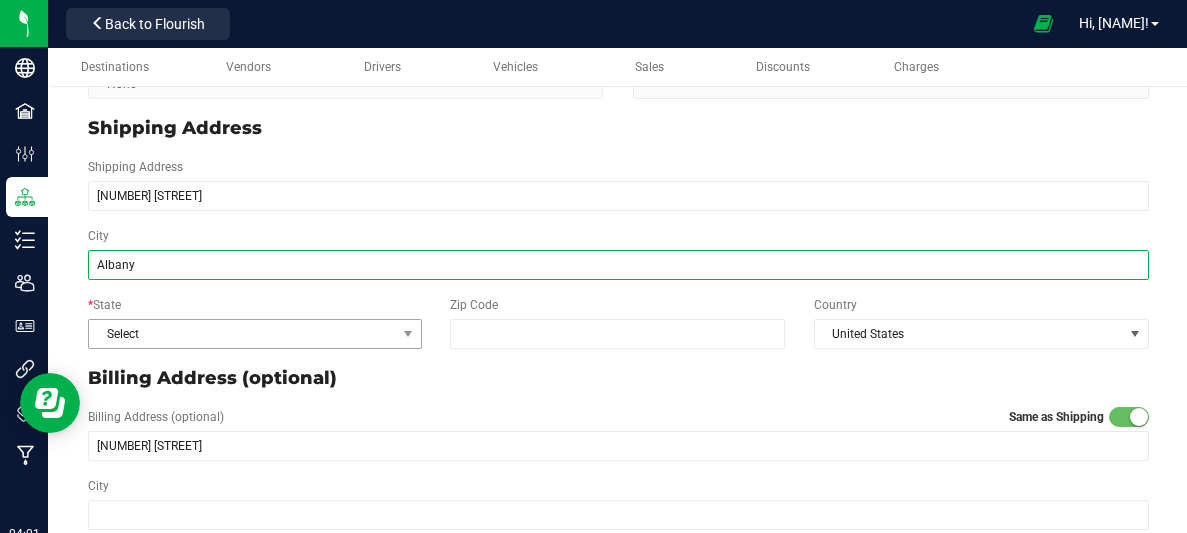 type on "Albany" 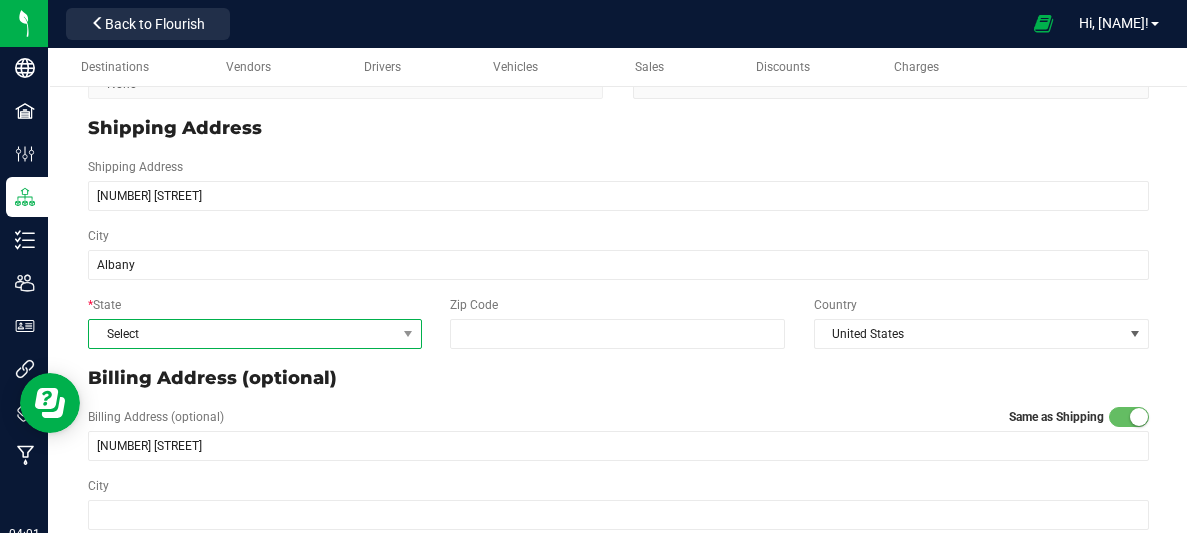type on "Albany" 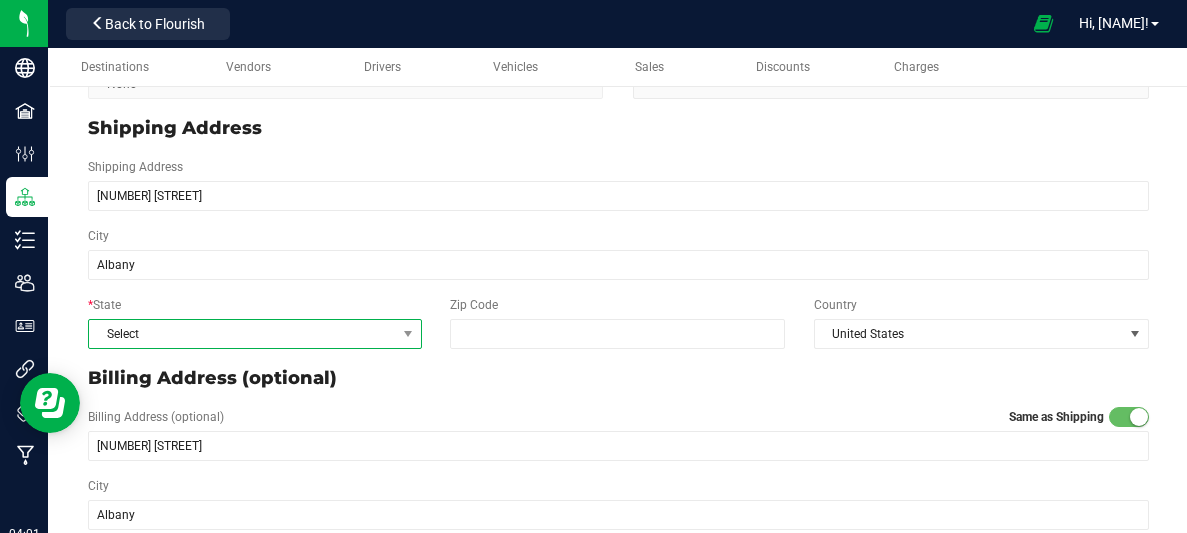 click on "Select" at bounding box center (242, 334) 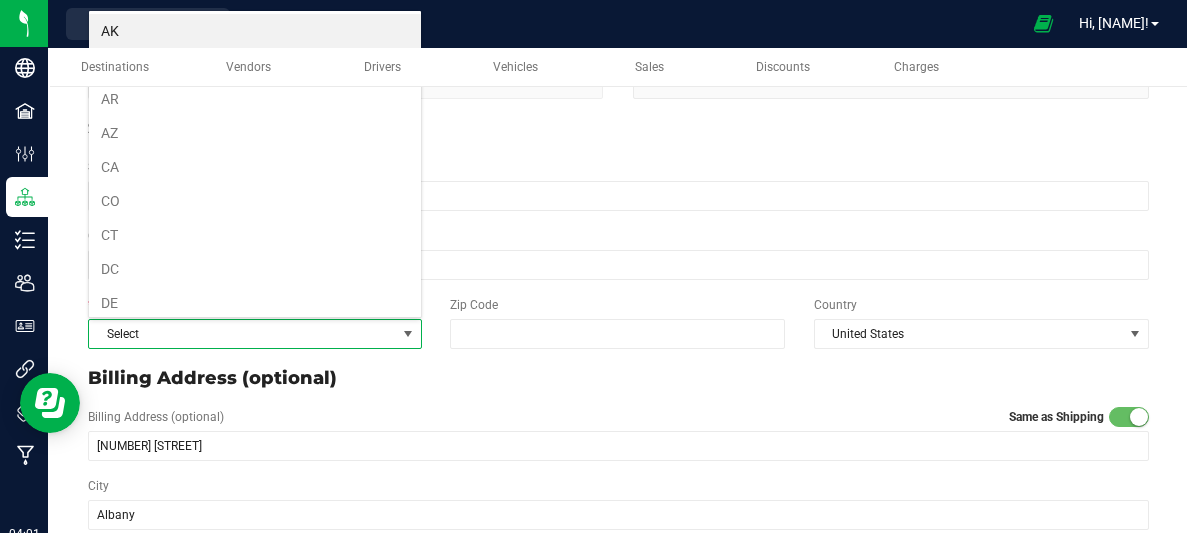 scroll, scrollTop: 99970, scrollLeft: 99666, axis: both 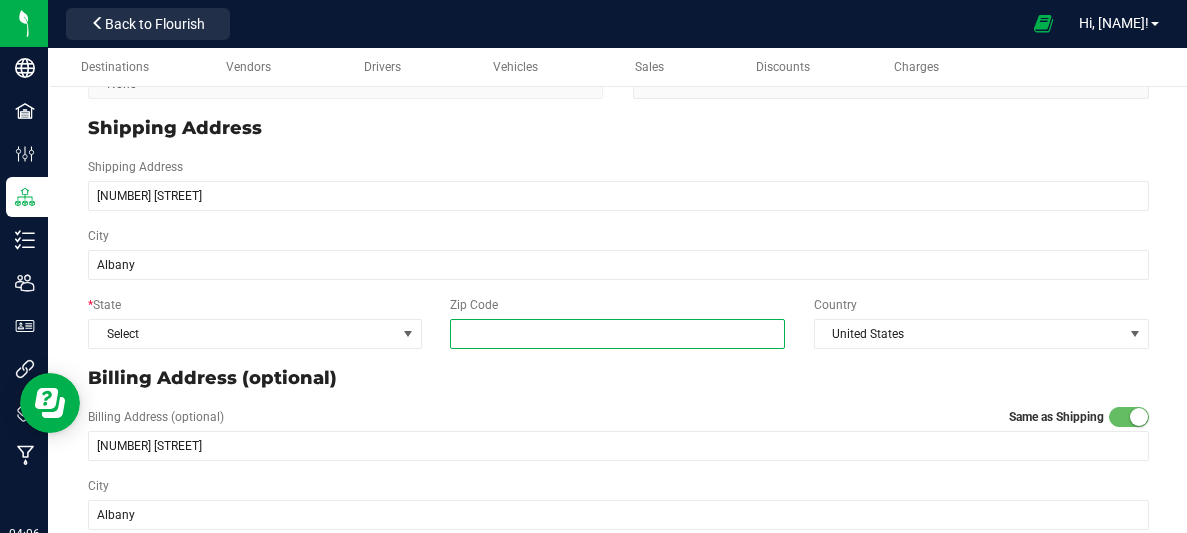 click on "Zip Code" at bounding box center [617, 334] 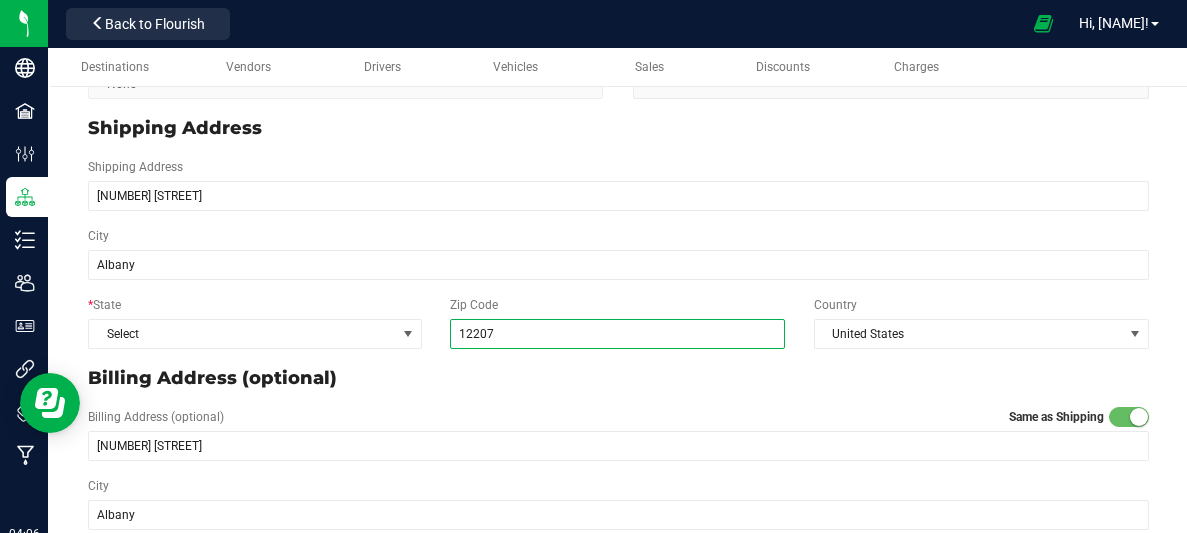 type on "12207" 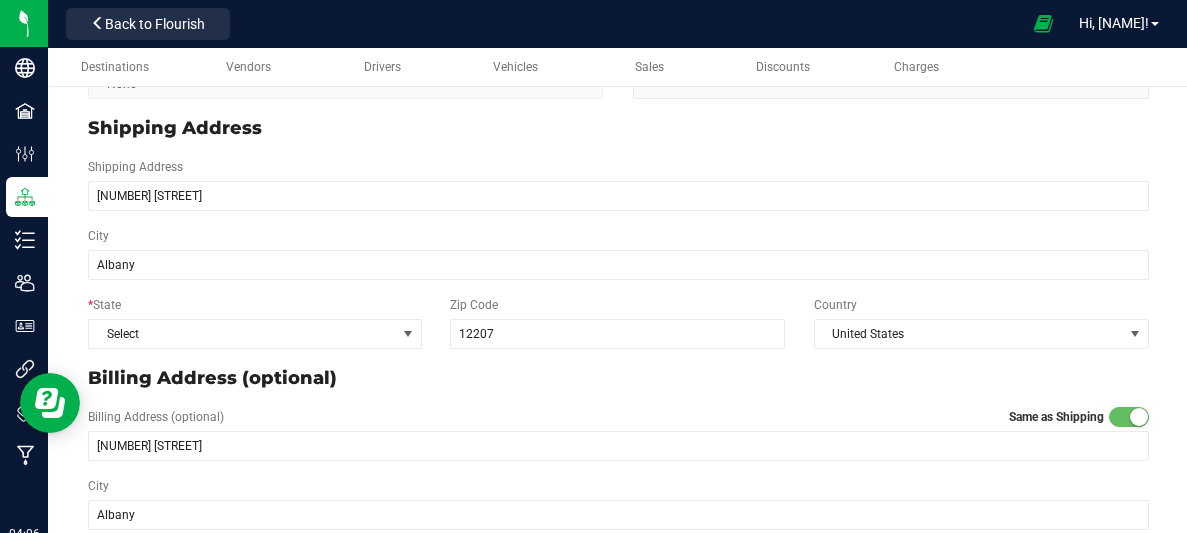 type on "12207" 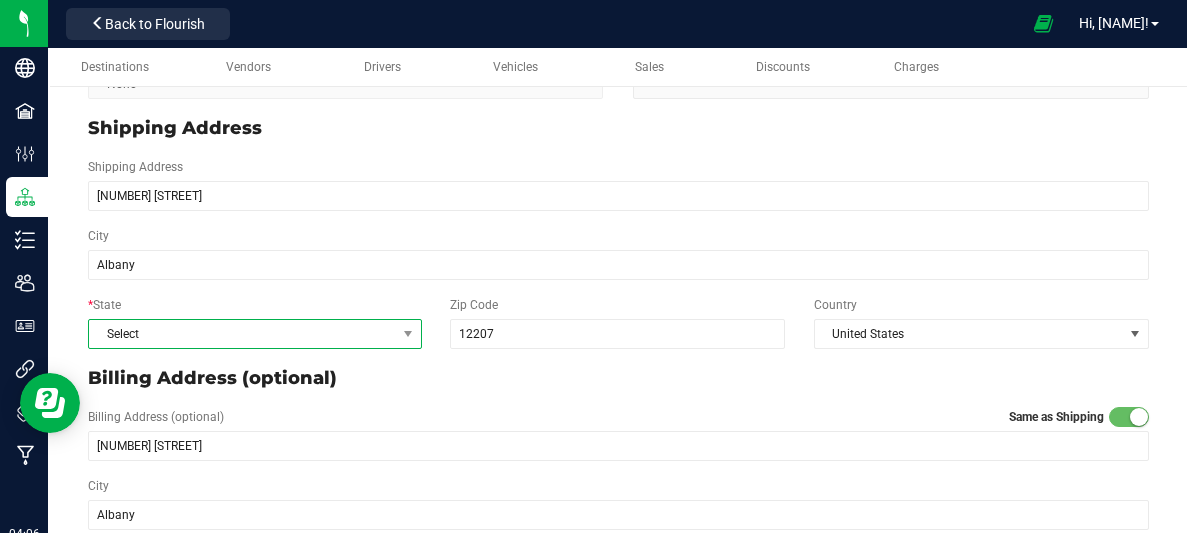 click on "Select" at bounding box center [242, 334] 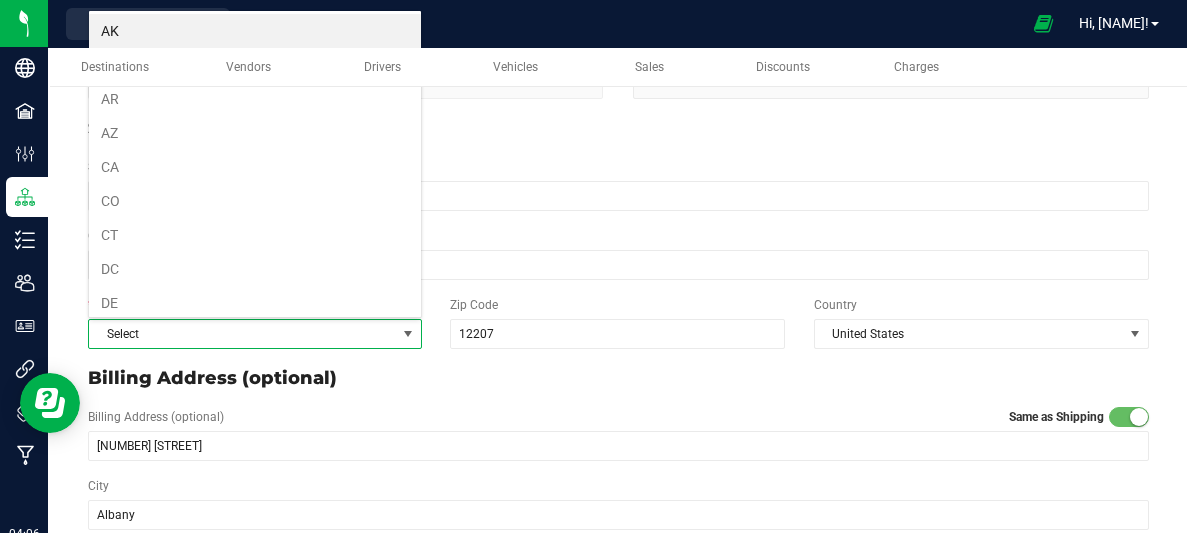 scroll, scrollTop: 99970, scrollLeft: 99666, axis: both 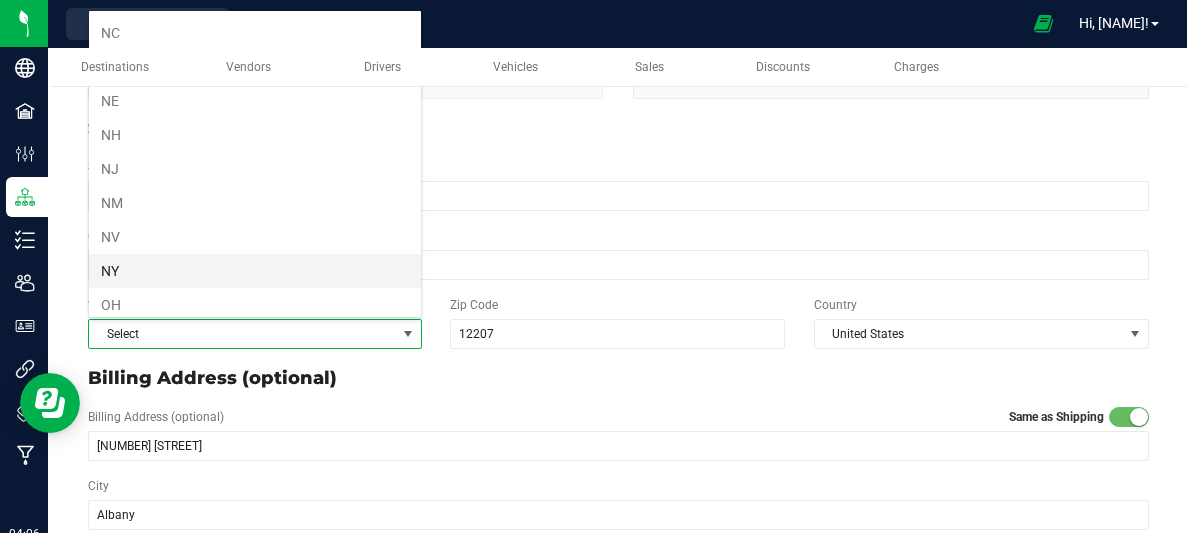 click on "NY" at bounding box center [255, 271] 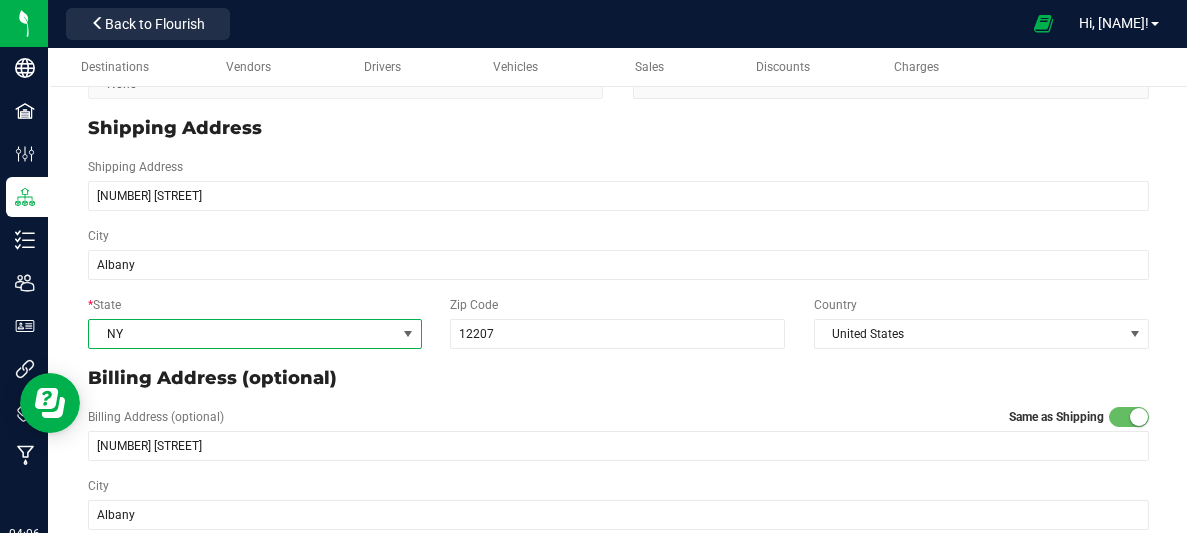 click on "Billing Address (optional)" at bounding box center [618, 378] 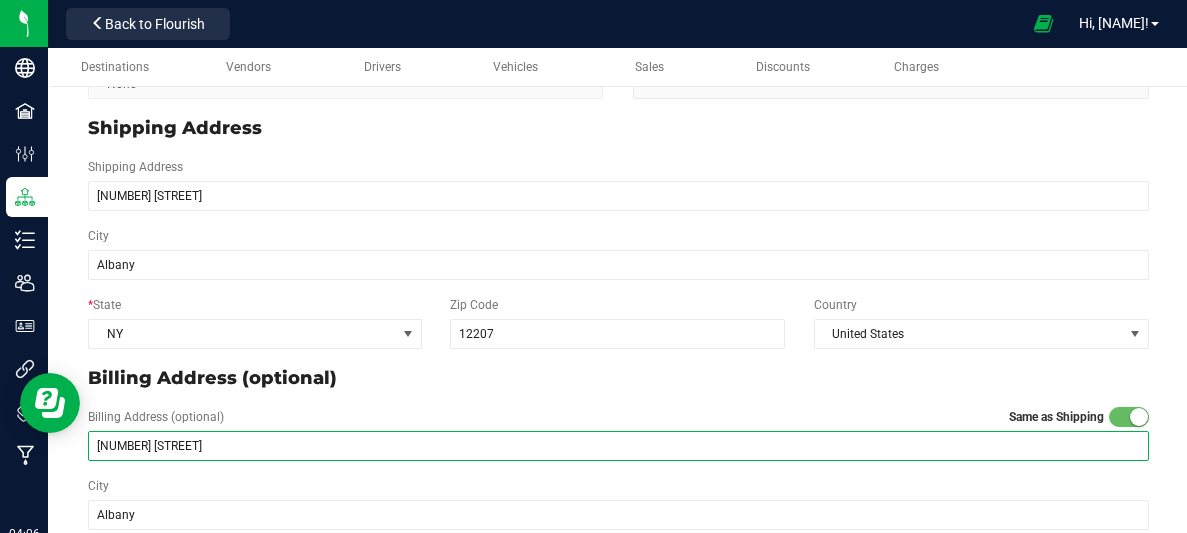 click on "[NUMBER] [STREET]" at bounding box center [618, 446] 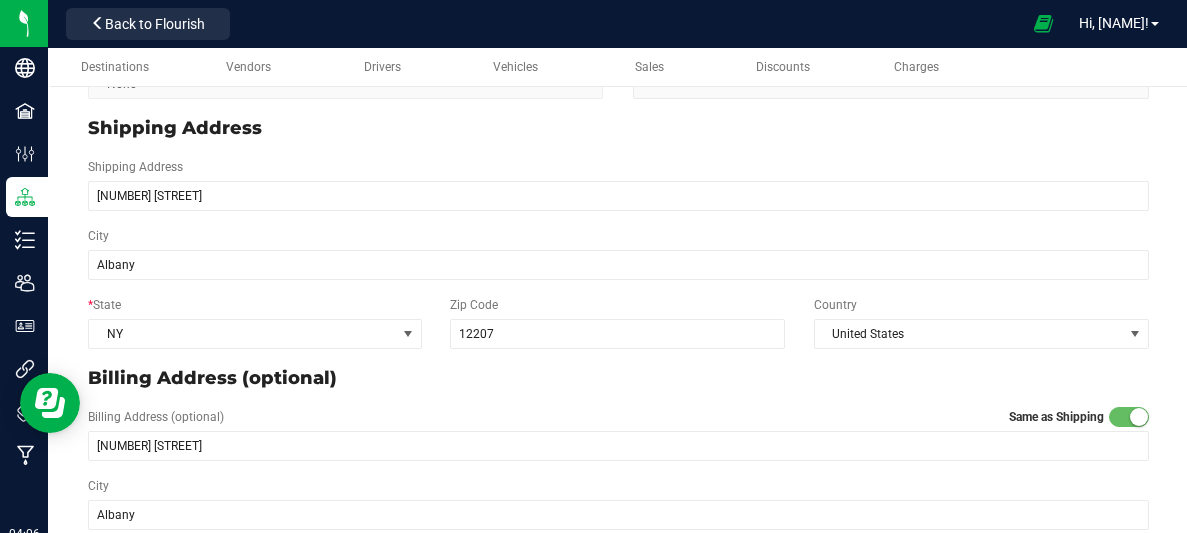 click on "Billing Address (optional)" at bounding box center [618, 378] 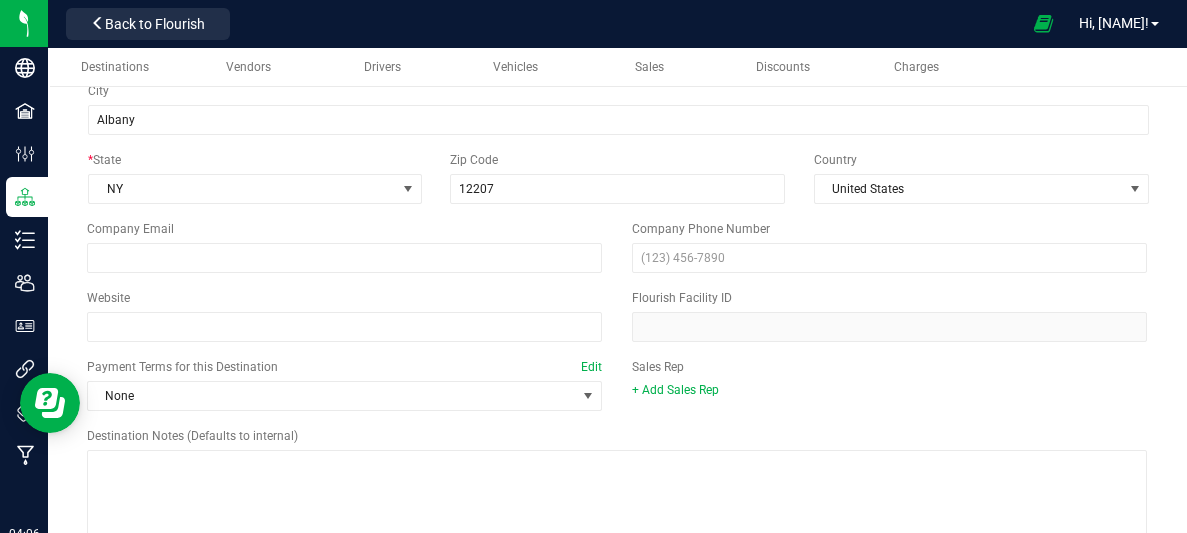 scroll, scrollTop: 734, scrollLeft: 0, axis: vertical 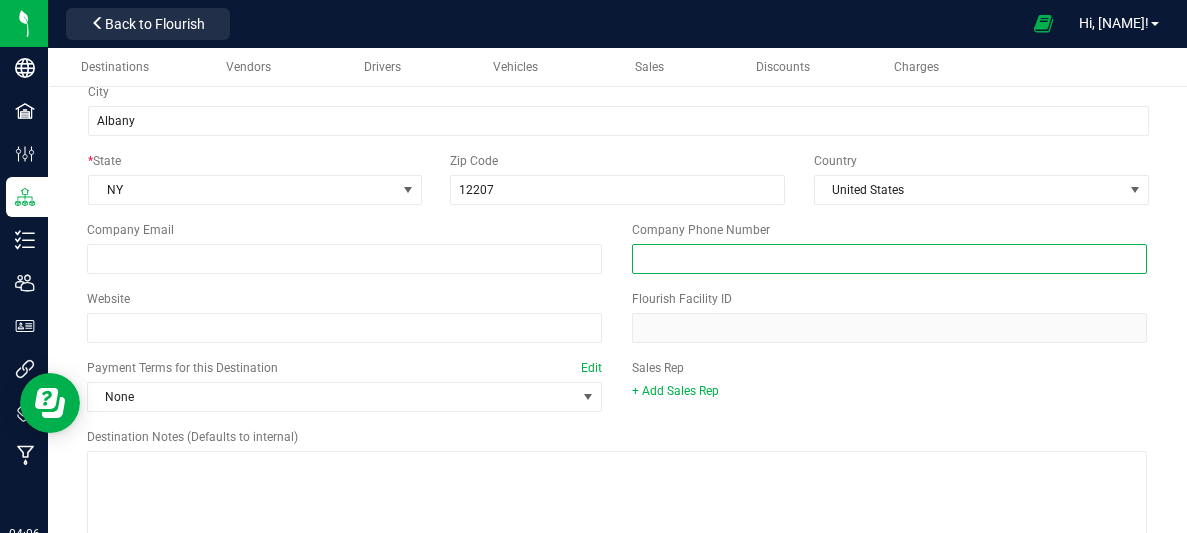 click at bounding box center (889, 259) 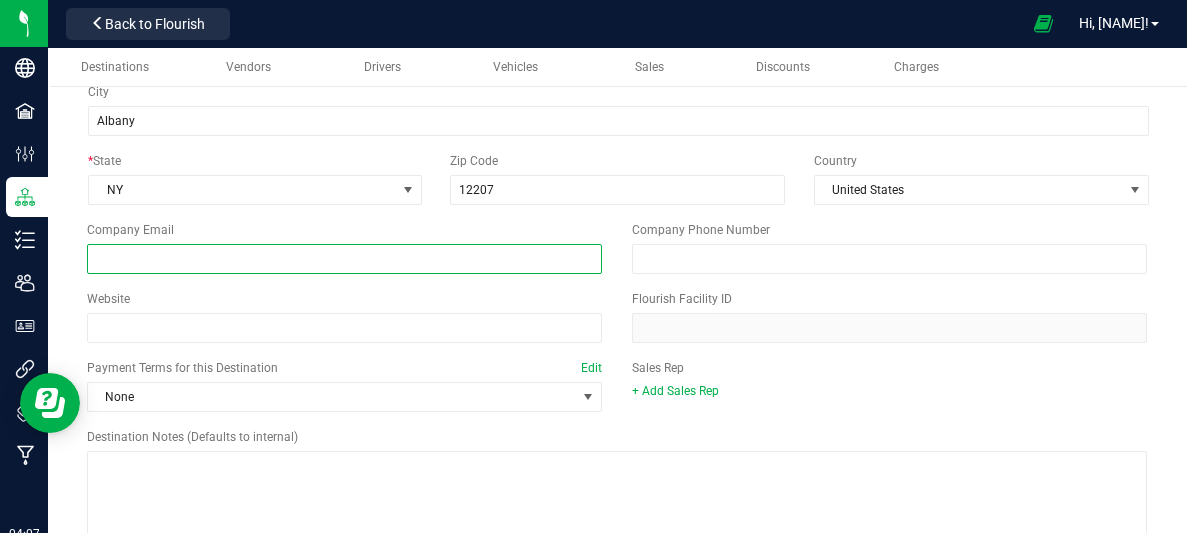 click at bounding box center [344, 259] 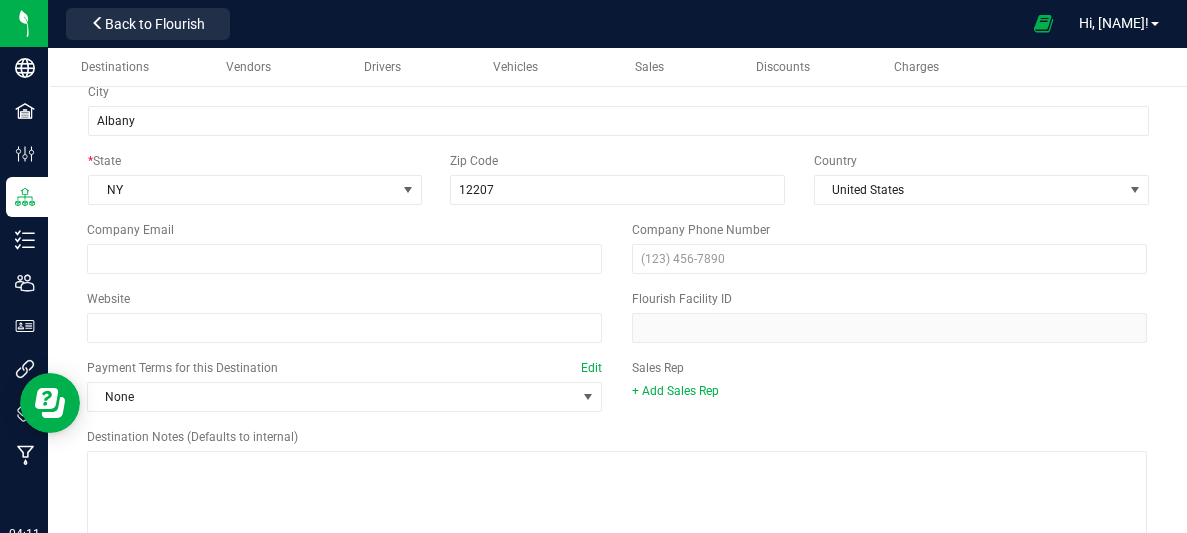 click on "Zip Code  [POSTAL_CODE]" at bounding box center [619, 178] 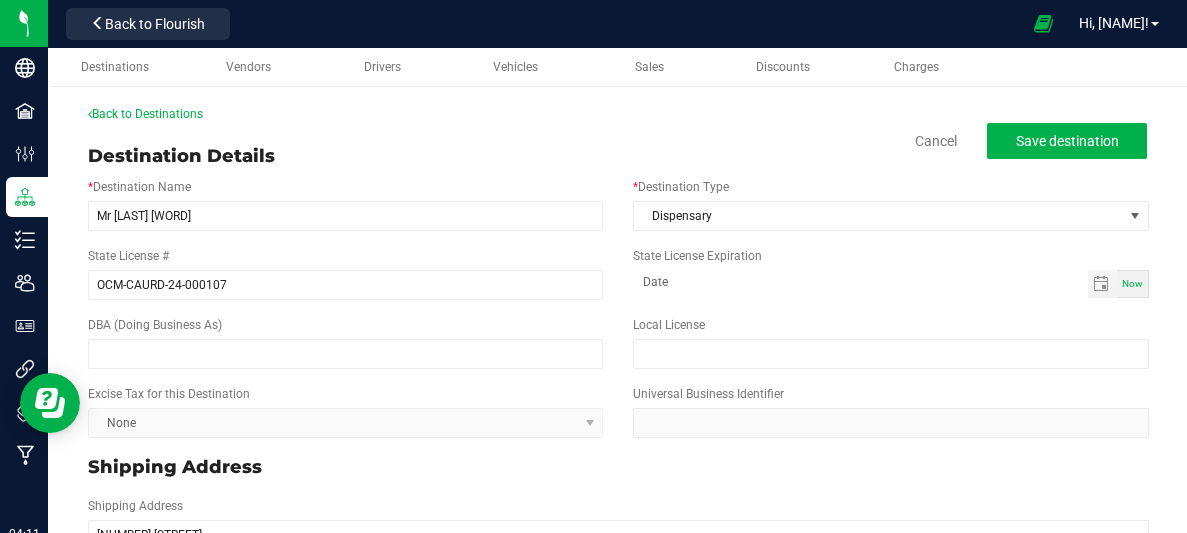 scroll, scrollTop: 0, scrollLeft: 0, axis: both 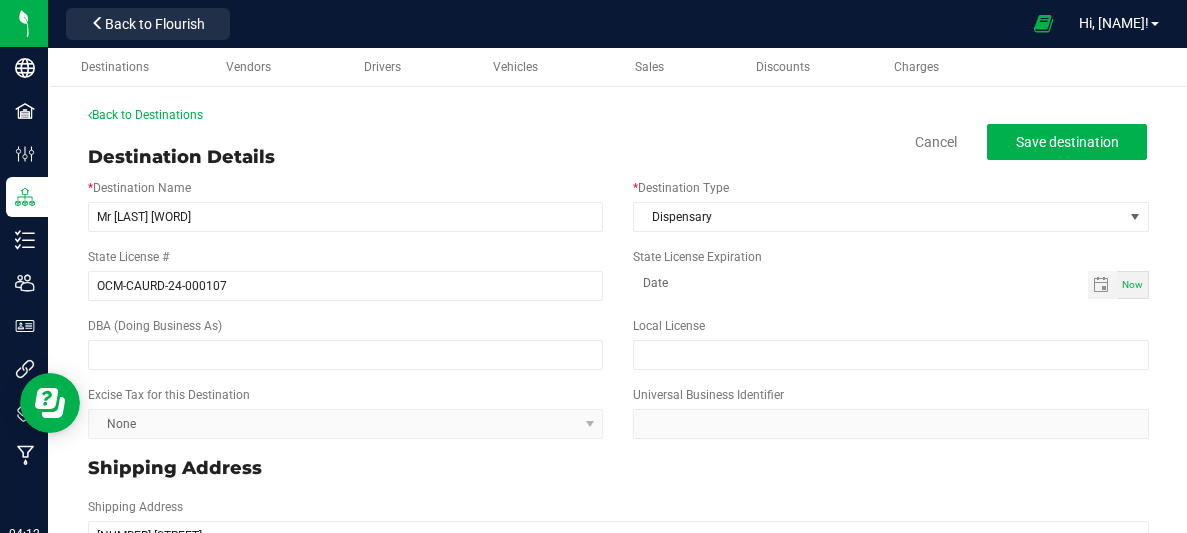 click on "State License # [LICENSE_NUMBER]" at bounding box center (345, 274) 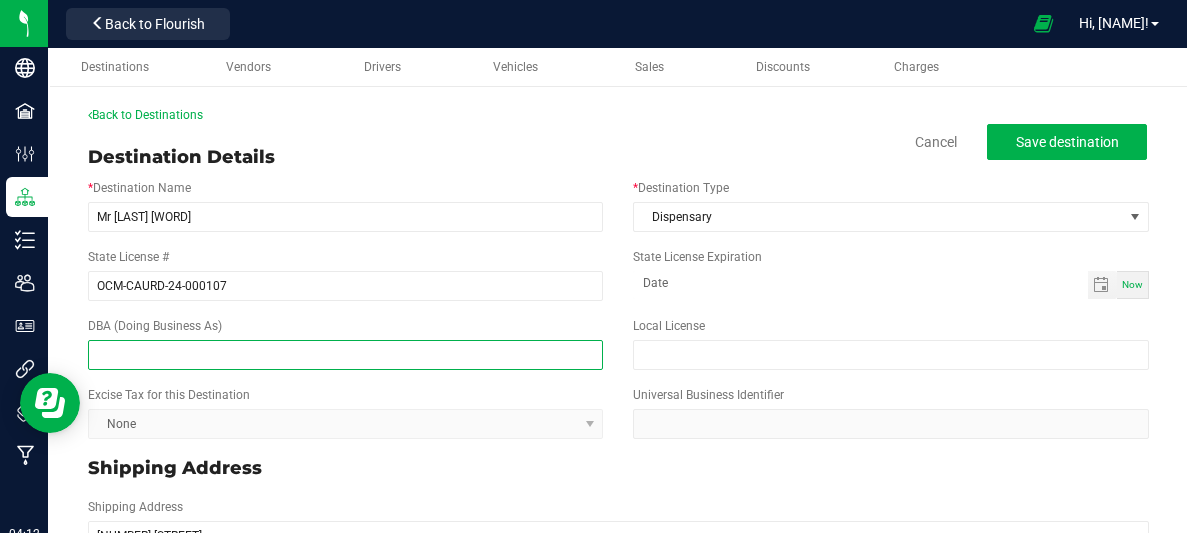 click at bounding box center [345, 355] 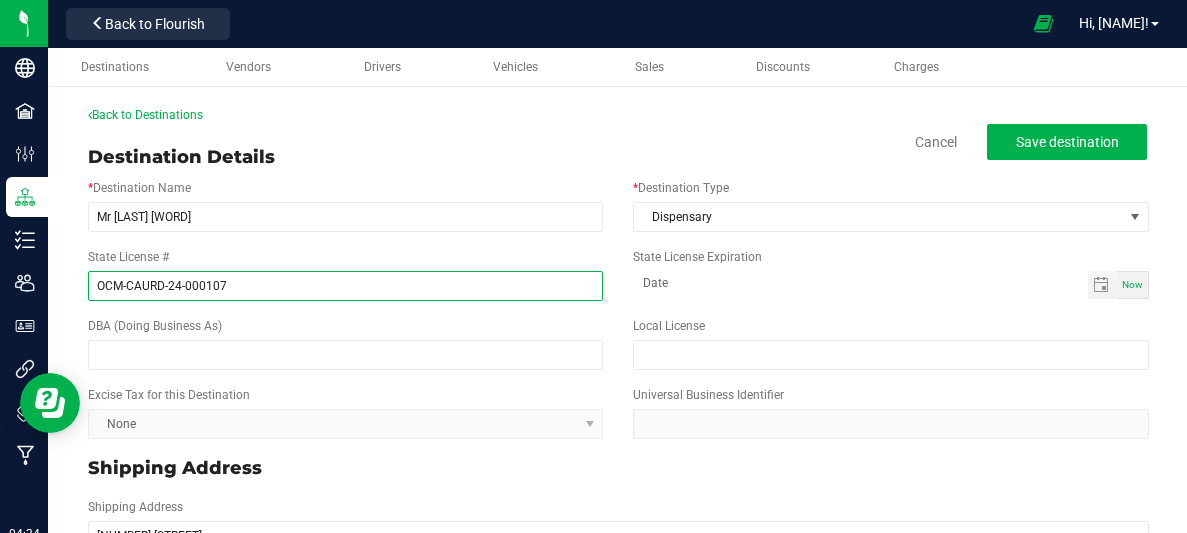 click on "OCM-CAURD-24-000107" at bounding box center (345, 286) 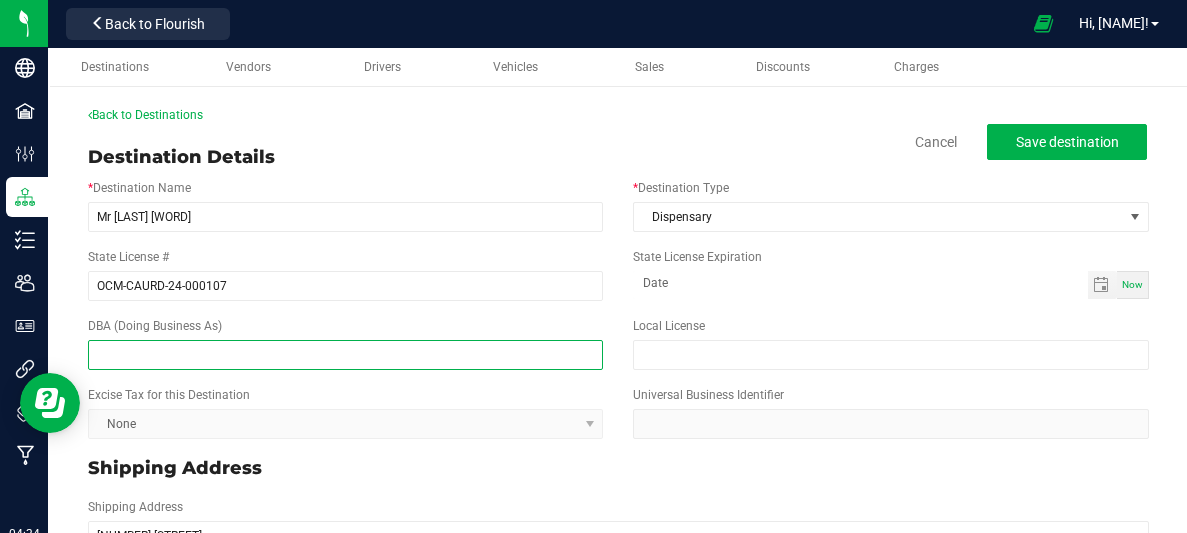 click at bounding box center [345, 355] 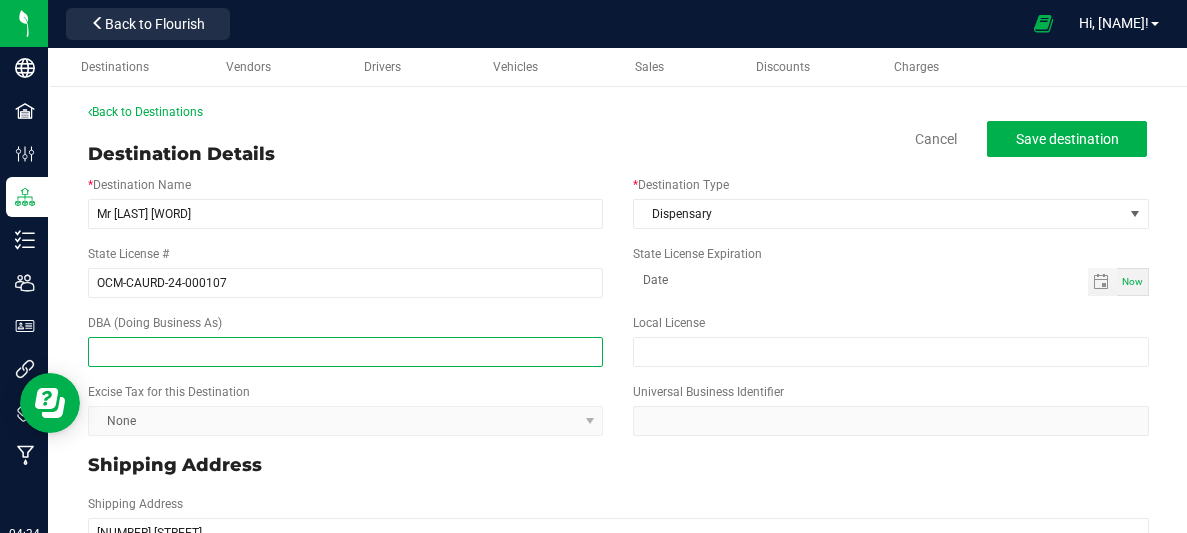 scroll, scrollTop: 0, scrollLeft: 0, axis: both 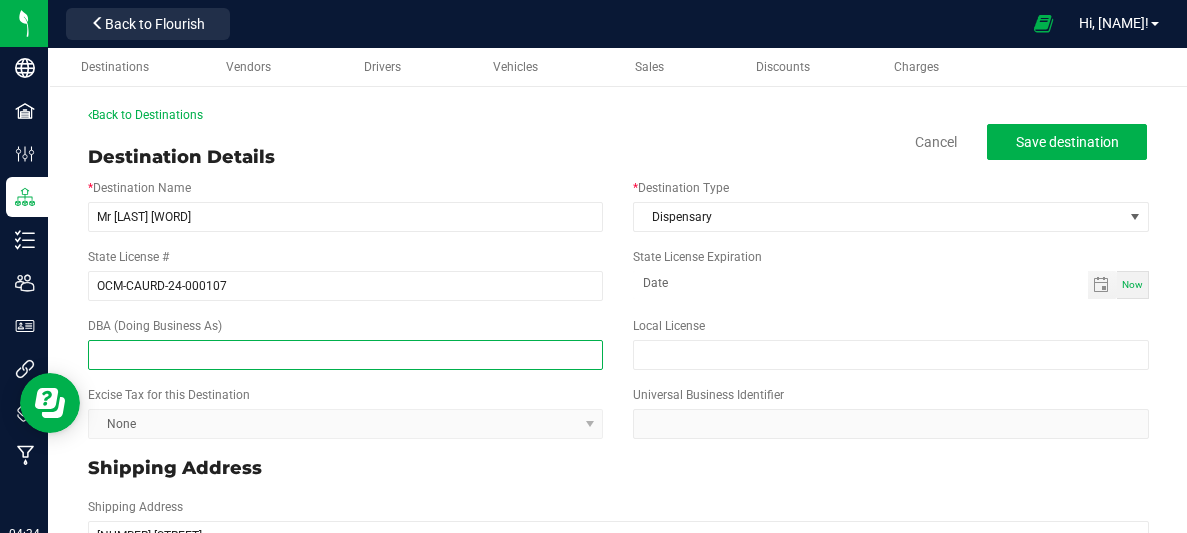 click at bounding box center (345, 355) 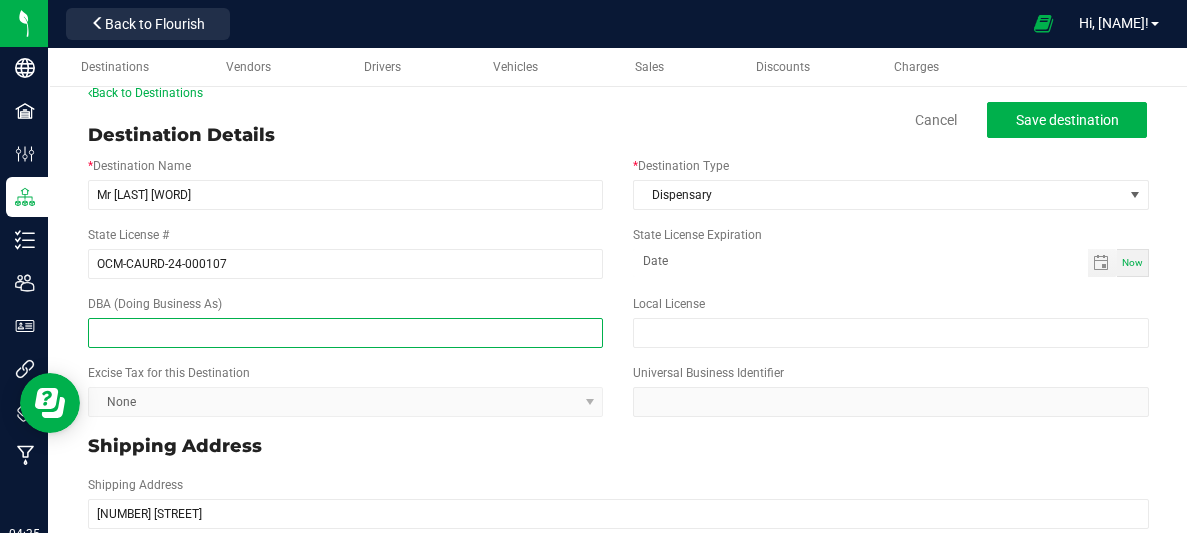 scroll, scrollTop: 0, scrollLeft: 0, axis: both 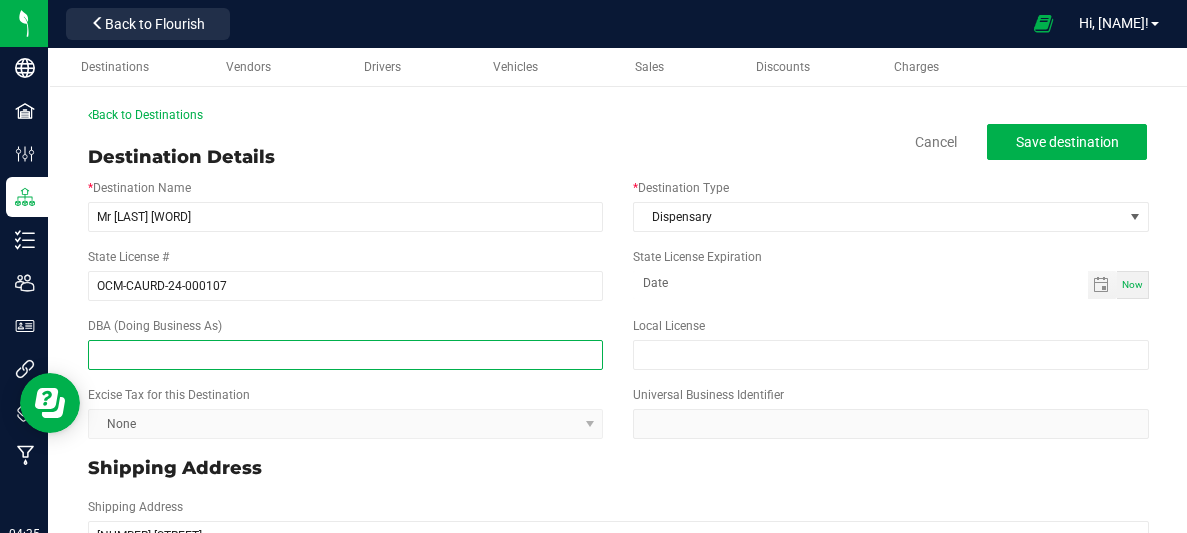 click at bounding box center (345, 355) 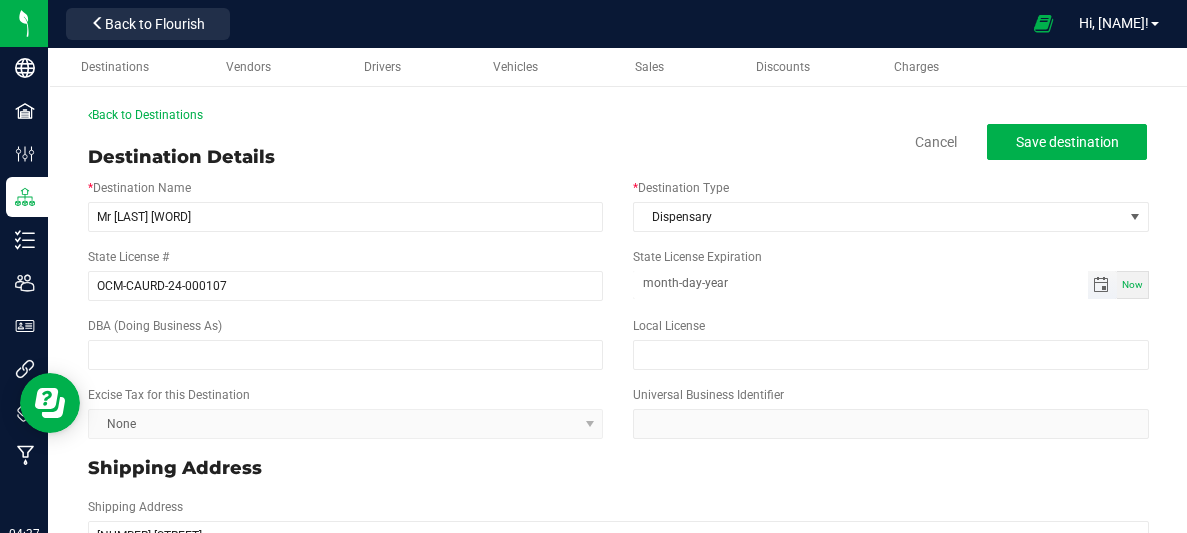 click on "month-day-year" at bounding box center (860, 283) 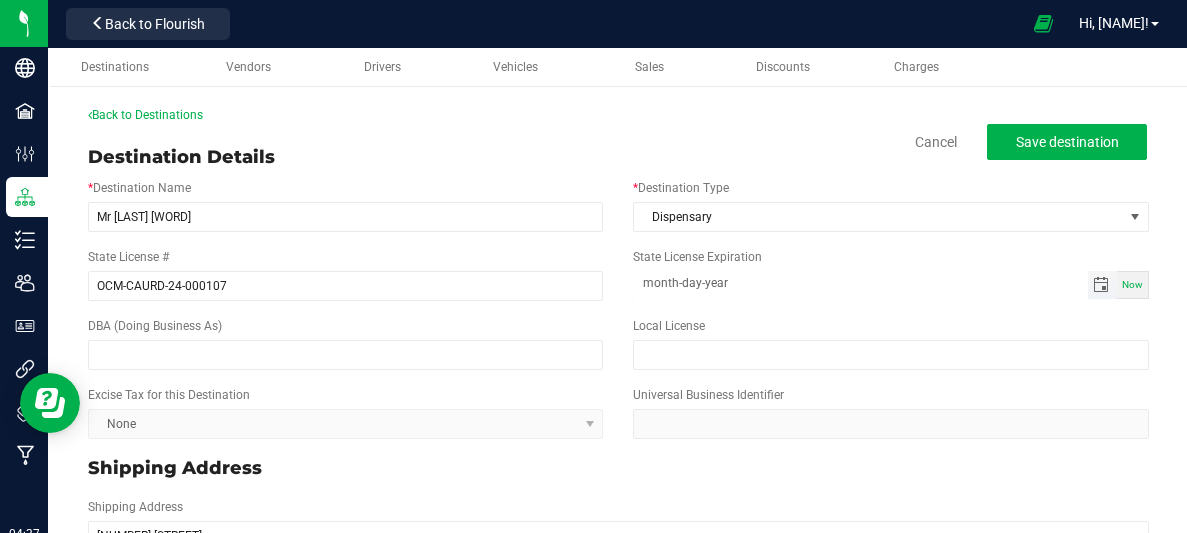 click on "month-day-year" at bounding box center (860, 283) 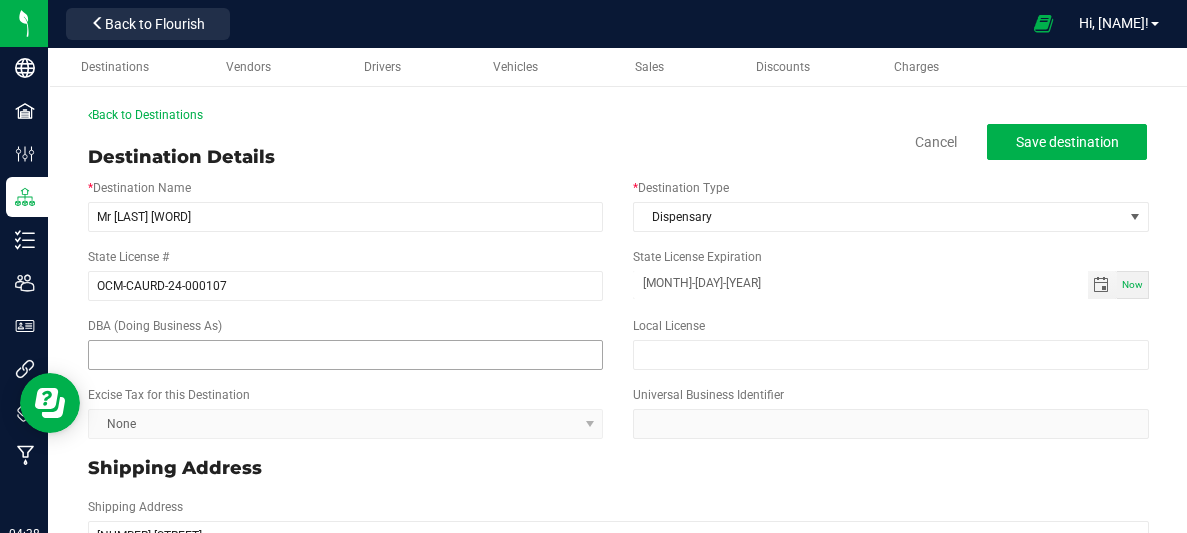 type on "[MONTH]-[DAY]-[YEAR]" 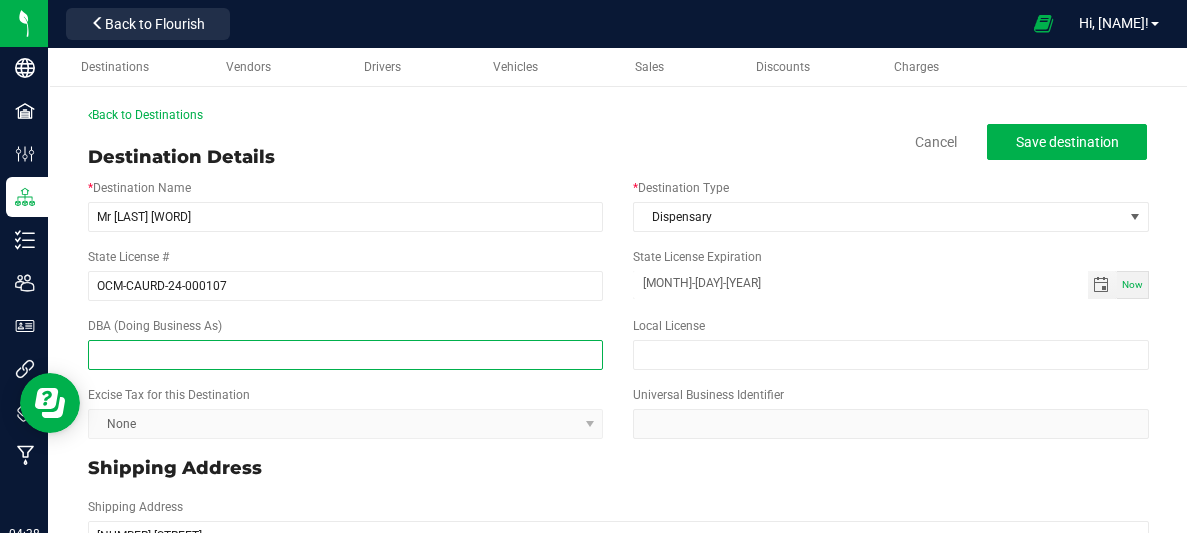 click at bounding box center [345, 355] 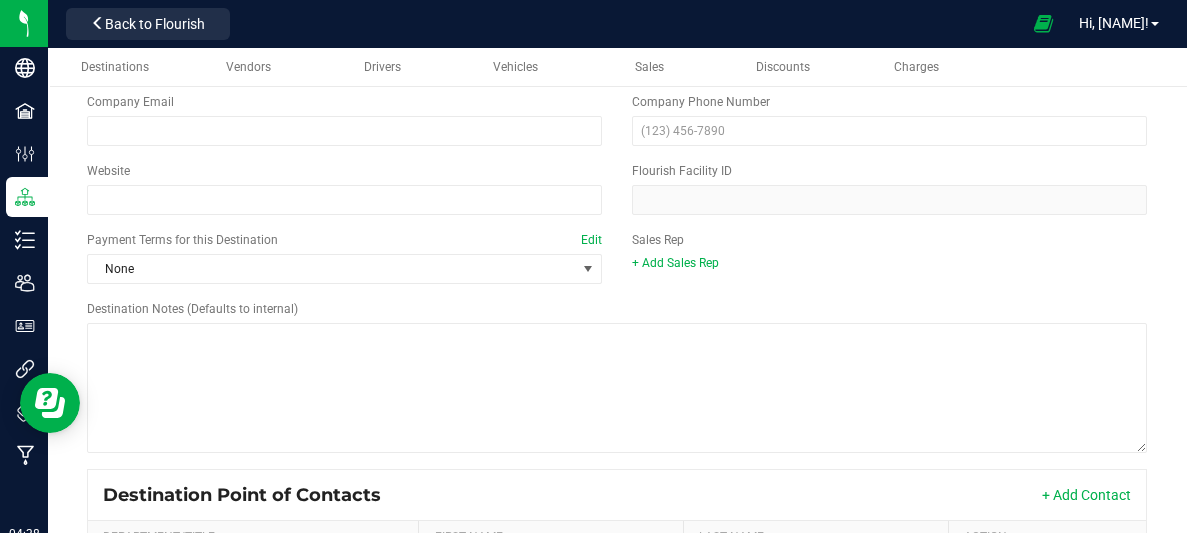 scroll, scrollTop: 0, scrollLeft: 0, axis: both 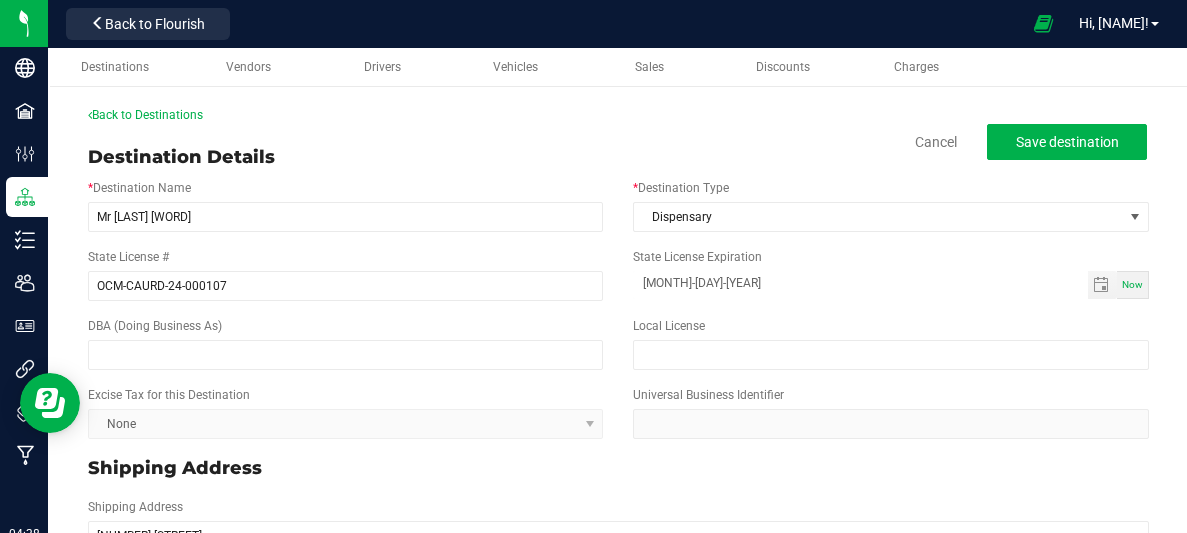 click on "*  Destination Name  Mr [LAST] [WORD] *  Destination Type  Dispensary" at bounding box center (618, 205) 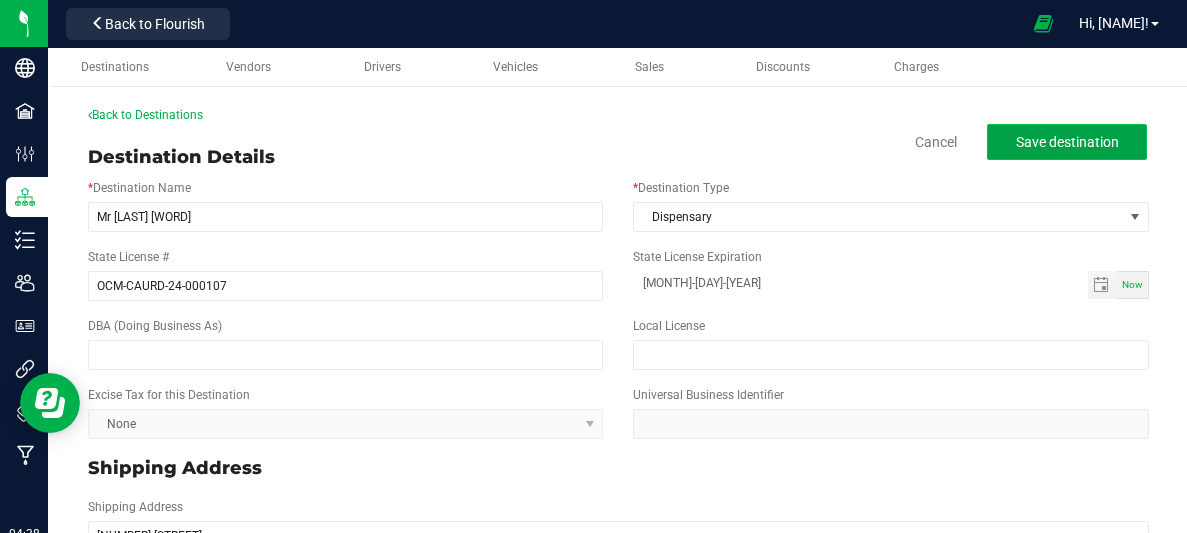 click on "Save destination" 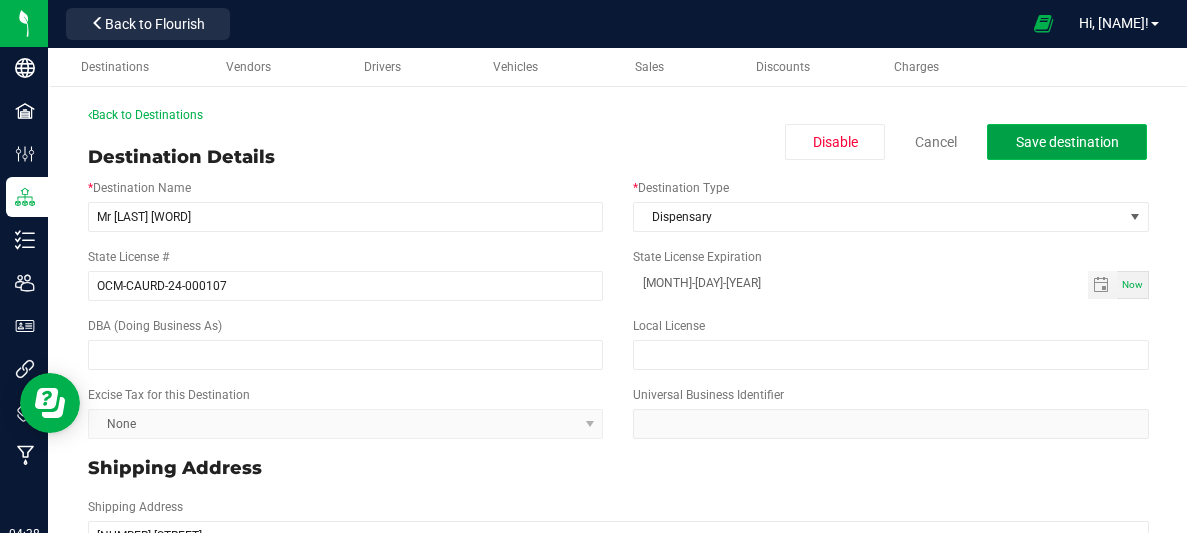 click on "Save destination" 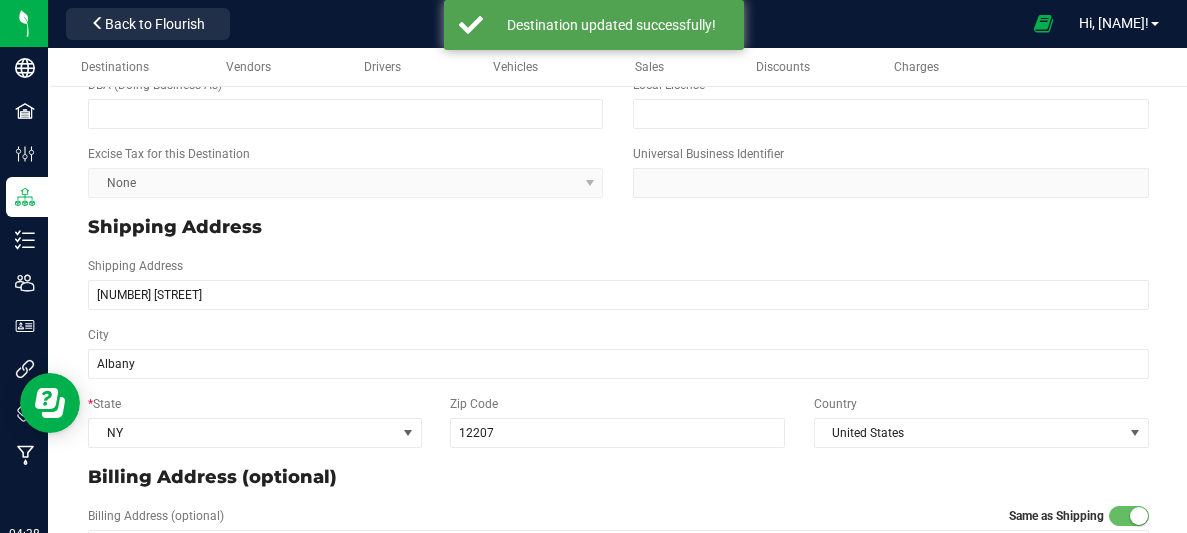 scroll, scrollTop: 0, scrollLeft: 0, axis: both 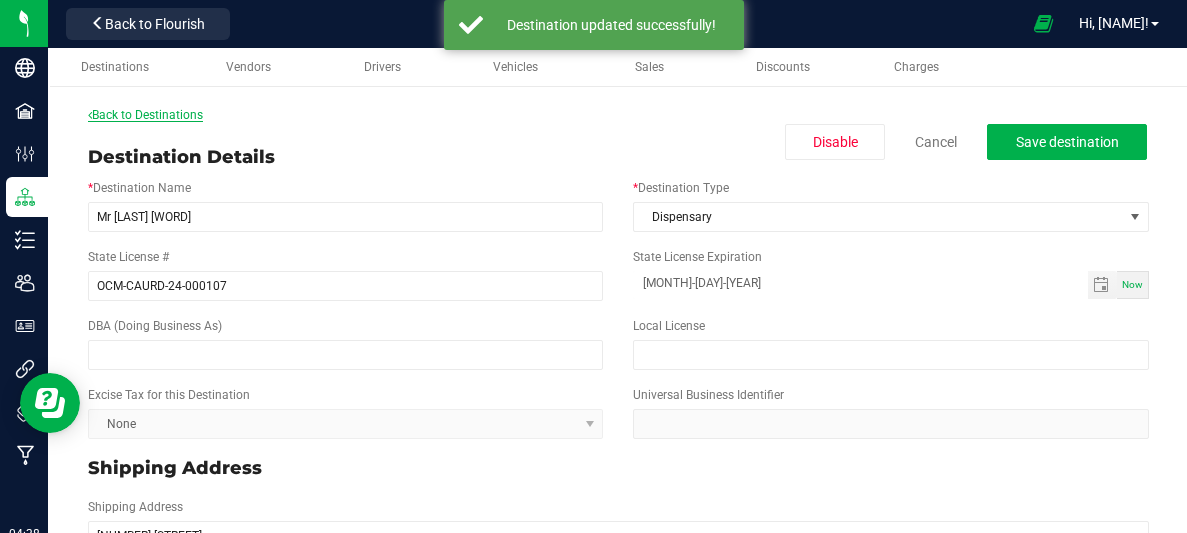 click on "Back to Destinations" at bounding box center (145, 115) 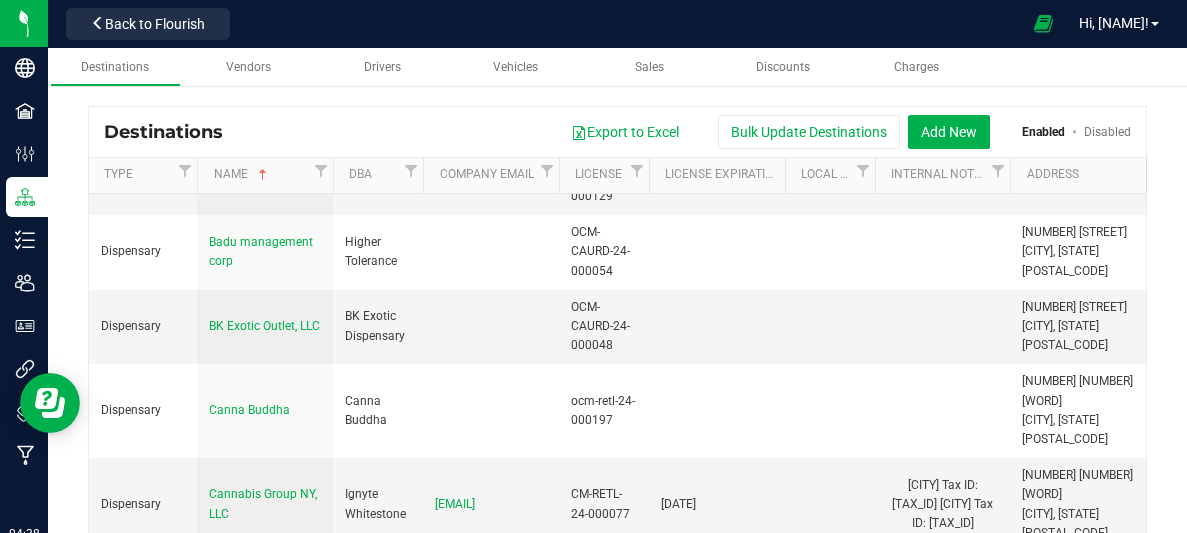 scroll, scrollTop: 0, scrollLeft: 0, axis: both 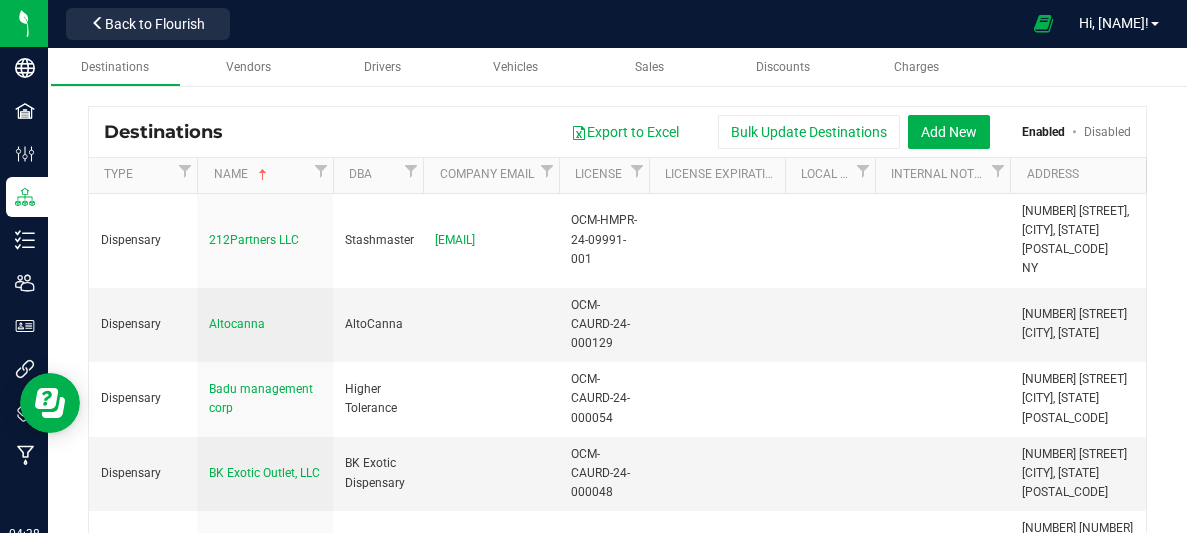 click on "Destinations" at bounding box center [171, 132] 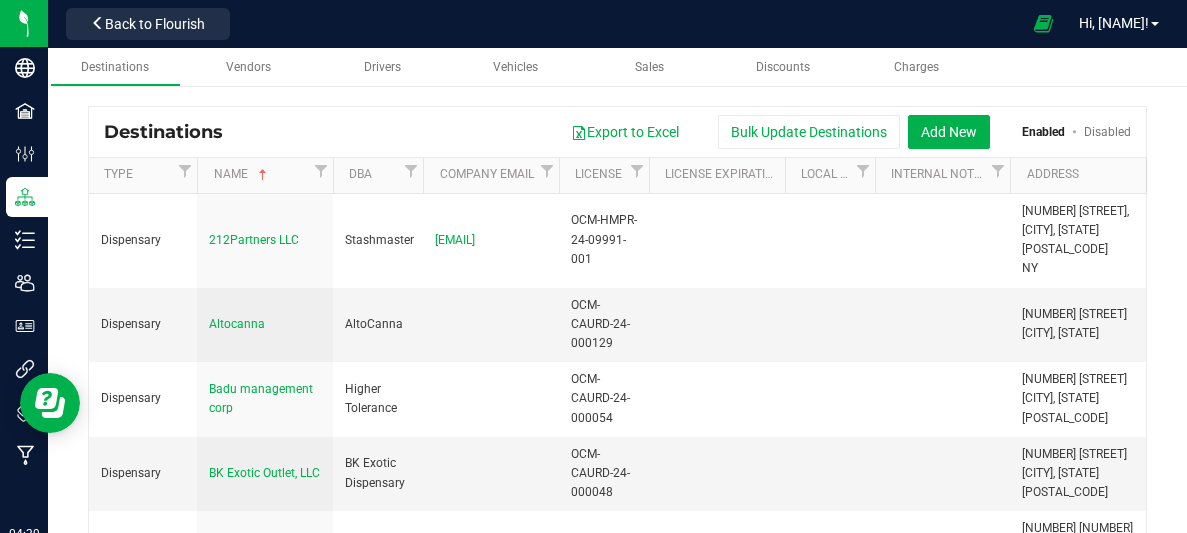 click on "Export to Excel
Bulk Update Destinations
Add New
Enabled
Disabled" at bounding box center [684, 132] 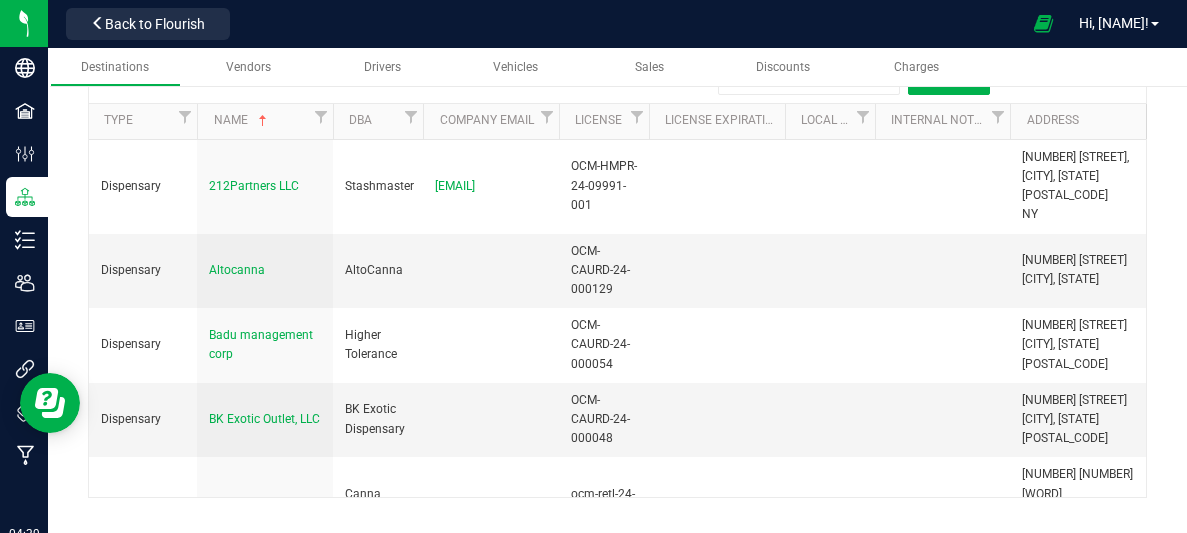 scroll, scrollTop: 0, scrollLeft: 0, axis: both 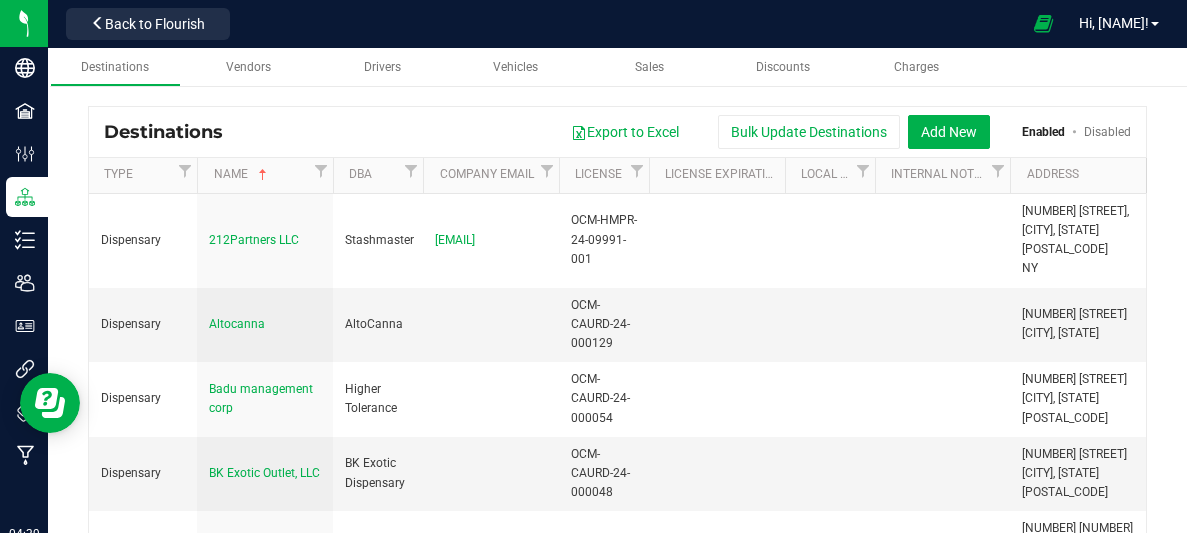 click on "Export to Excel
Bulk Update Destinations
Add New
Enabled
Disabled" at bounding box center [684, 132] 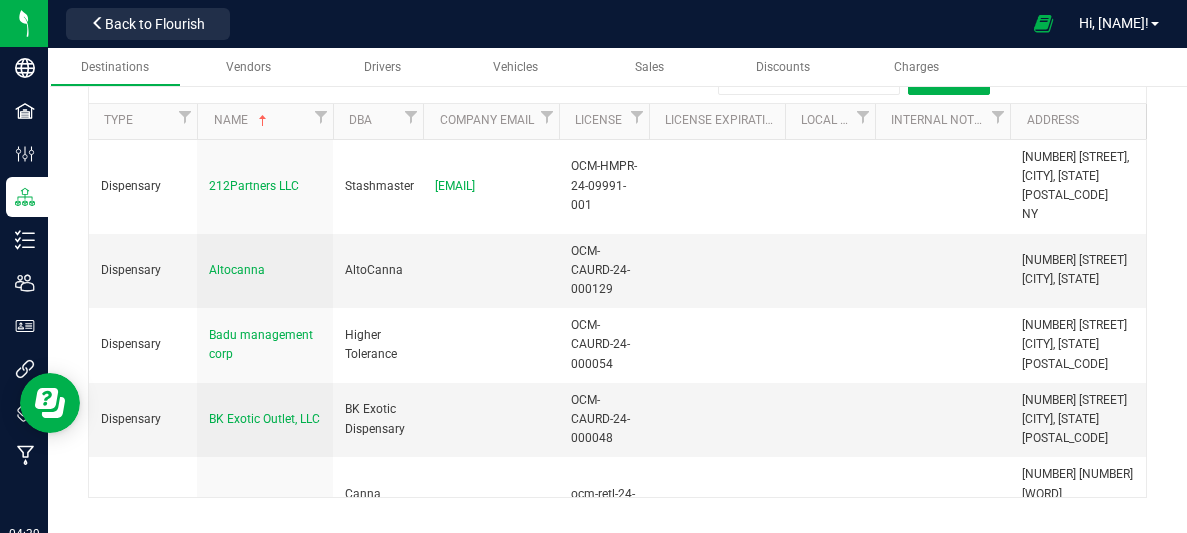 scroll, scrollTop: 0, scrollLeft: 0, axis: both 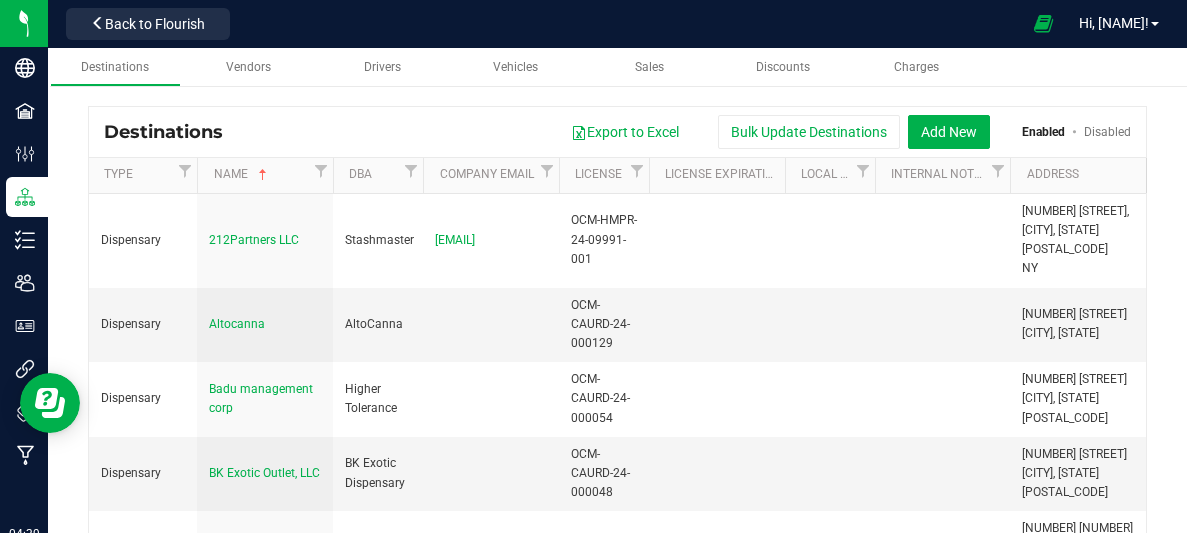 click on "Destinations
Export to Excel
Bulk Update Destinations
Add New
Enabled
Disabled
Type Name DBA Company Email License License Expiration Local License Internal Notes Address Dispensary
[COMPANY_NAME]
Stashmaster
[EMAIL]
OCM-HMPR-24-09991-001
[NUMBER] [STREET], [CITY], [STATE] [POSTAL_CODE]
NY
Dispensary
Altocanna
AltoCanna" at bounding box center (617, 329) 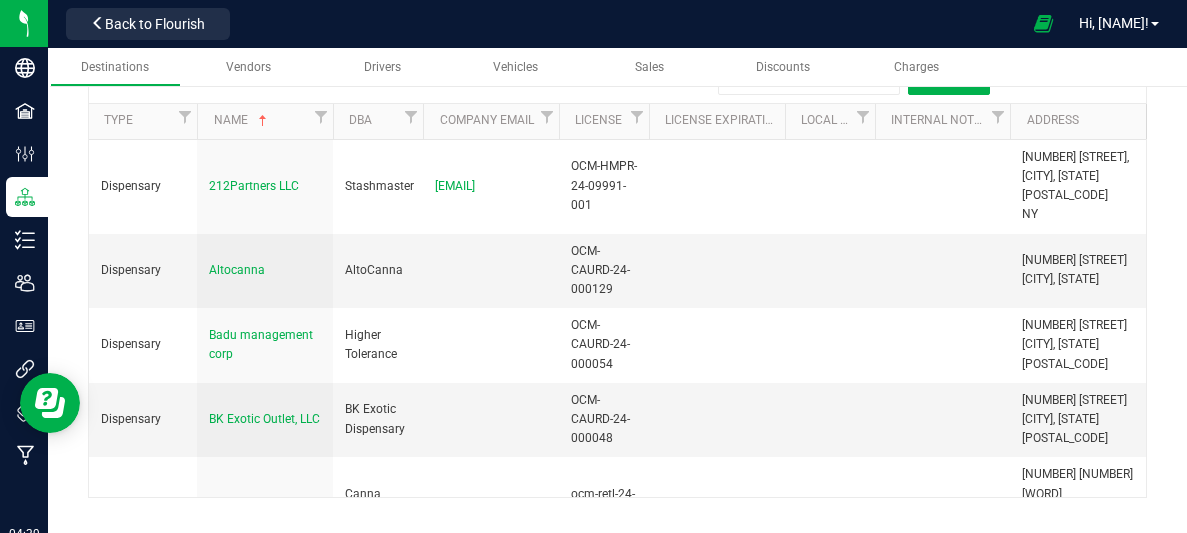 scroll, scrollTop: 0, scrollLeft: 0, axis: both 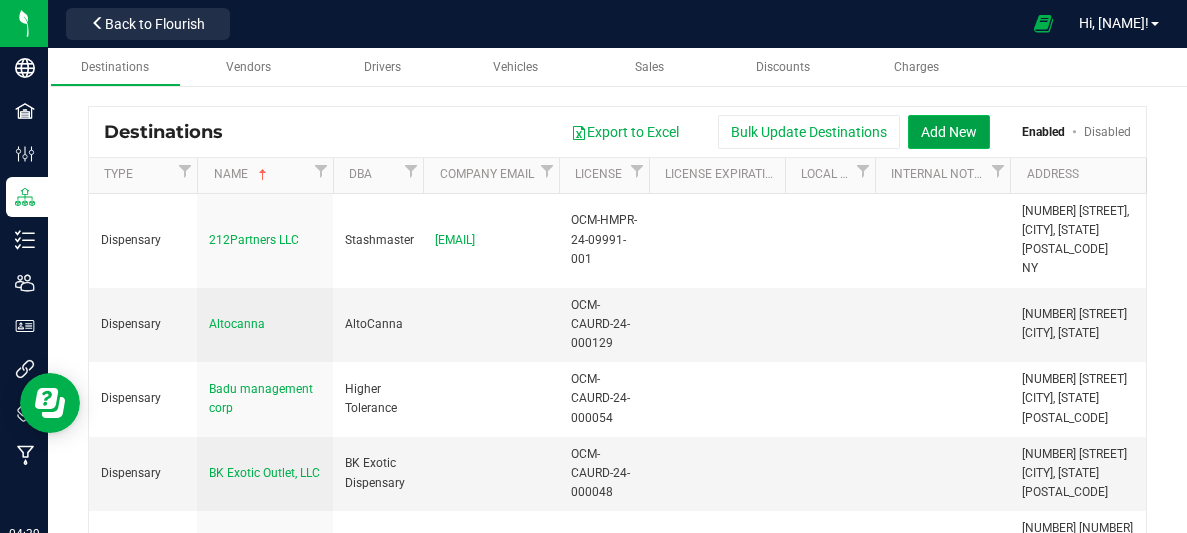 click on "Add New" at bounding box center (949, 132) 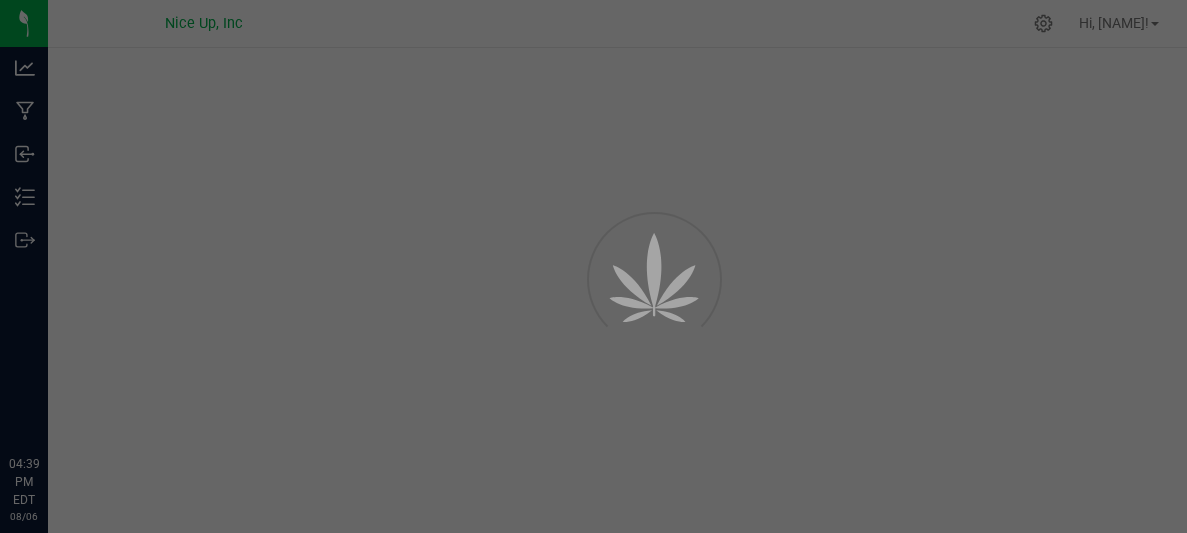 scroll, scrollTop: 0, scrollLeft: 0, axis: both 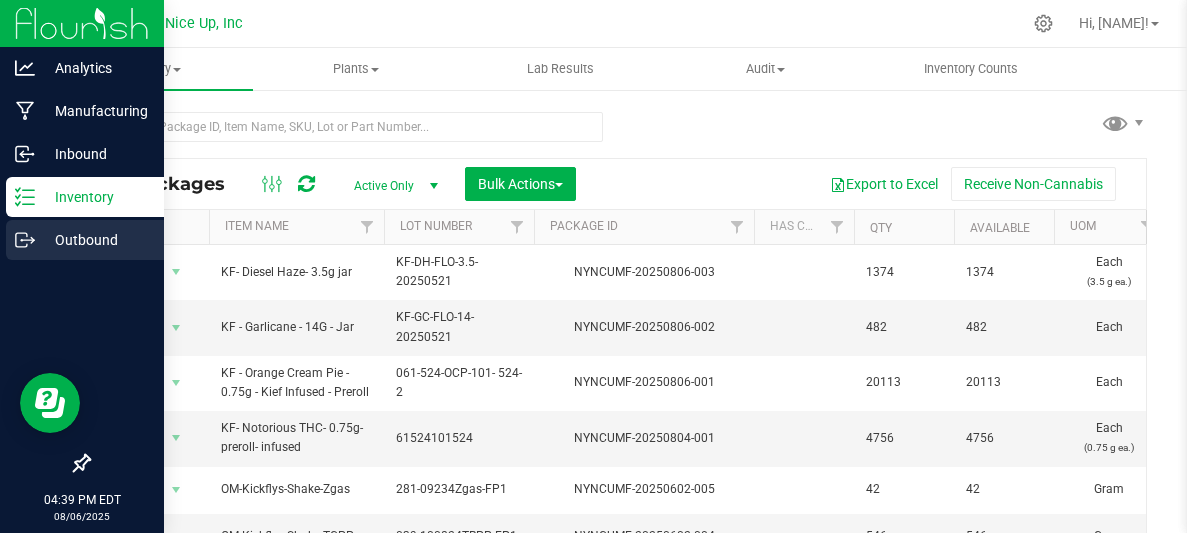 click on "Outbound" at bounding box center [95, 240] 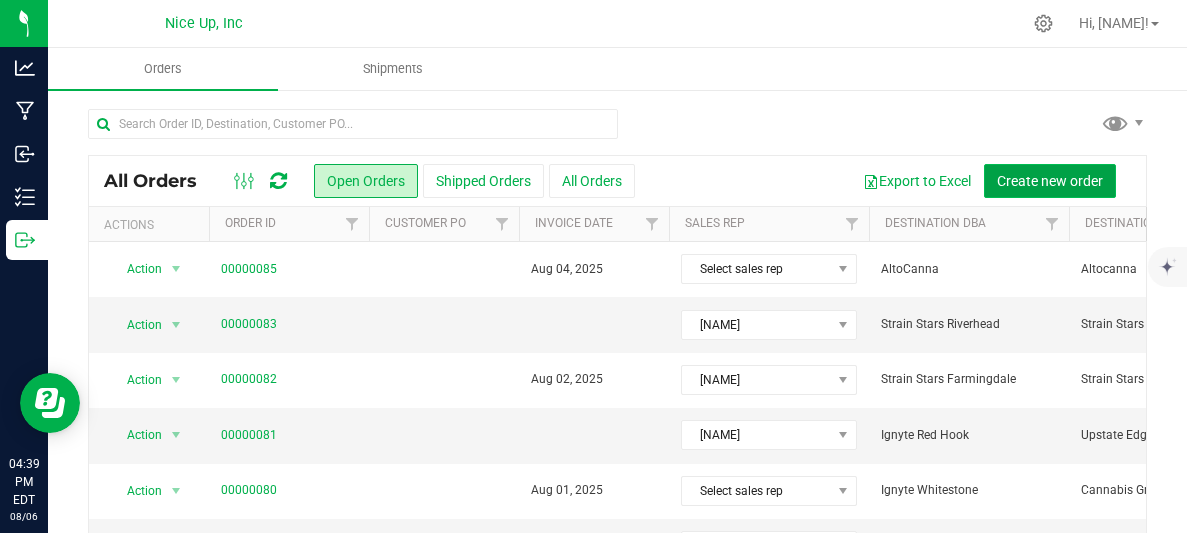 click on "Create new order" at bounding box center [1050, 181] 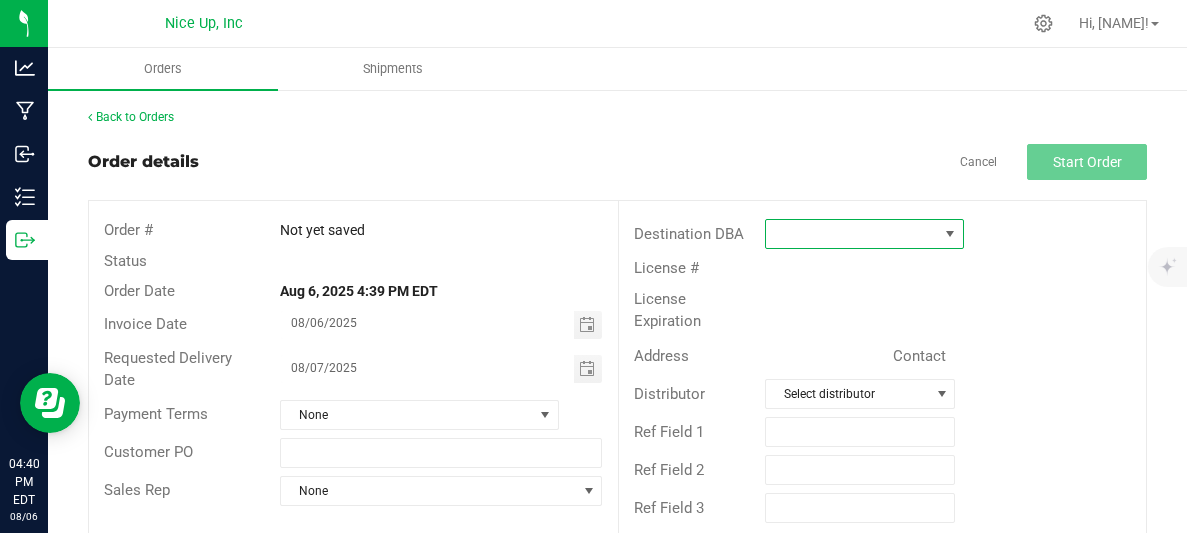 click at bounding box center [852, 234] 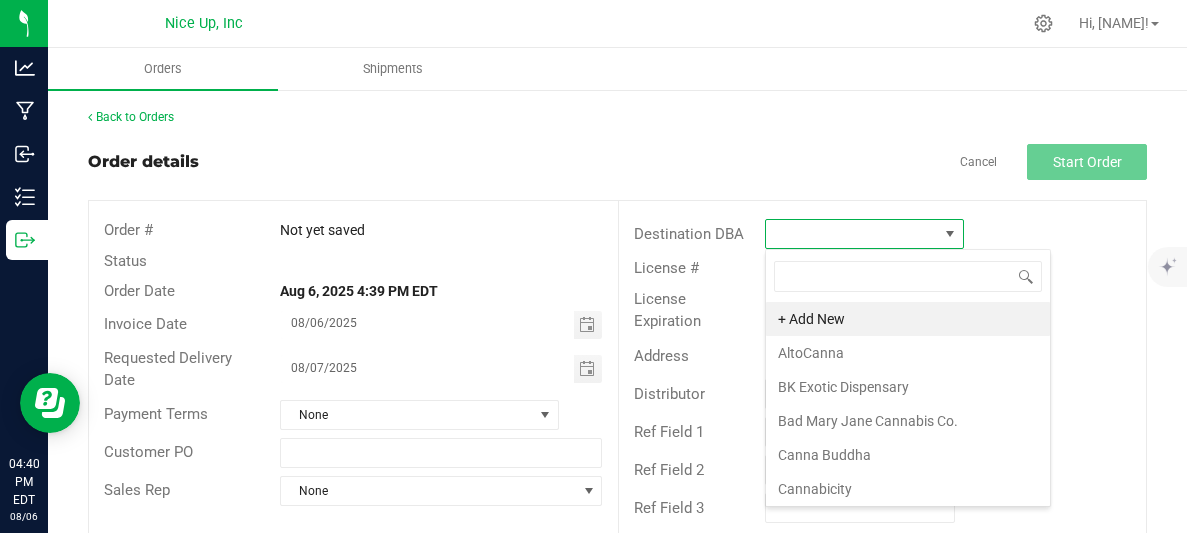 scroll, scrollTop: 99970, scrollLeft: 99800, axis: both 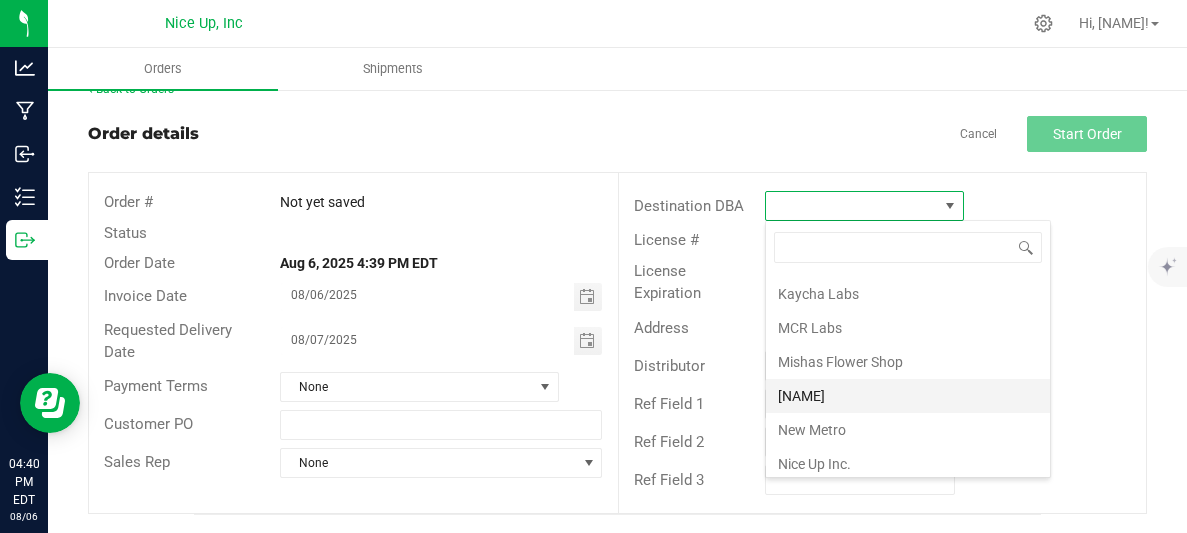 click on "Mr [LAST] [WORD]" at bounding box center (908, 396) 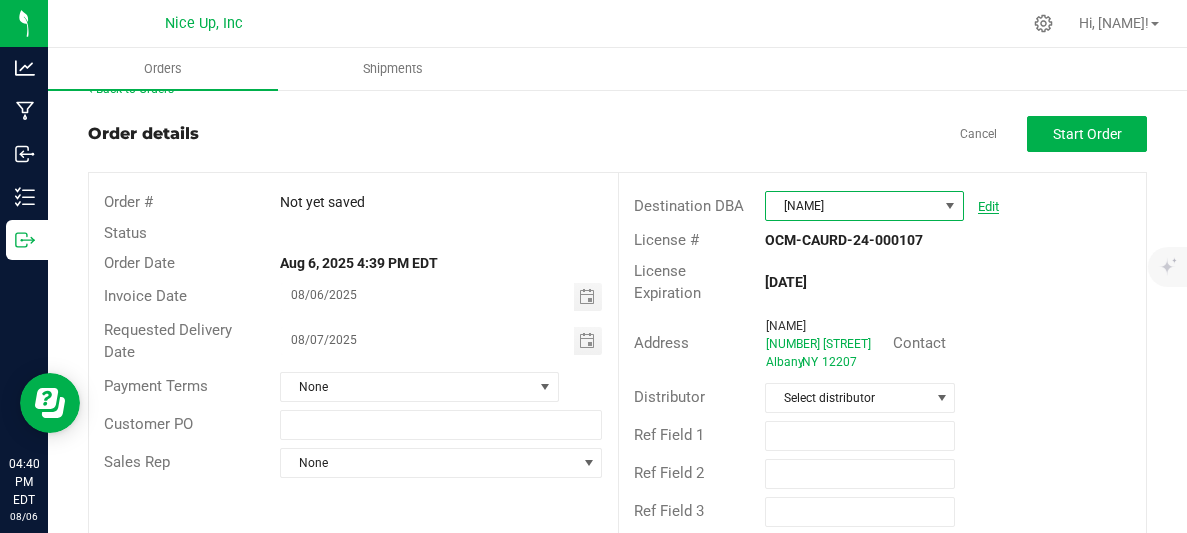 click on "Edit" at bounding box center (988, 206) 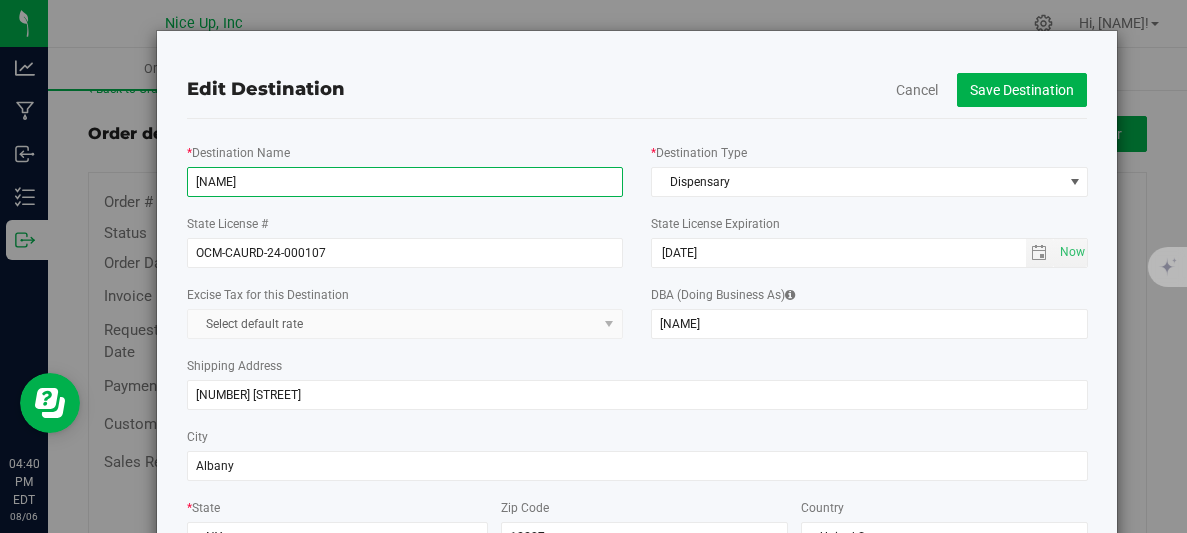 click on "Mr [LAST] [WORD]" at bounding box center [405, 182] 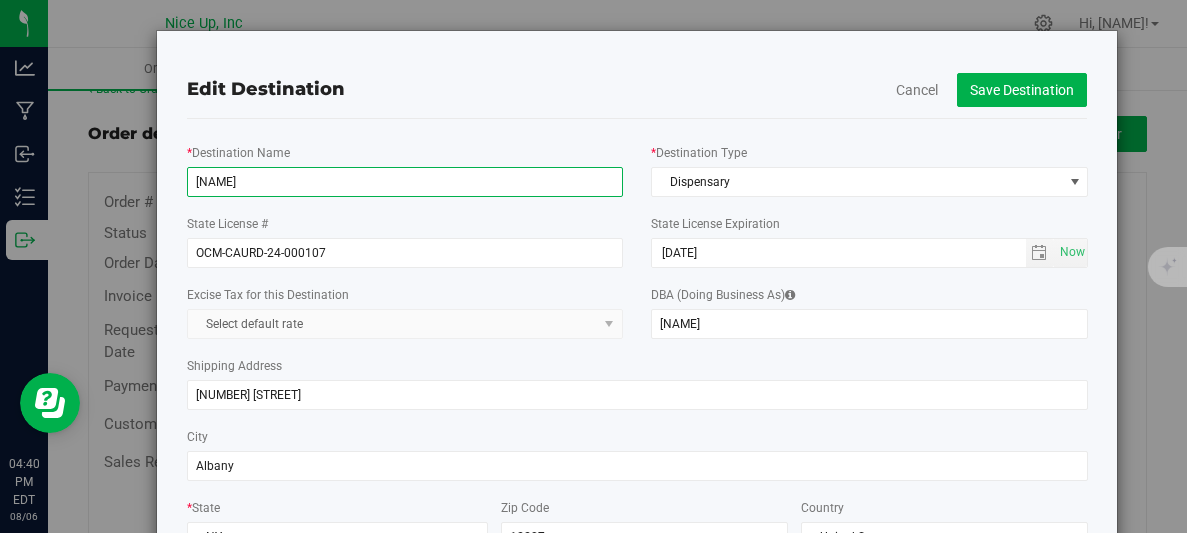click on "Mr [LAST] [WORD]" at bounding box center [405, 182] 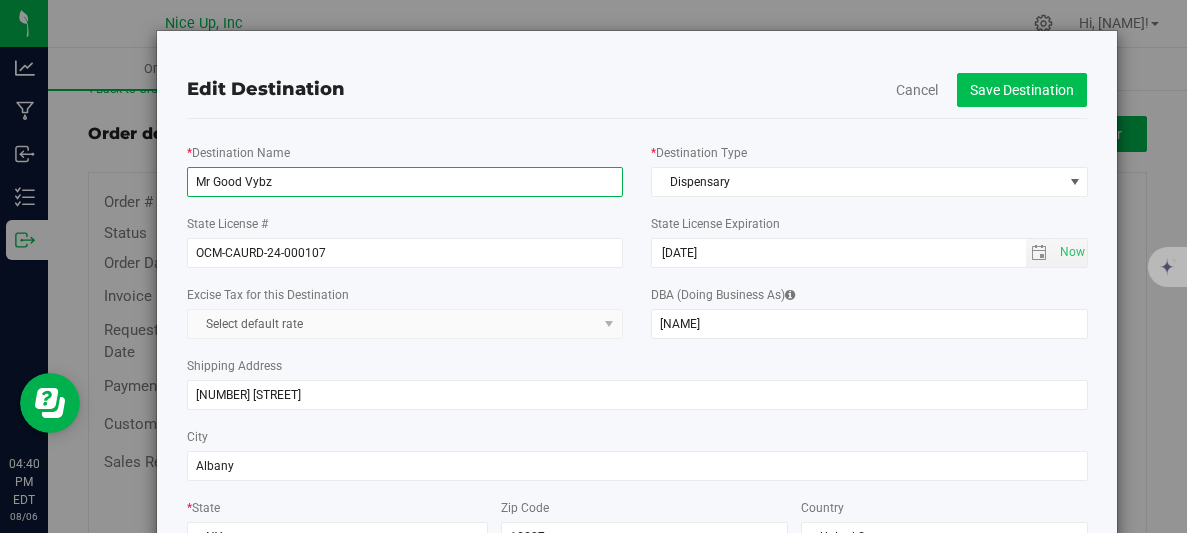 type on "Mr Good Vybz" 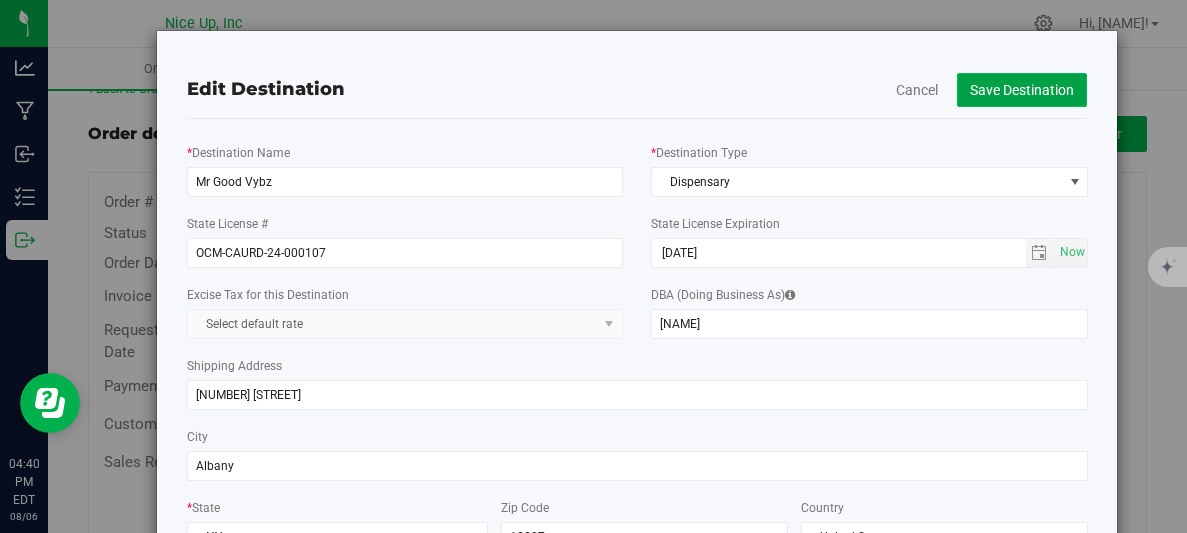 click on "Save Destination" at bounding box center [1022, 90] 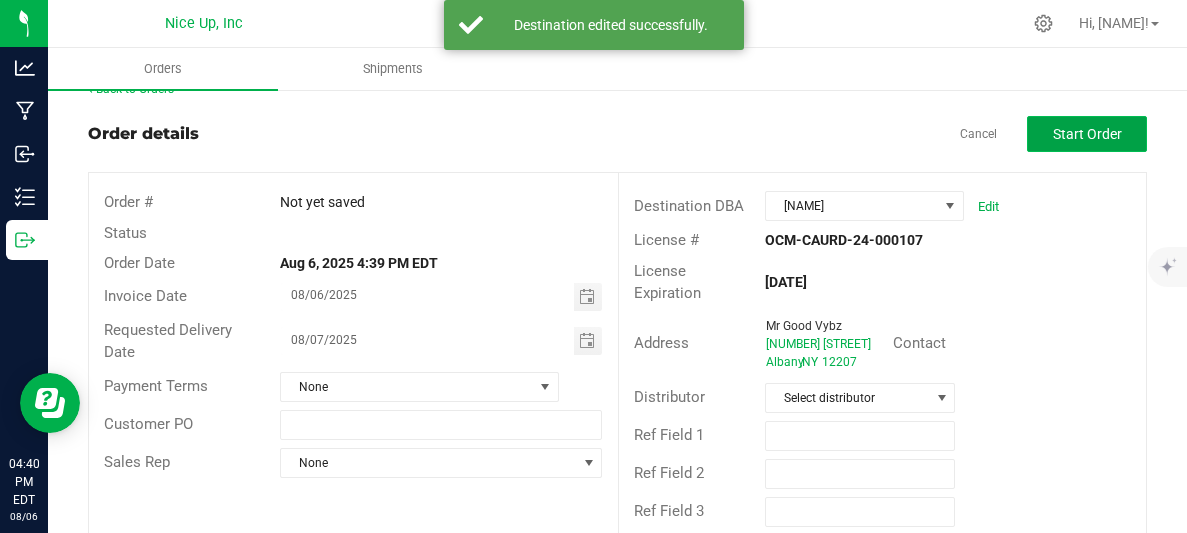 click on "Start Order" at bounding box center (1087, 134) 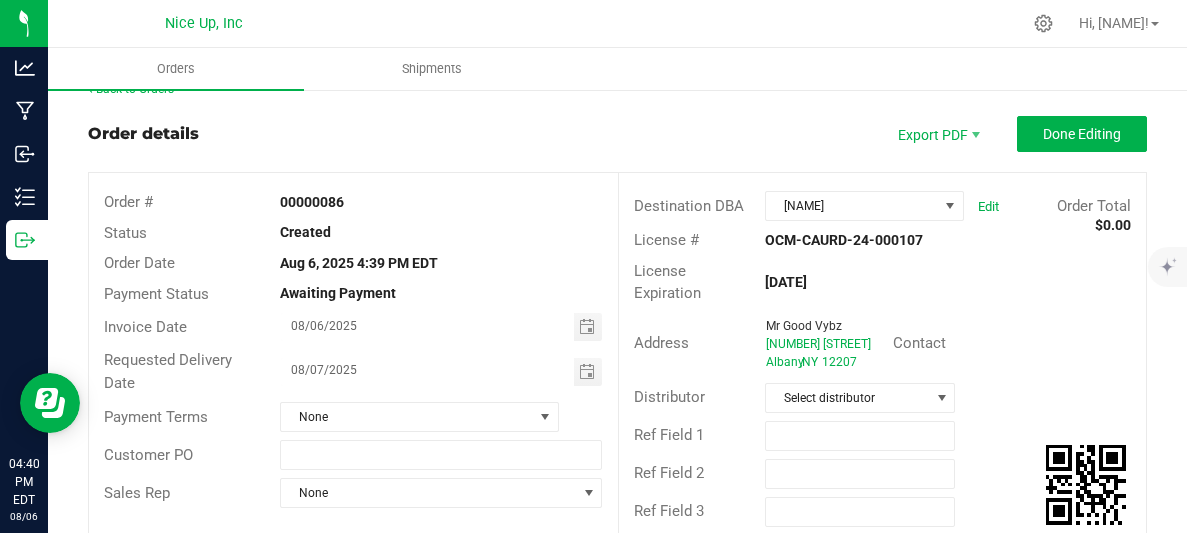 click on "Destination DBA  Mr Good Vybez  Edit   Order Total   $0.00" at bounding box center [883, 206] 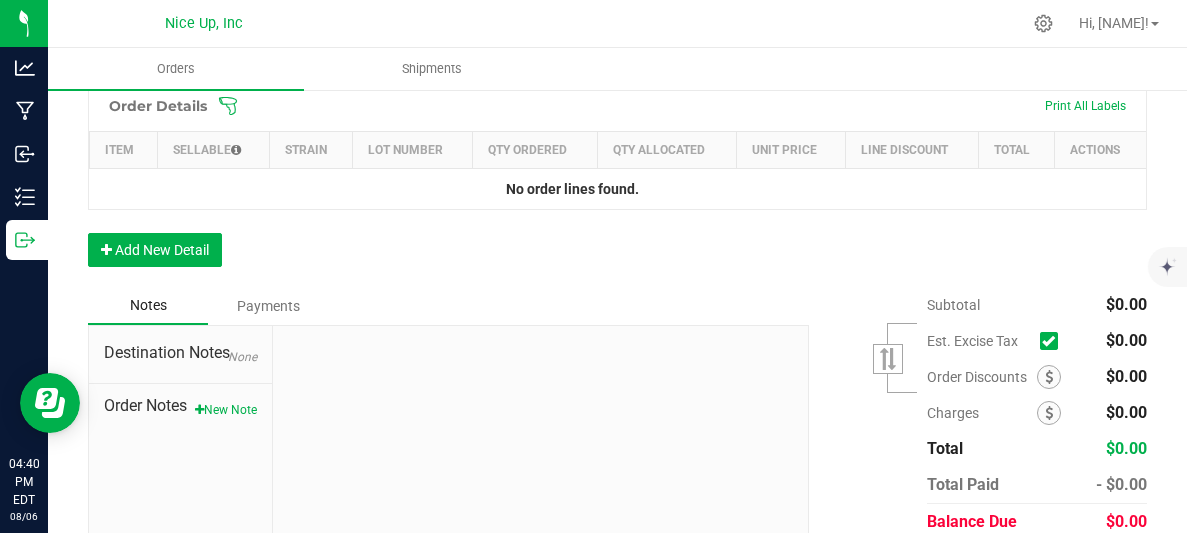 scroll, scrollTop: 594, scrollLeft: 0, axis: vertical 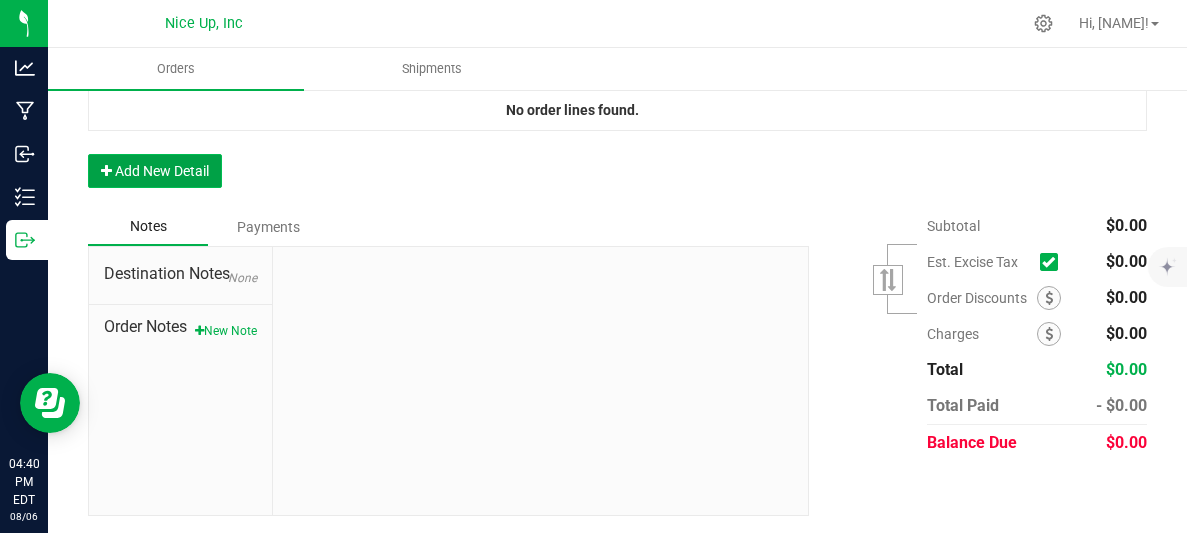 click on "Add New Detail" at bounding box center (155, 171) 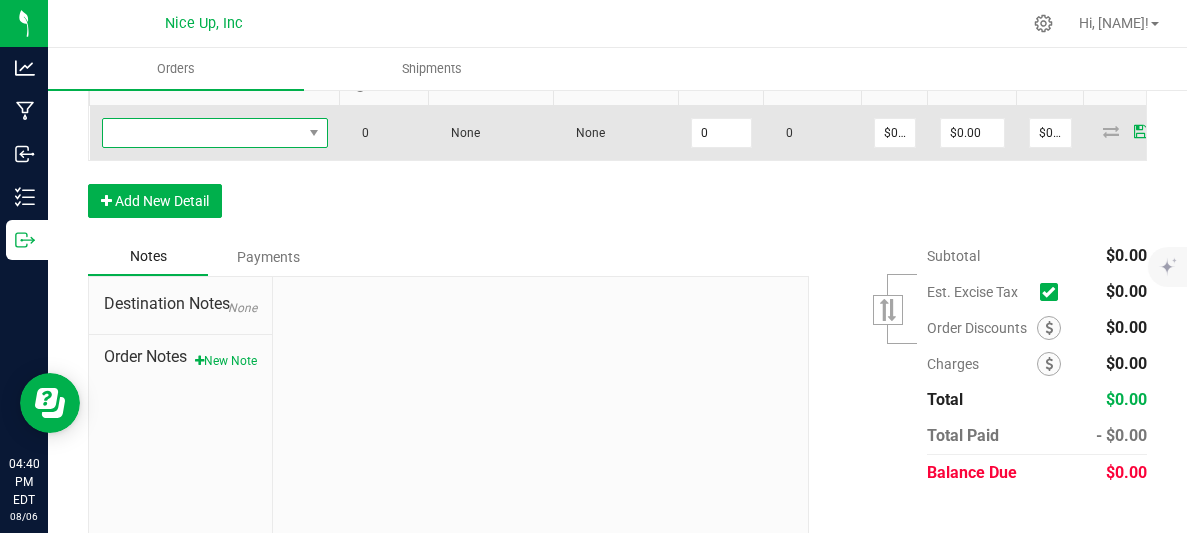 click at bounding box center [202, 133] 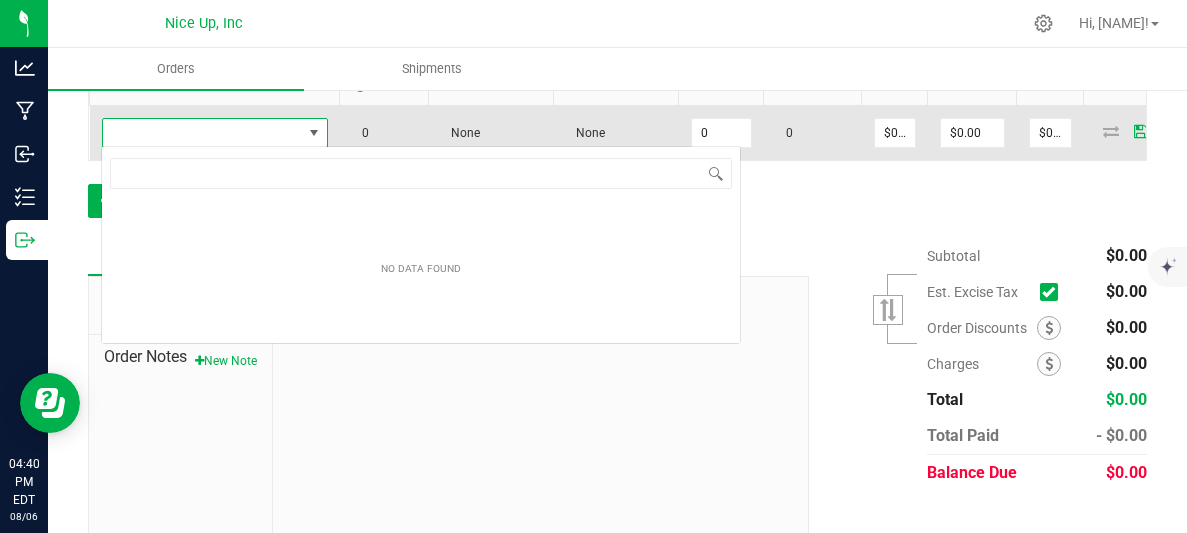 scroll, scrollTop: 99970, scrollLeft: 99774, axis: both 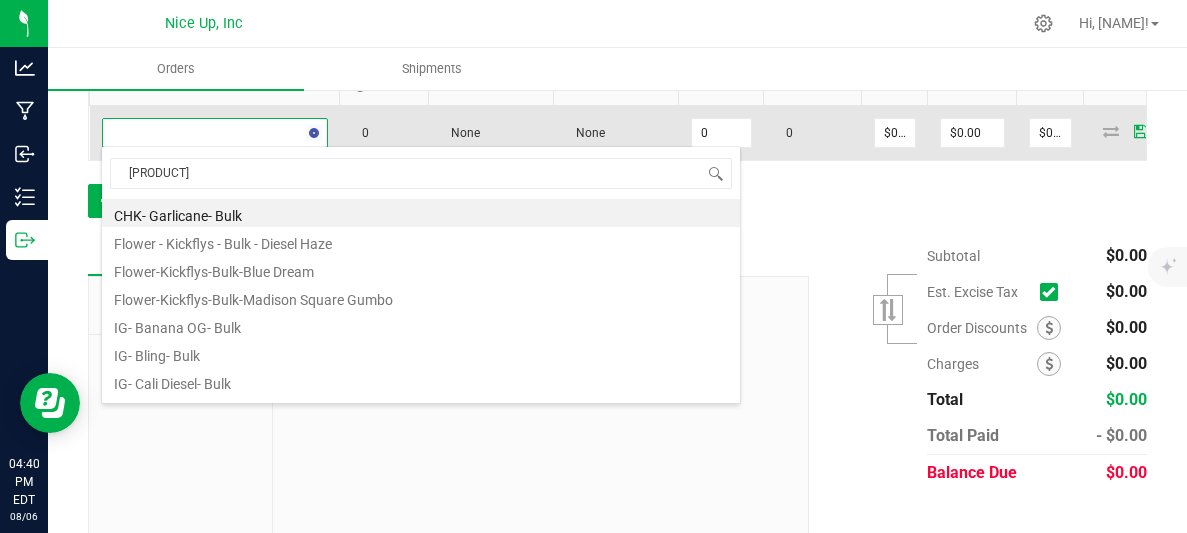type on "octane" 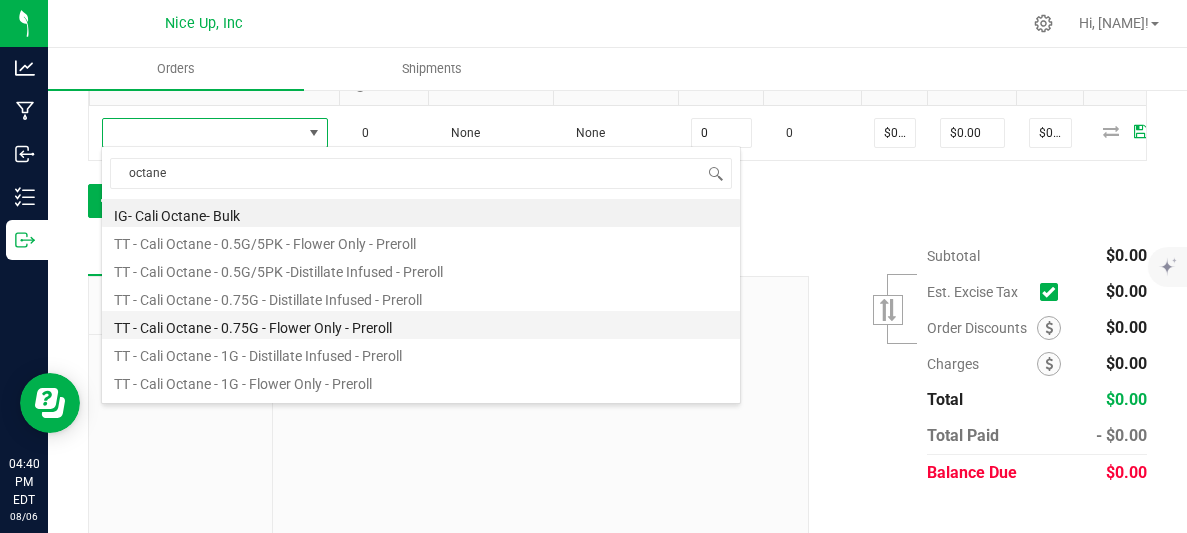 click on "TT - Cali Octane - 0.75G - Flower Only - Preroll" at bounding box center (421, 325) 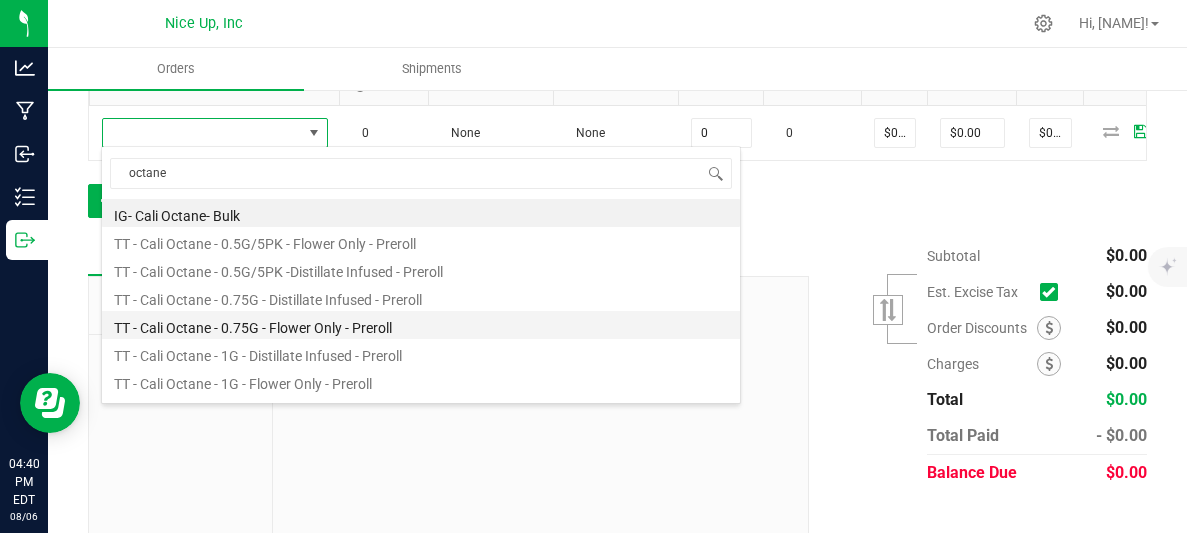 type on "0 ea" 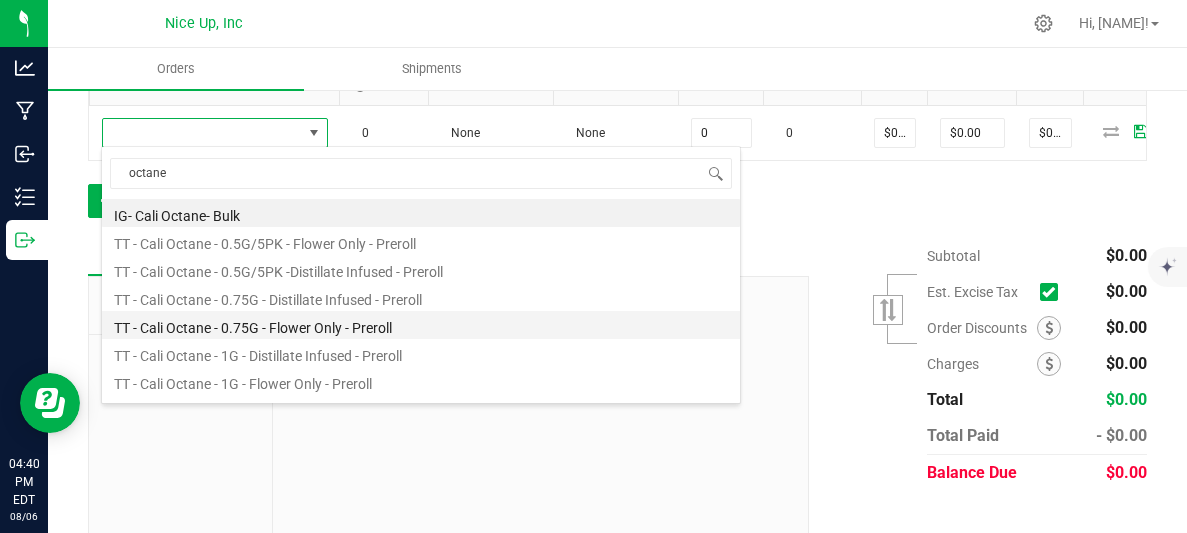 type on "$4.42000" 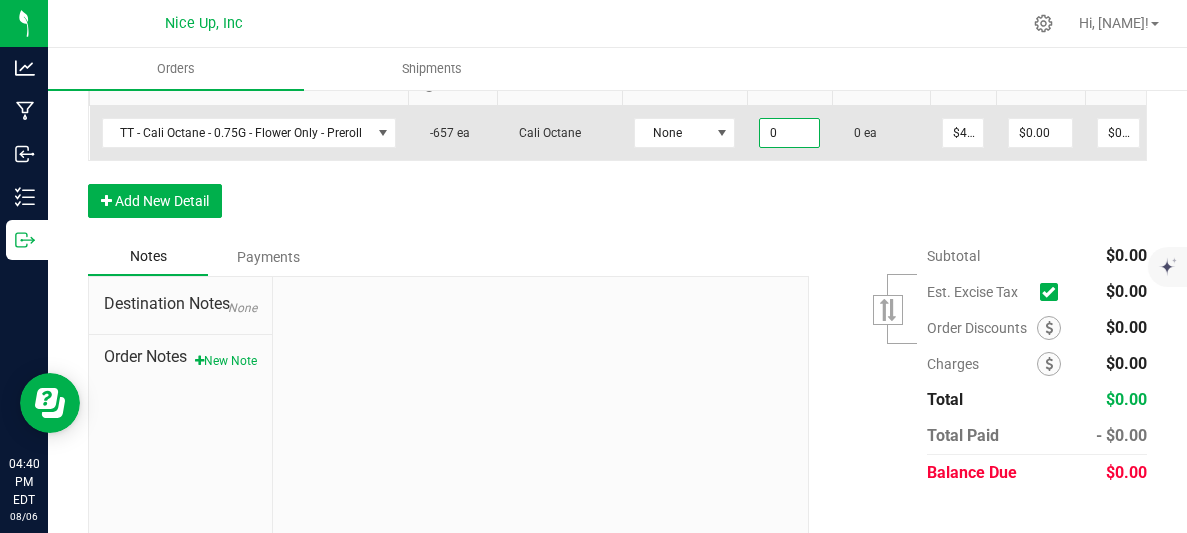 click on "0" at bounding box center (789, 133) 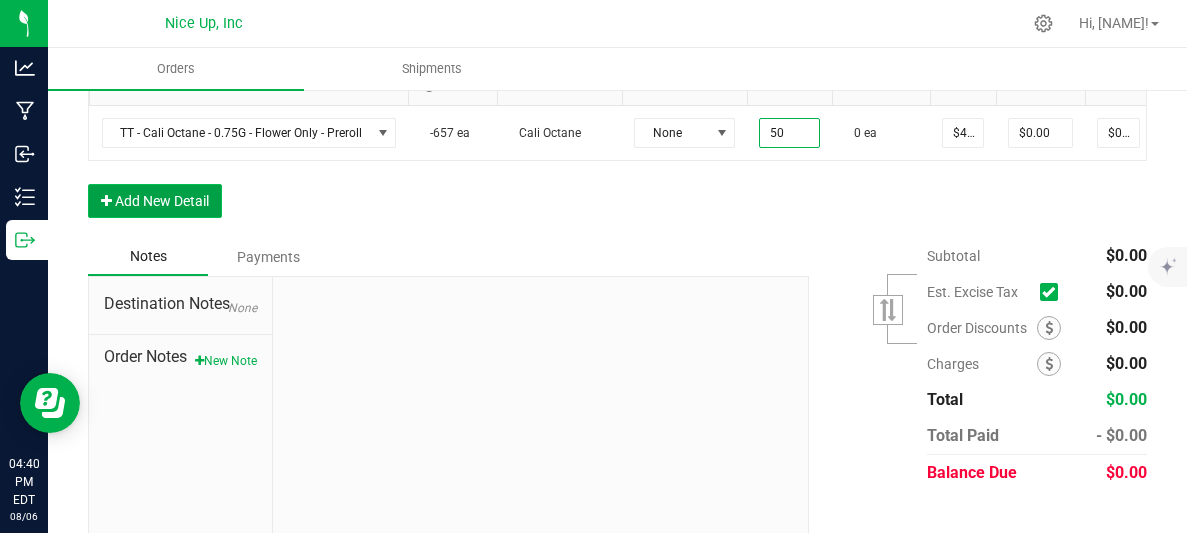 type on "50 ea" 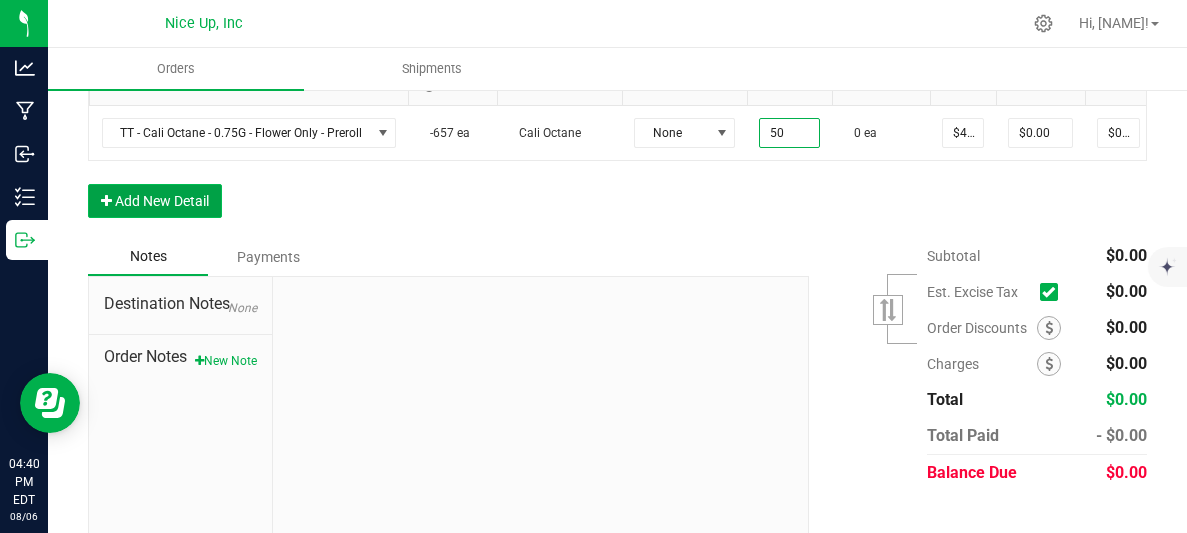 type on "$221.00" 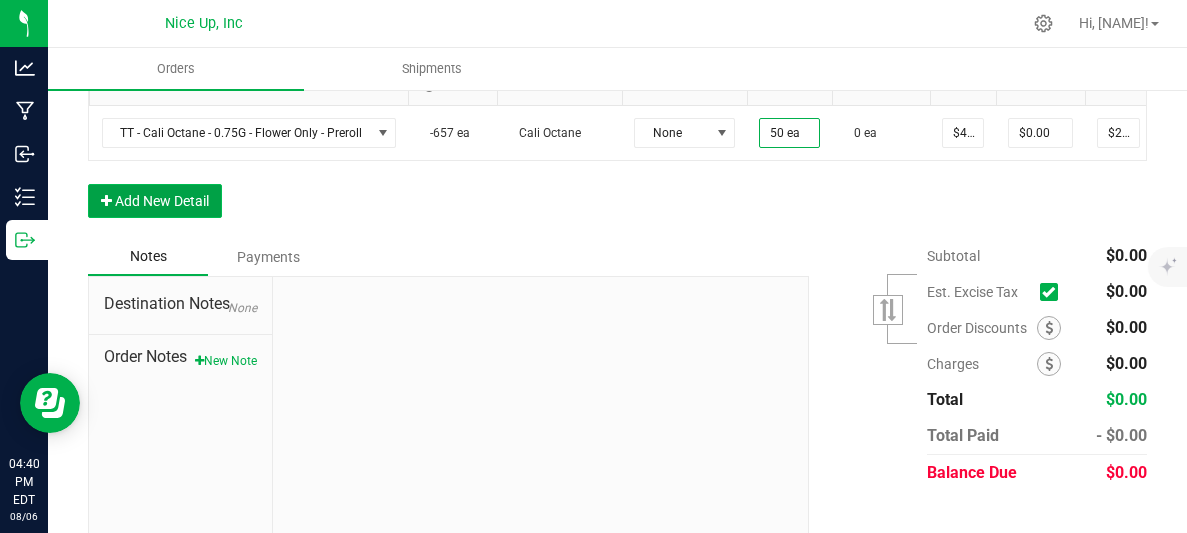 click on "Add New Detail" at bounding box center [155, 201] 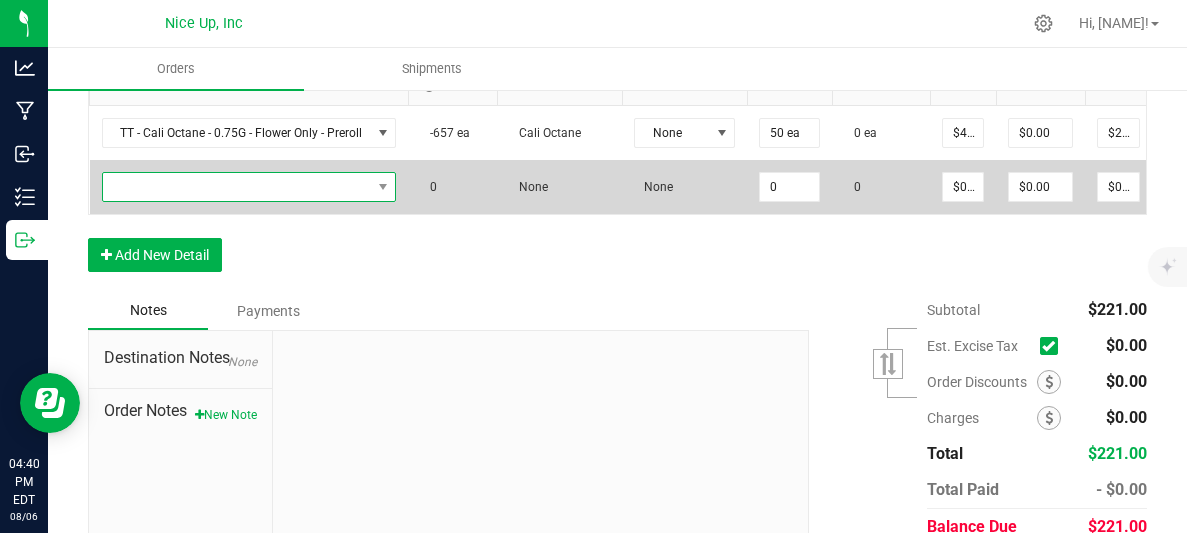 click at bounding box center [237, 187] 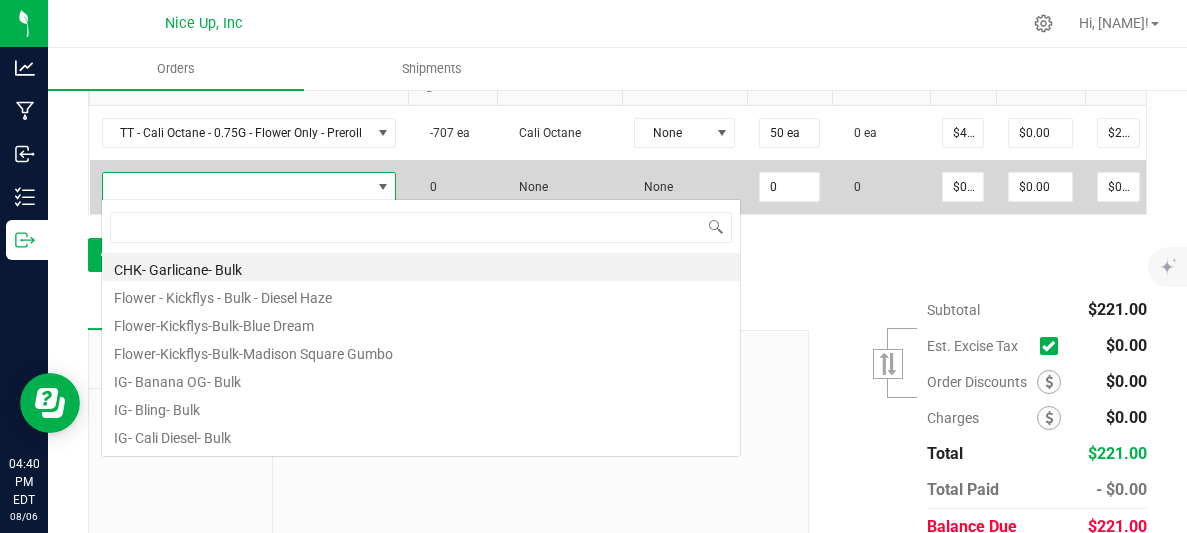 scroll, scrollTop: 99970, scrollLeft: 99707, axis: both 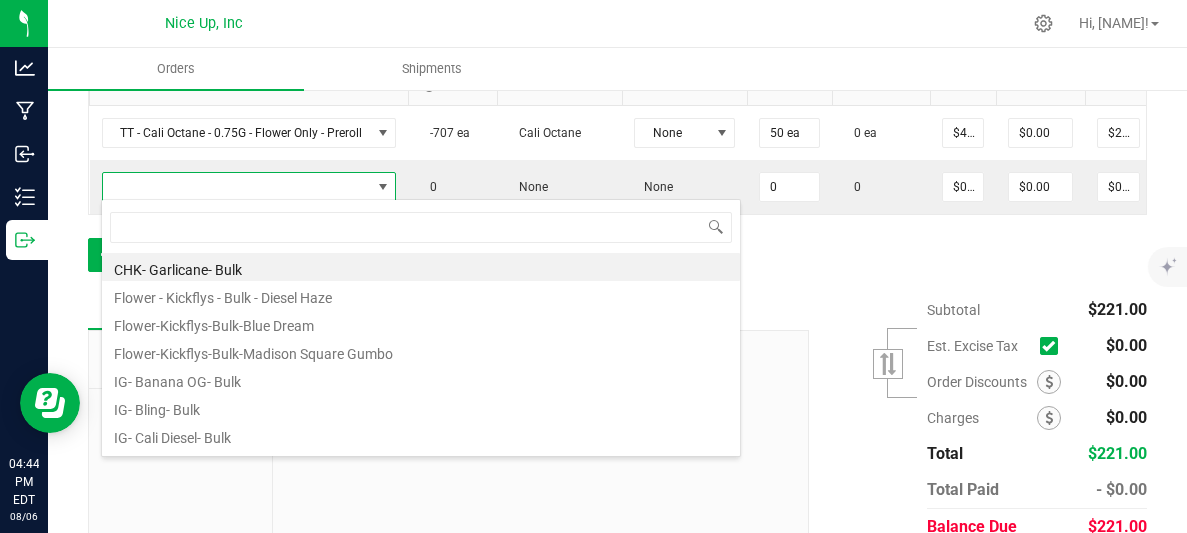 click at bounding box center [689, 23] 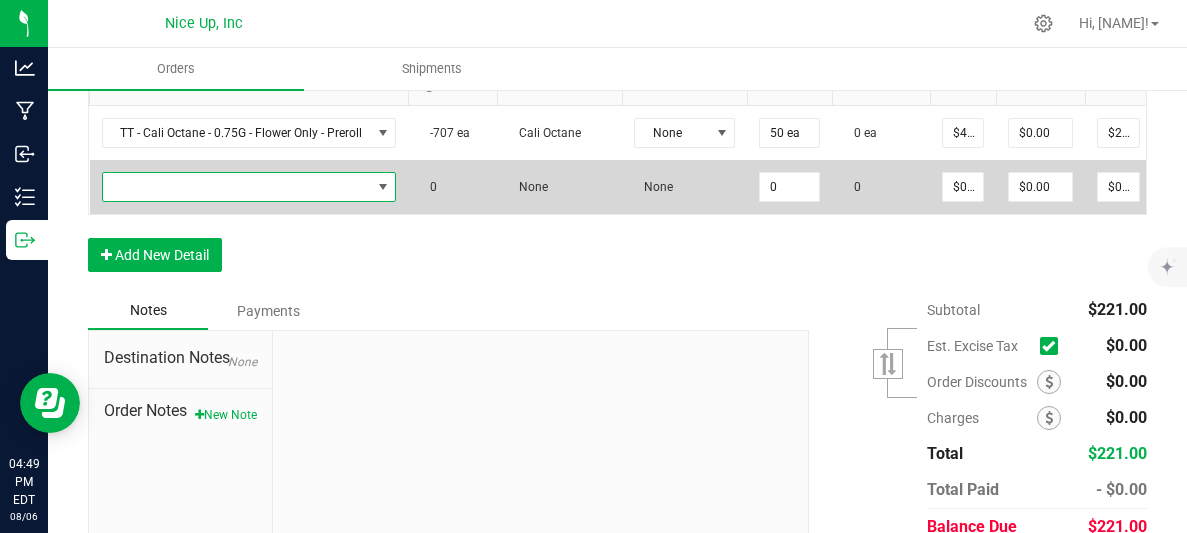 click at bounding box center (237, 187) 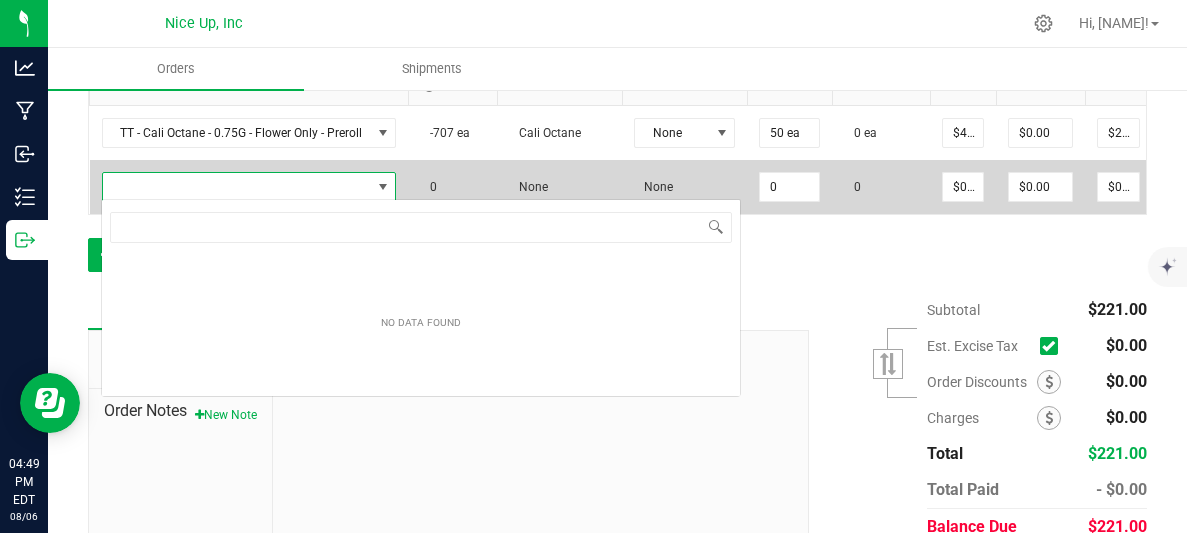 scroll, scrollTop: 99970, scrollLeft: 99707, axis: both 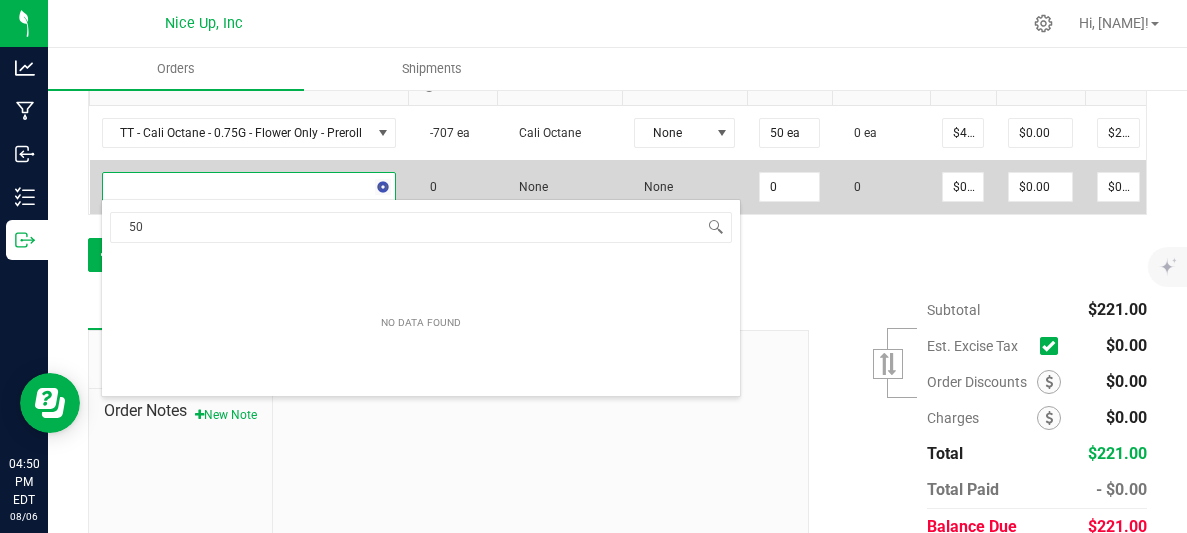 type on "5" 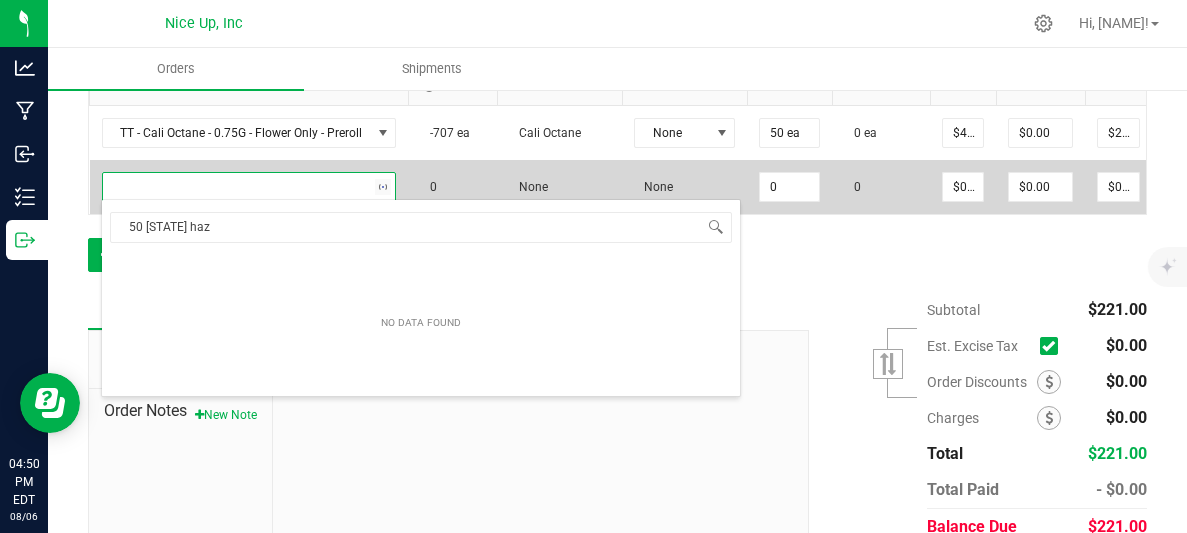 type on "50 Cali haze" 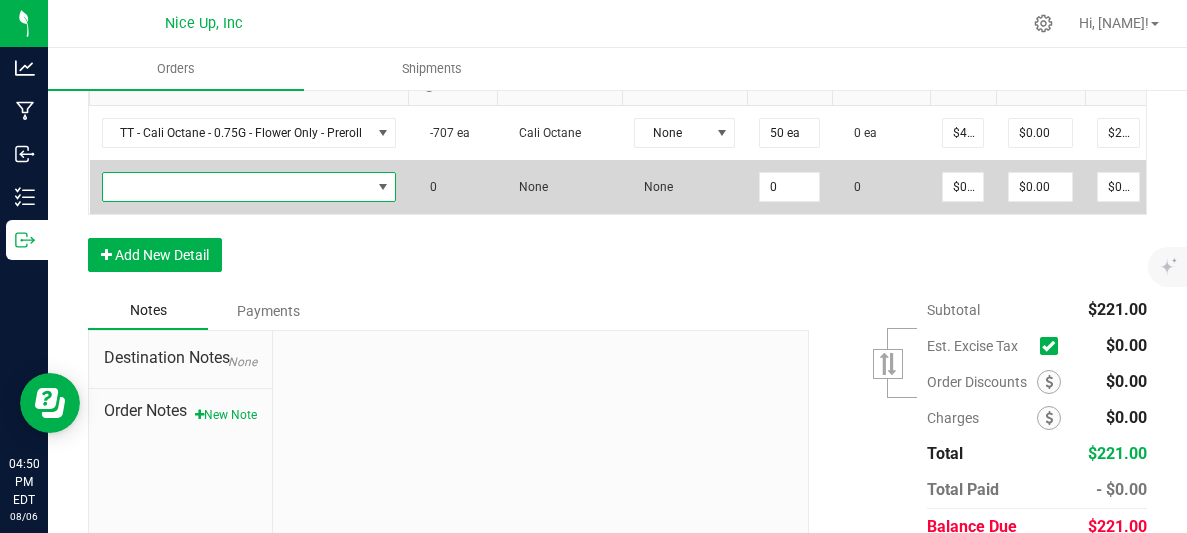 click at bounding box center [237, 187] 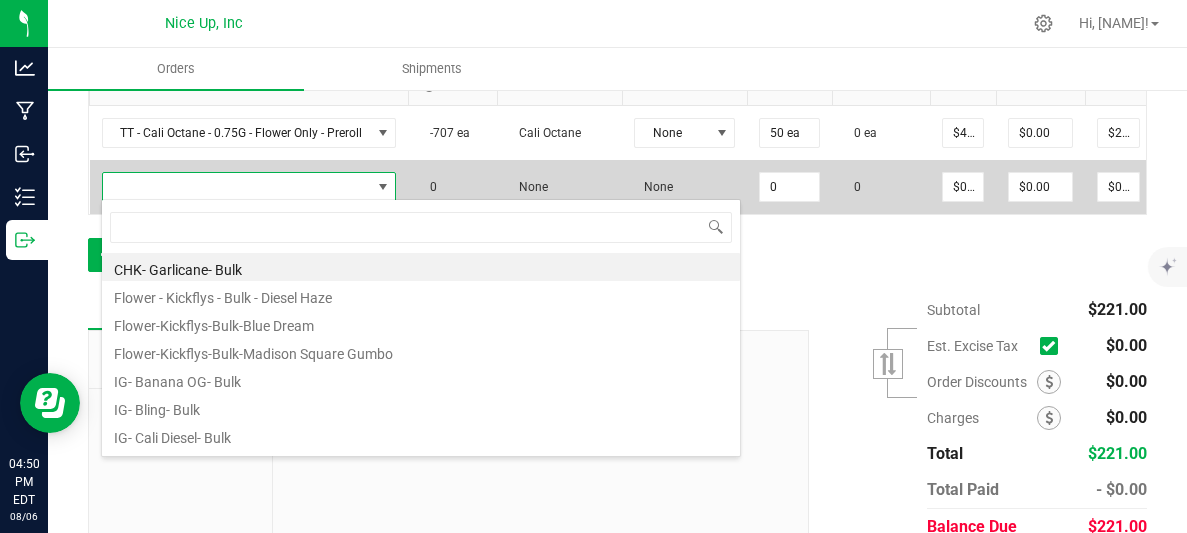 scroll, scrollTop: 99970, scrollLeft: 99707, axis: both 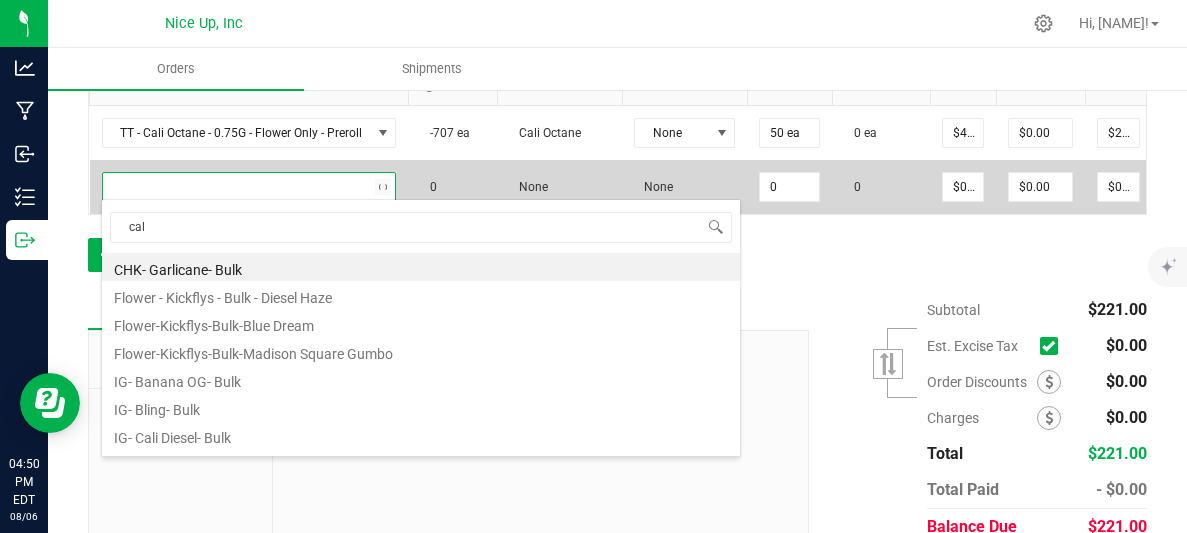 type on "cali" 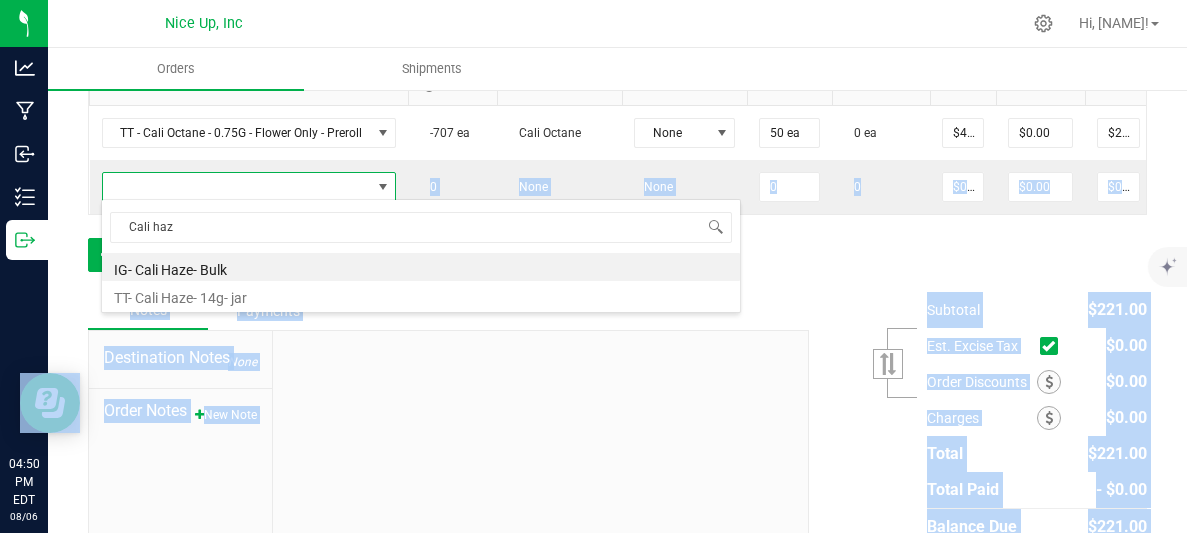 drag, startPoint x: 210, startPoint y: 190, endPoint x: 204, endPoint y: 206, distance: 17.088007 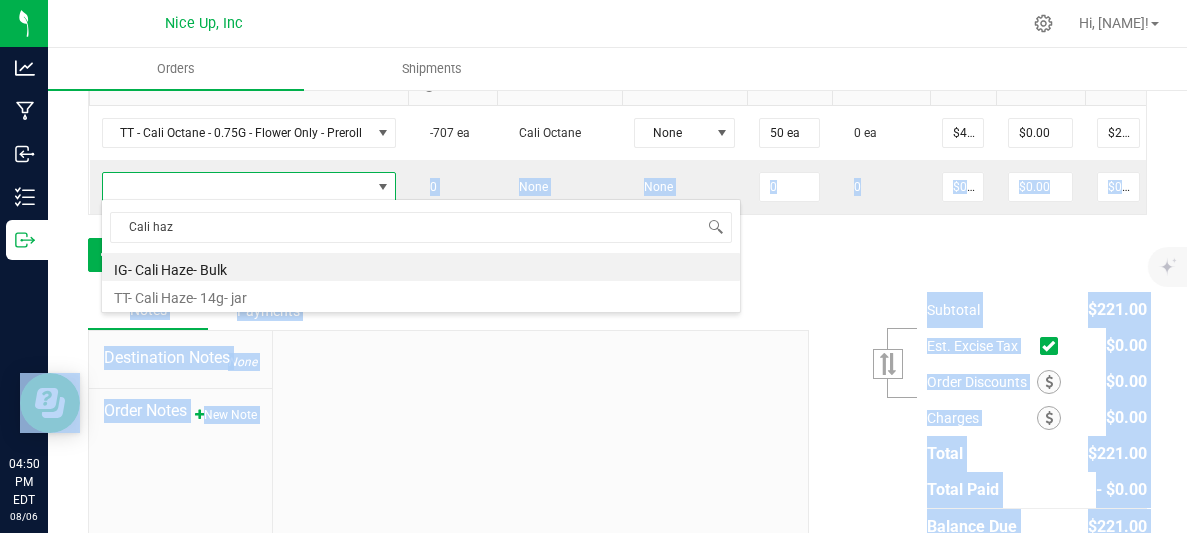 click on "Analytics Manufacturing Inbound Inventory Outbound 04:50 PM EDT 08/06/2025  08/06   Nice Up, Inc   Hi, Bubu!
Orders
Shipments
Back to Orders
Order details   Export PDF   Done Editing   Order #   00000086   Status   Created   Order Date   Aug 6, 2025 4:39 PM EDT   Payment Status   Awaiting Payment   Invoice Date  08/06/2025  Requested Delivery Date  08/07/2025  Payment Terms  None  Customer PO   Sales Rep  None  Destination DBA  Mr Good Vybez  Edit   Order Total   $221.00   License #   OCM-CAURD-24-000107   License Expiration   Mar 15, 2026   Address  Mr Good Vybz" at bounding box center (593, 266) 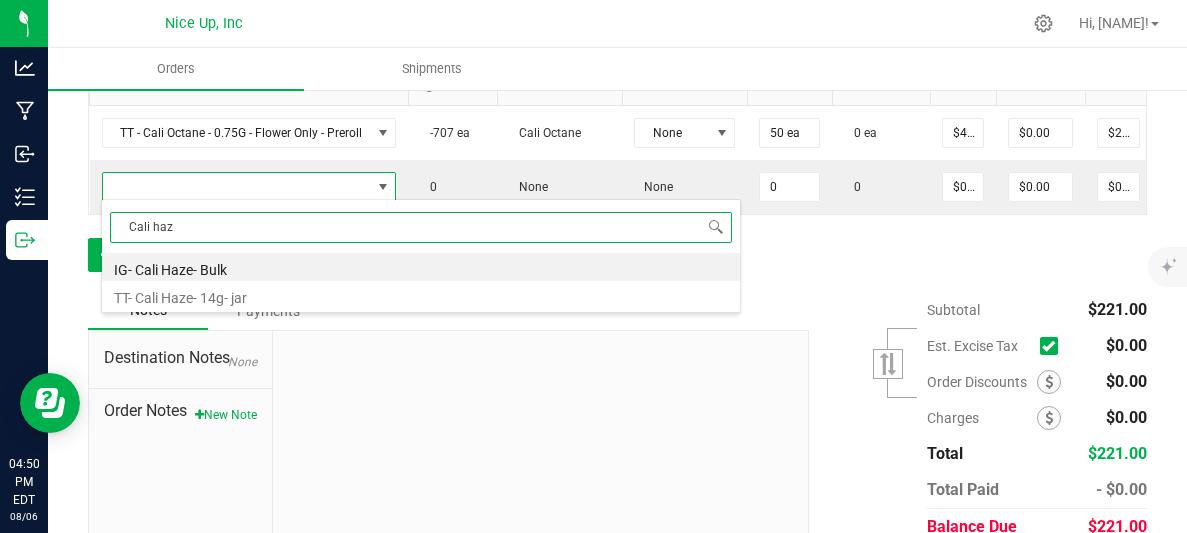 click on "Cali haz" at bounding box center (421, 227) 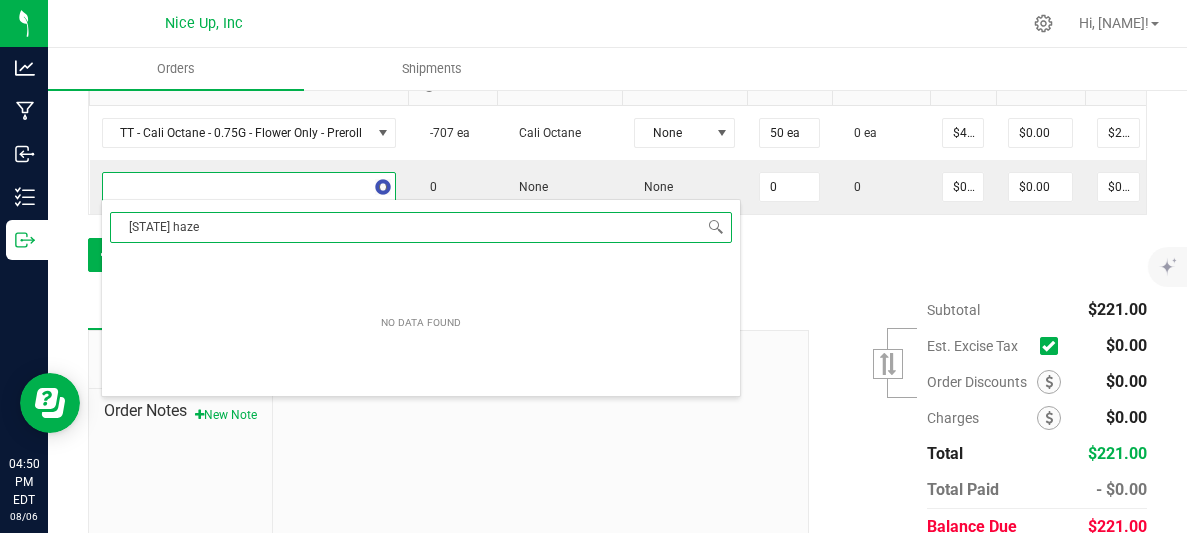 click on "California haze" at bounding box center [421, 227] 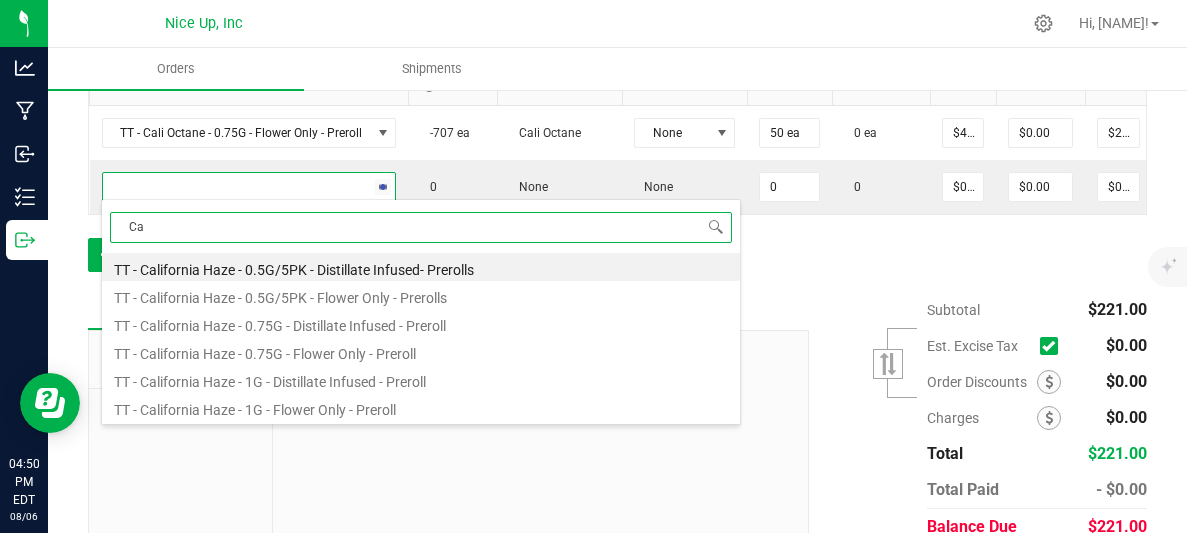 type on "C" 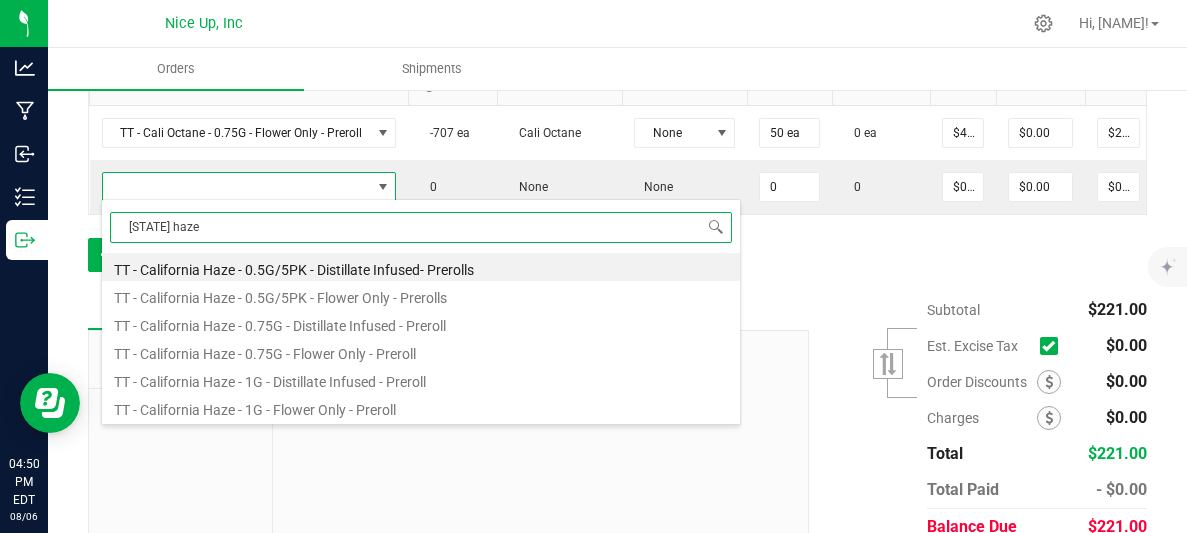 type on "california haz" 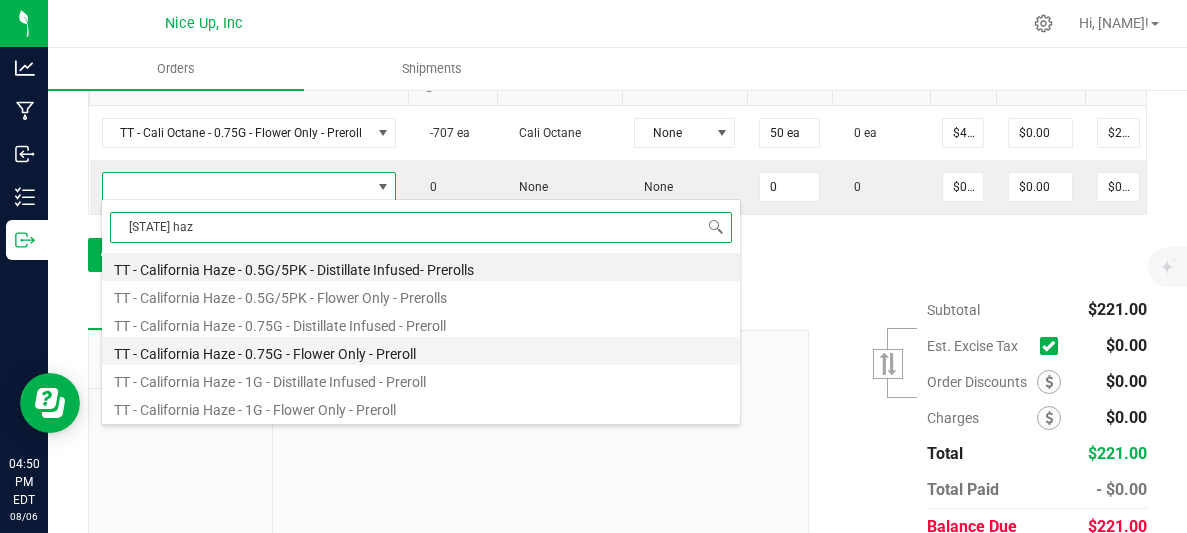 click on "TT - California Haze - 0.75G - Flower Only - Preroll" at bounding box center [421, 351] 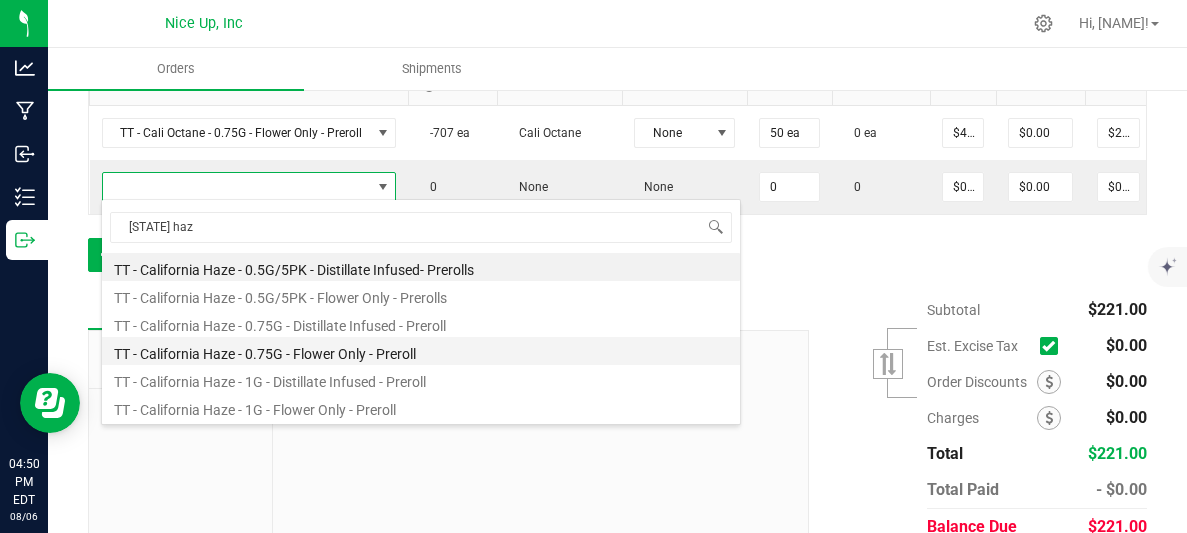 type on "0 ea" 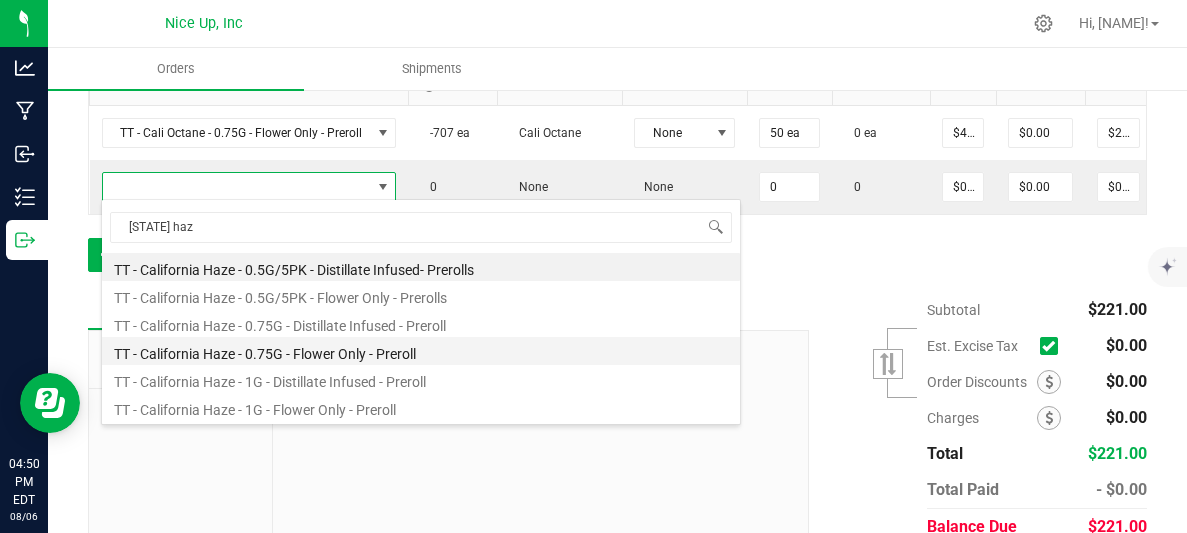 type on "$4.42000" 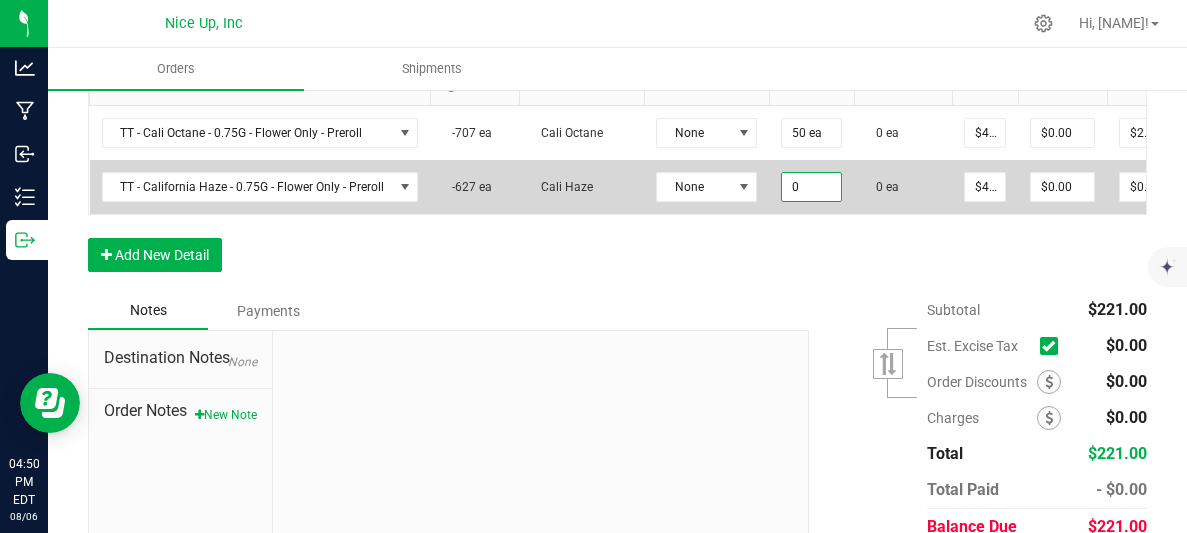 click on "0" at bounding box center [811, 187] 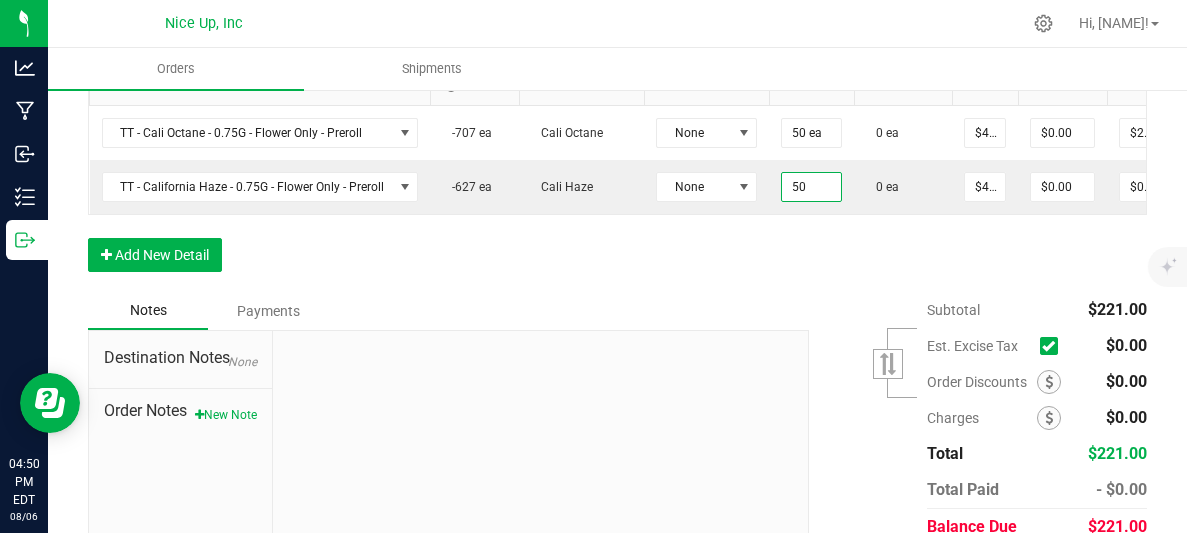 type on "50 ea" 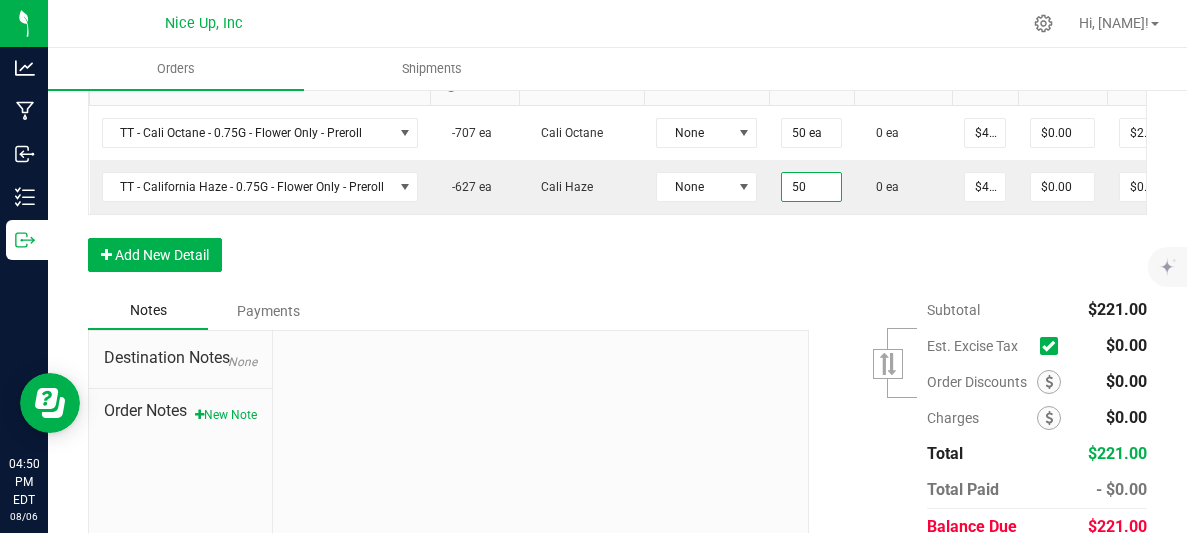 type on "$221.00" 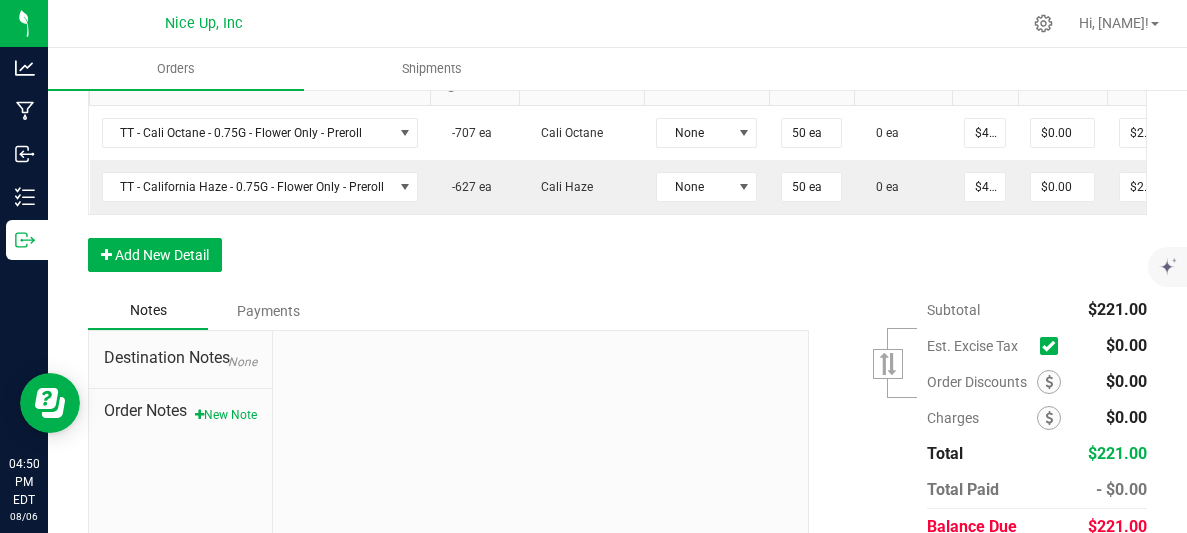 click on "Order Details Print All Labels Item  Sellable  Strain  Lot Number  Qty Ordered Qty Allocated Unit Price Line Discount Total Actions TT - Cali Octane - 0.75G - Flower Only - Preroll  -707 ea   Cali Octane  None 50 ea  0 ea  $4.42000 $0.00 $221.00 TT - California Haze - 0.75G - Flower Only - Preroll  -627 ea   Cali Haze  None 50 ea  0 ea  $4.42000 $0.00 $221.00
Add New Detail" at bounding box center [617, 146] 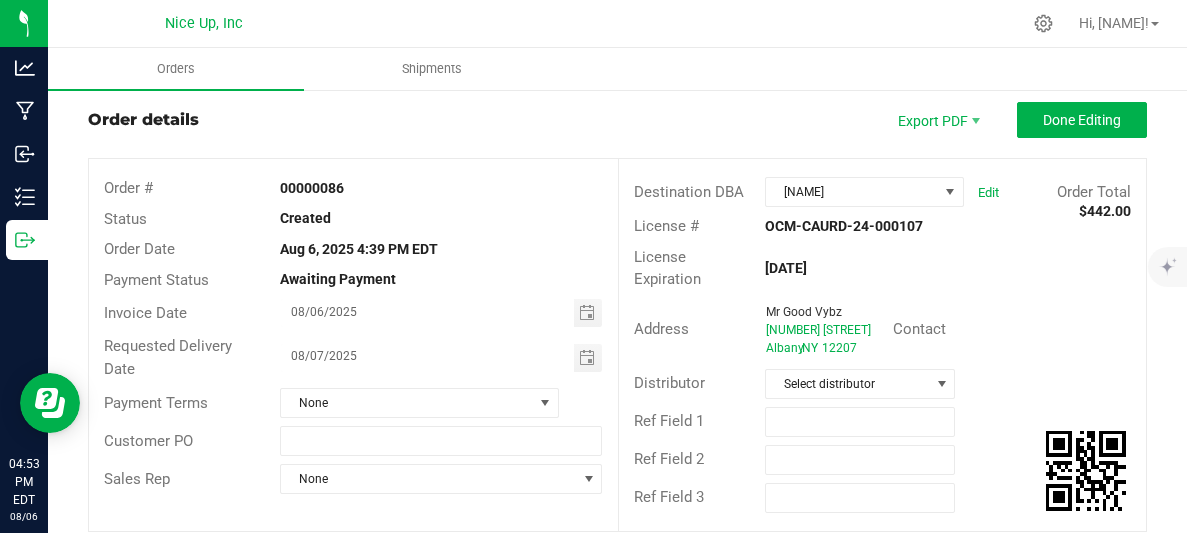 scroll, scrollTop: 54, scrollLeft: 0, axis: vertical 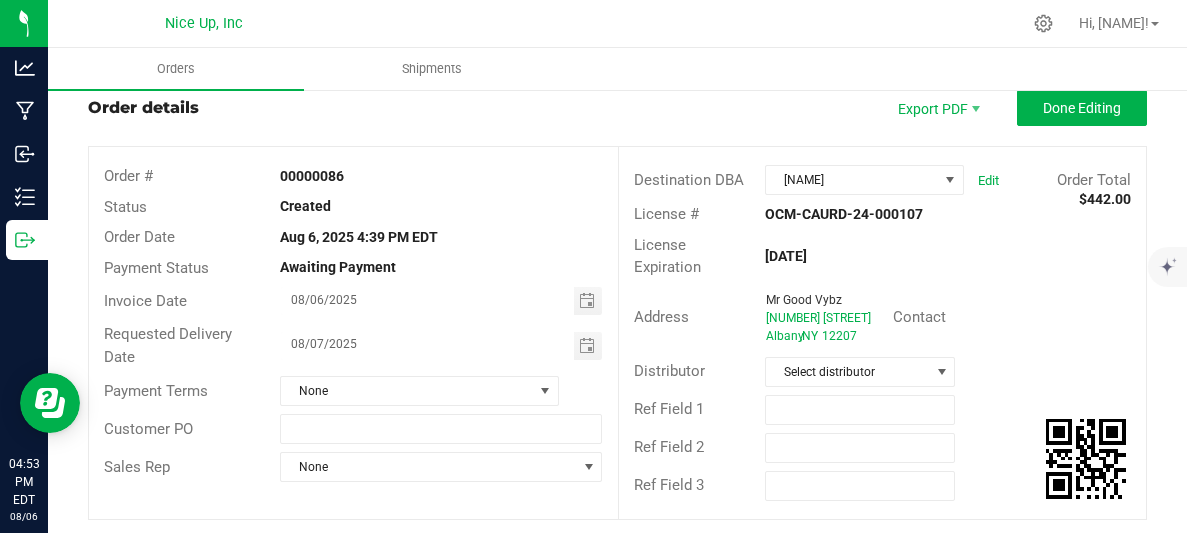 click on "Payment Status   Awaiting Payment" at bounding box center [353, 268] 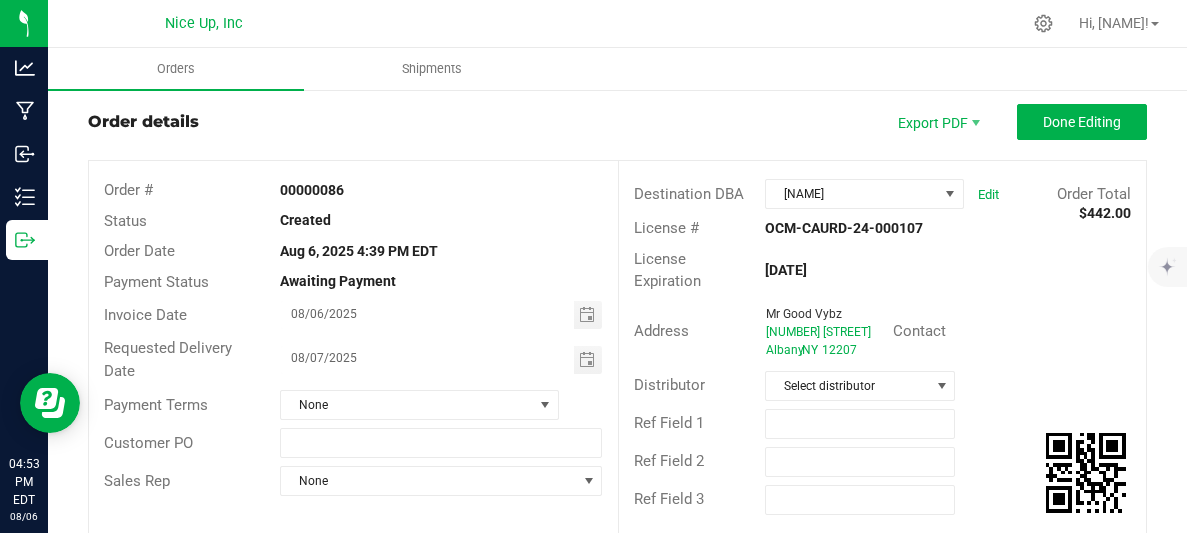 scroll, scrollTop: 35, scrollLeft: 0, axis: vertical 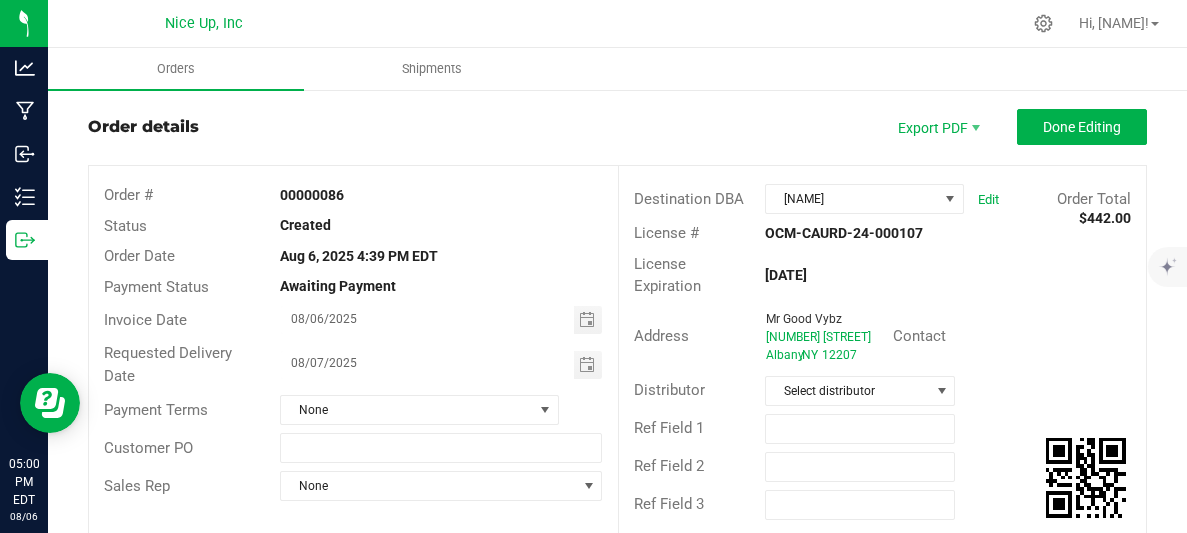 click on "Awaiting Payment" at bounding box center [441, 286] 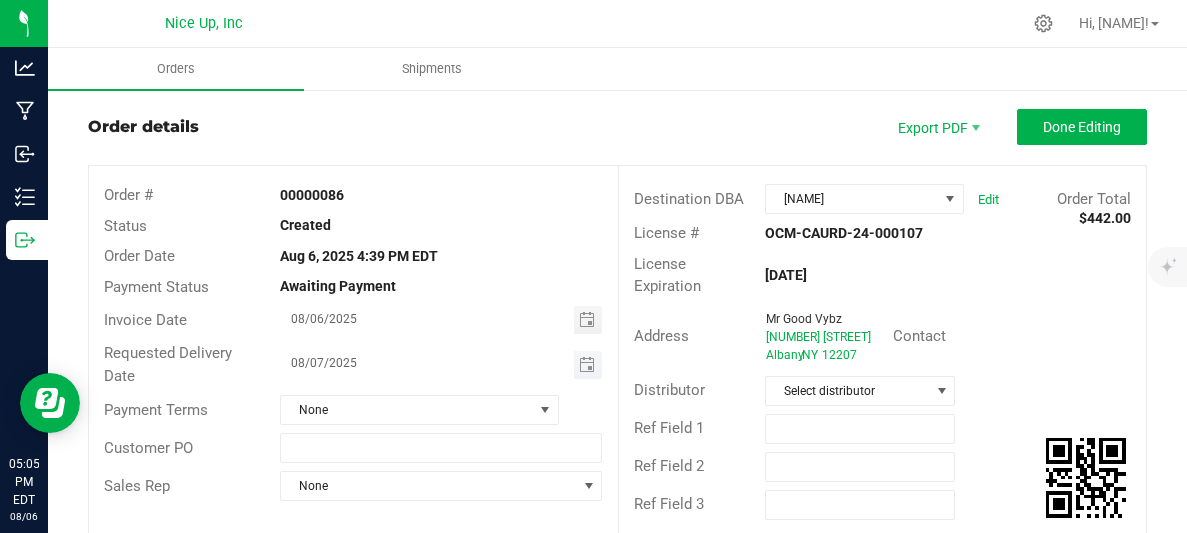 click on "08/07/2025" at bounding box center (427, 363) 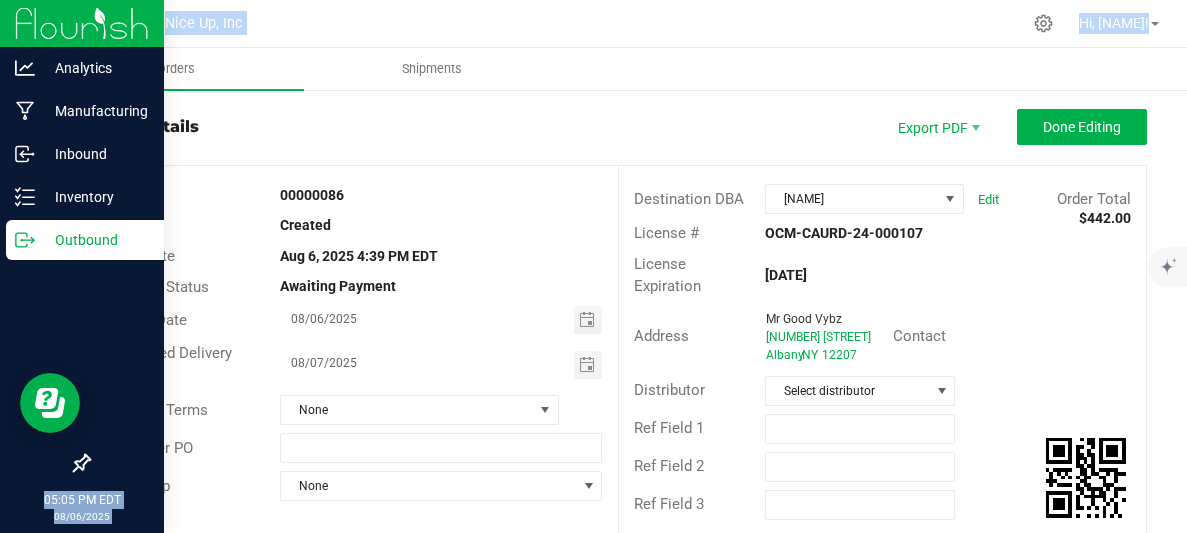 drag, startPoint x: 612, startPoint y: 59, endPoint x: 124, endPoint y: 245, distance: 522.2452 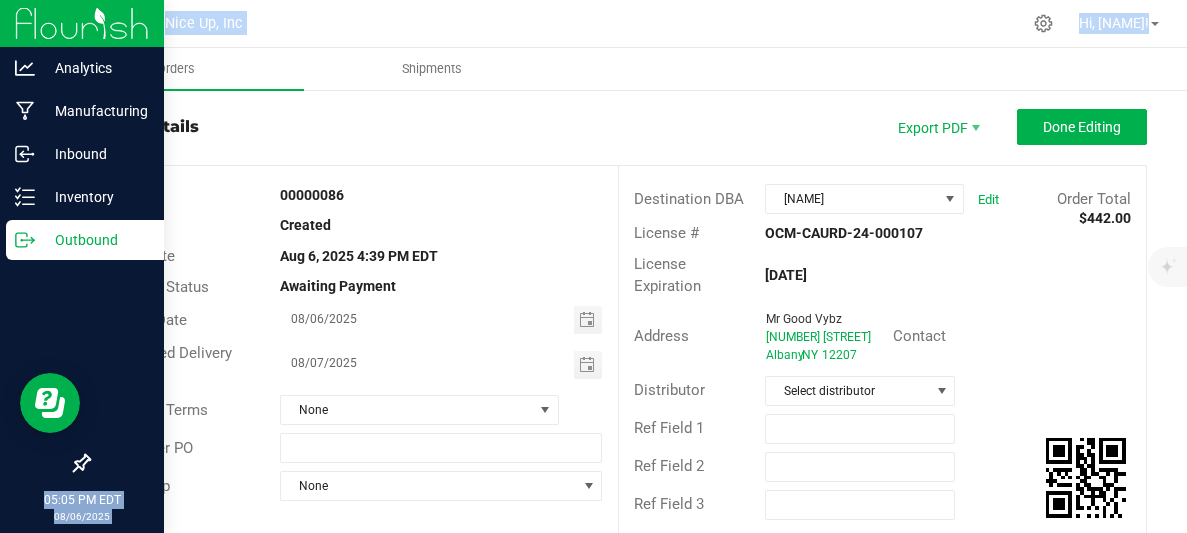 click on "Analytics Manufacturing Inbound Inventory Outbound 05:05 PM EDT 08/06/2025  08/06   Nice Up, Inc   Hi, Bubu!
Orders
Shipments
Back to Orders
Order details   Export PDF   Done Editing   Order #   00000086   Status   Created   Order Date   Aug 6, 2025 4:39 PM EDT   Payment Status   Awaiting Payment   Invoice Date  08/06/2025  Requested Delivery Date  08/07/2025  Payment Terms  None  Customer PO   Sales Rep  None  Destination DBA  Mr Good Vybez  Edit   Order Total   $442.00   License #   OCM-CAURD-24-000107   License Expiration   Mar 15, 2026   Address  Mr Good Vybz Albany  ," at bounding box center (593, 266) 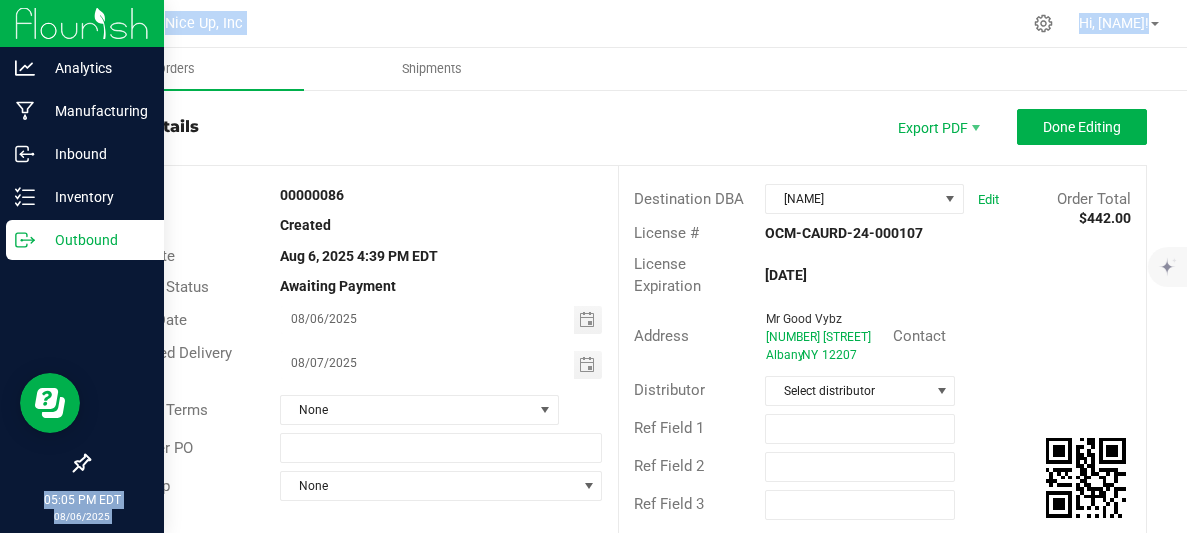 click on "Outbound" at bounding box center [95, 240] 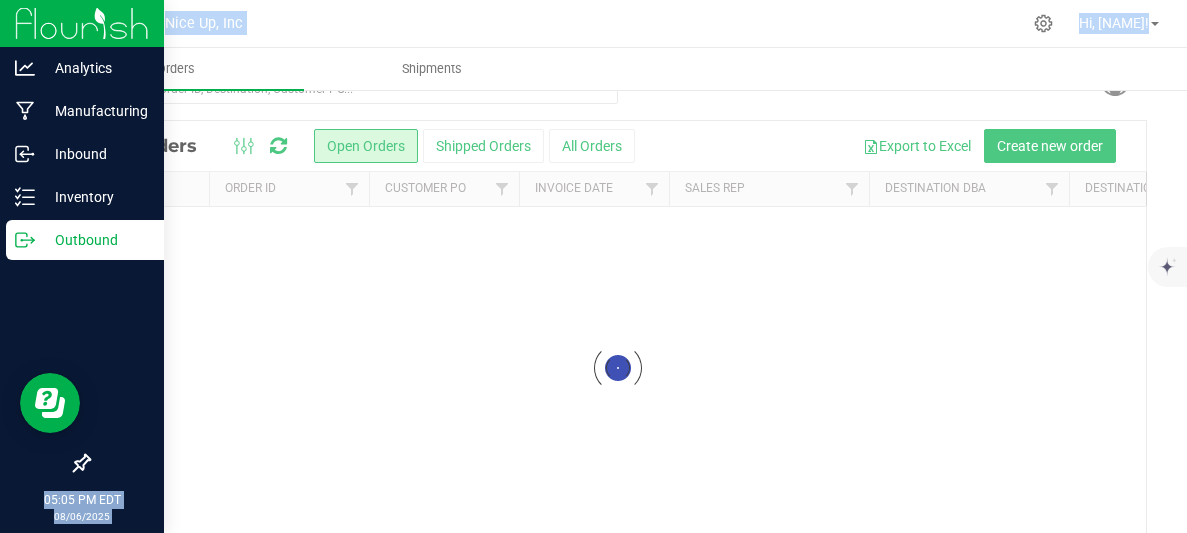scroll, scrollTop: 0, scrollLeft: 0, axis: both 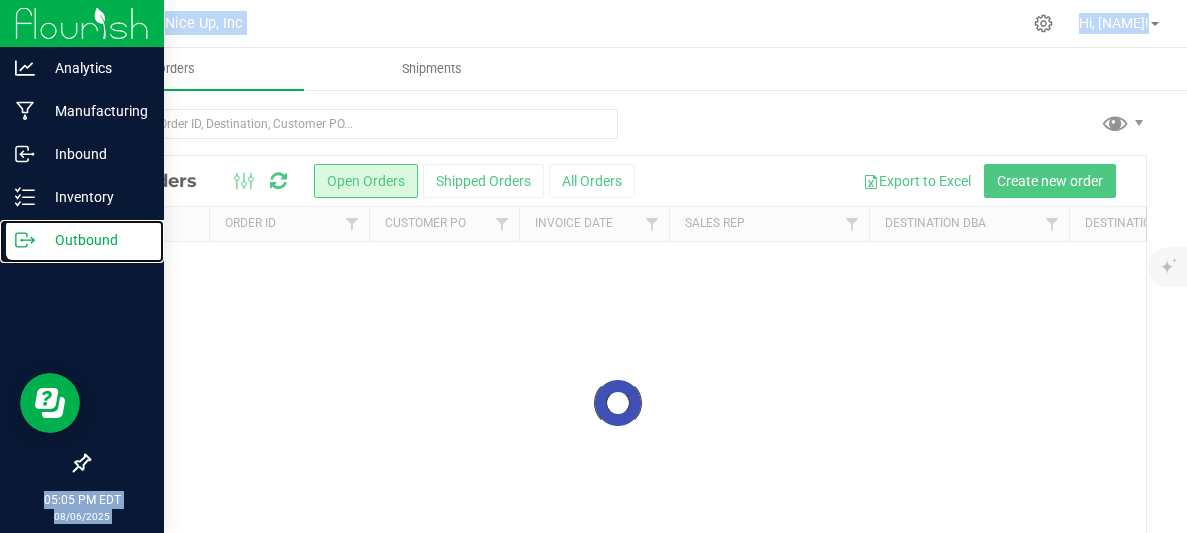 click on "Outbound" at bounding box center (95, 240) 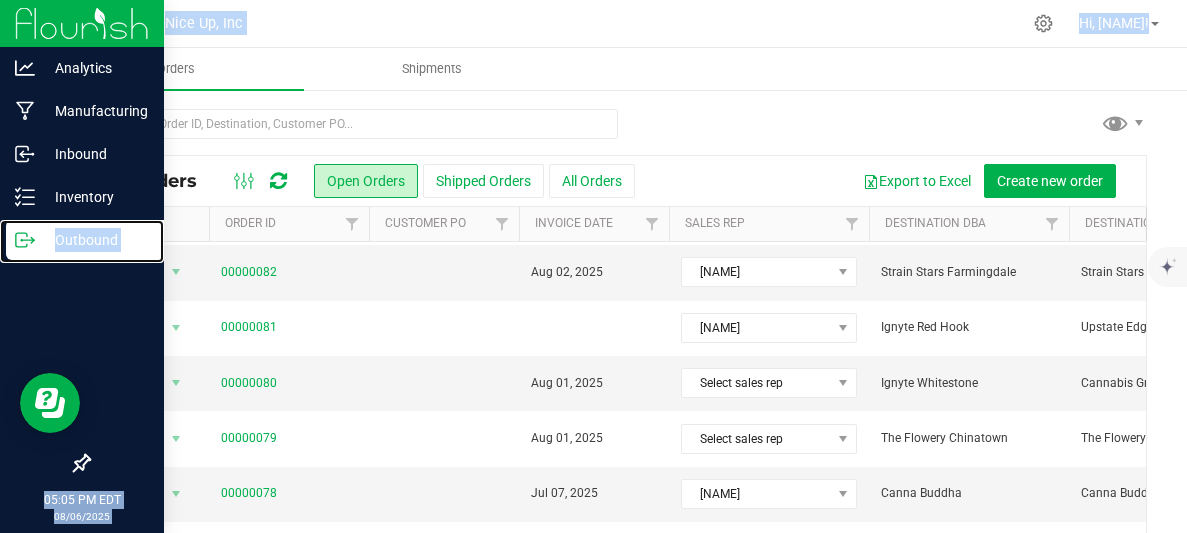 scroll, scrollTop: 177, scrollLeft: 2, axis: both 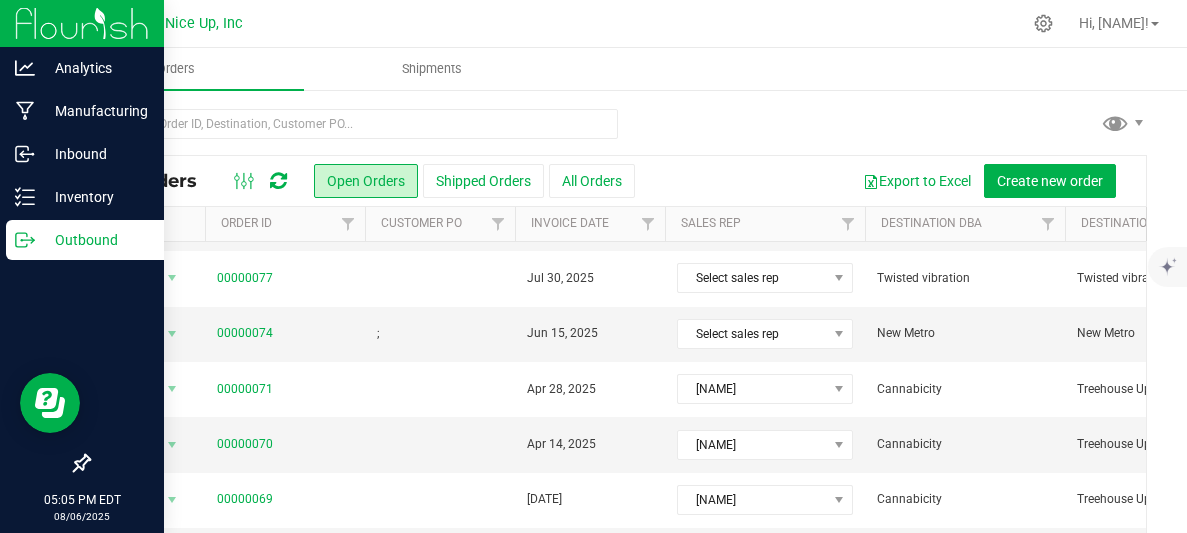click on "All Orders
Open Orders
Shipped Orders
All Orders
Export to Excel
Create new order
Actions Order ID Customer PO Invoice Date Sales Rep Destination DBA Destination Status Shipment Ref Field 1" at bounding box center (617, 367) 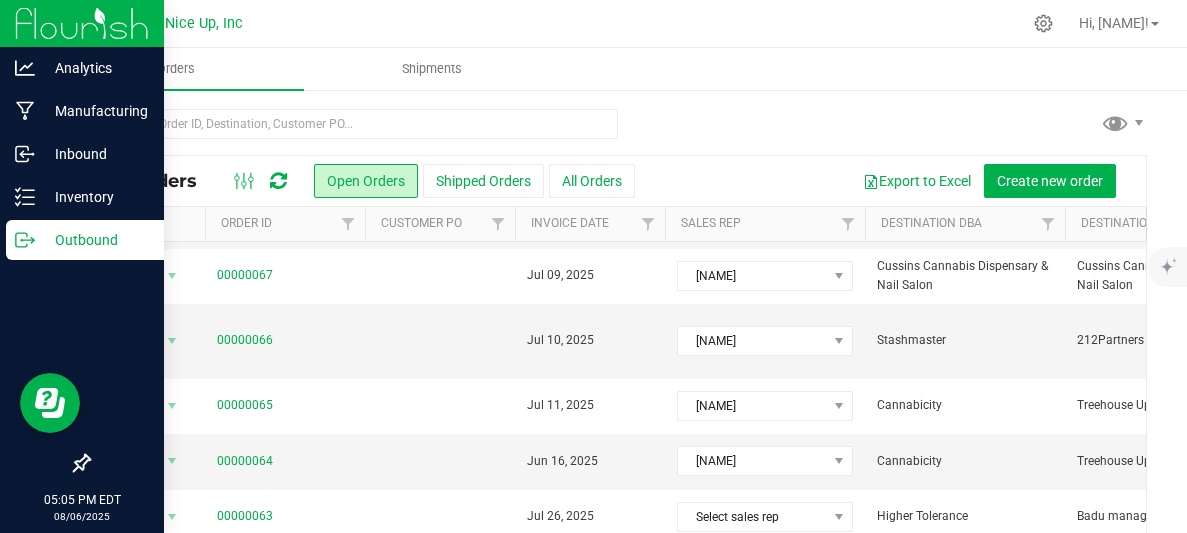 scroll, scrollTop: 755, scrollLeft: 0, axis: vertical 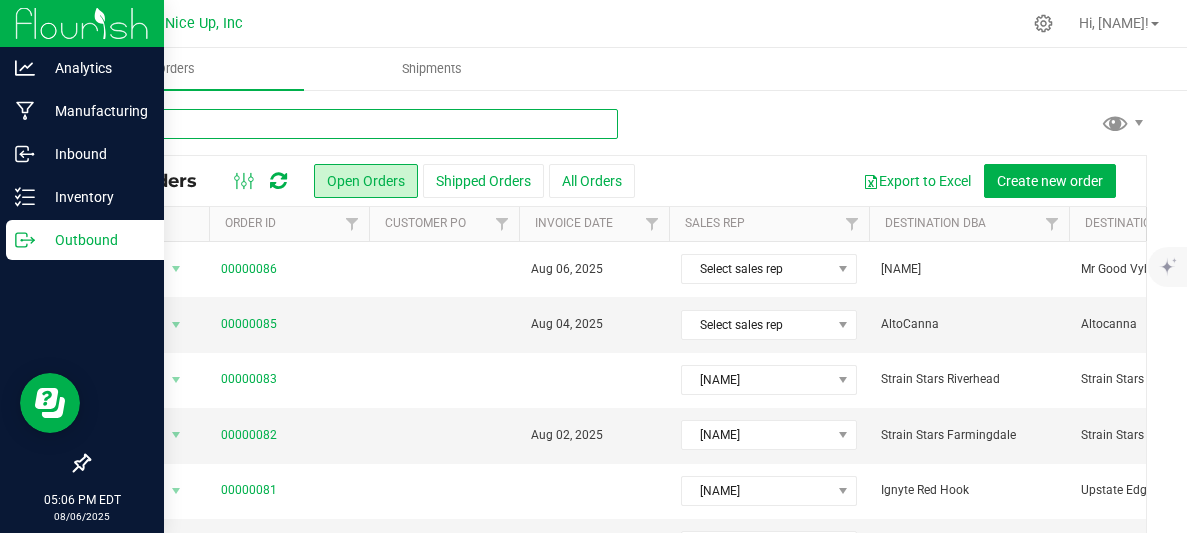 click at bounding box center (353, 124) 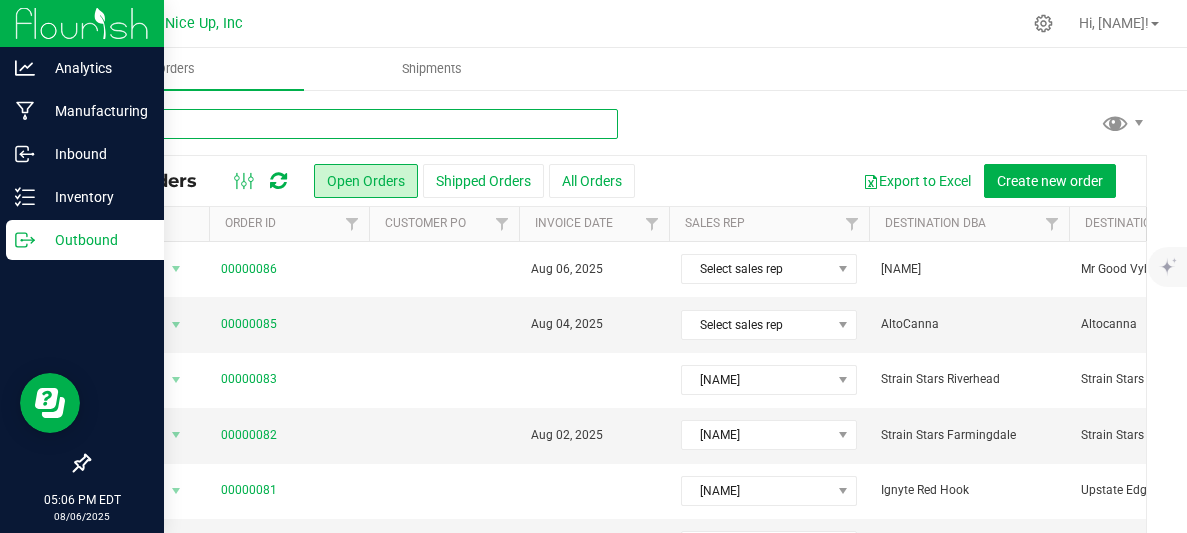 type on "catskill" 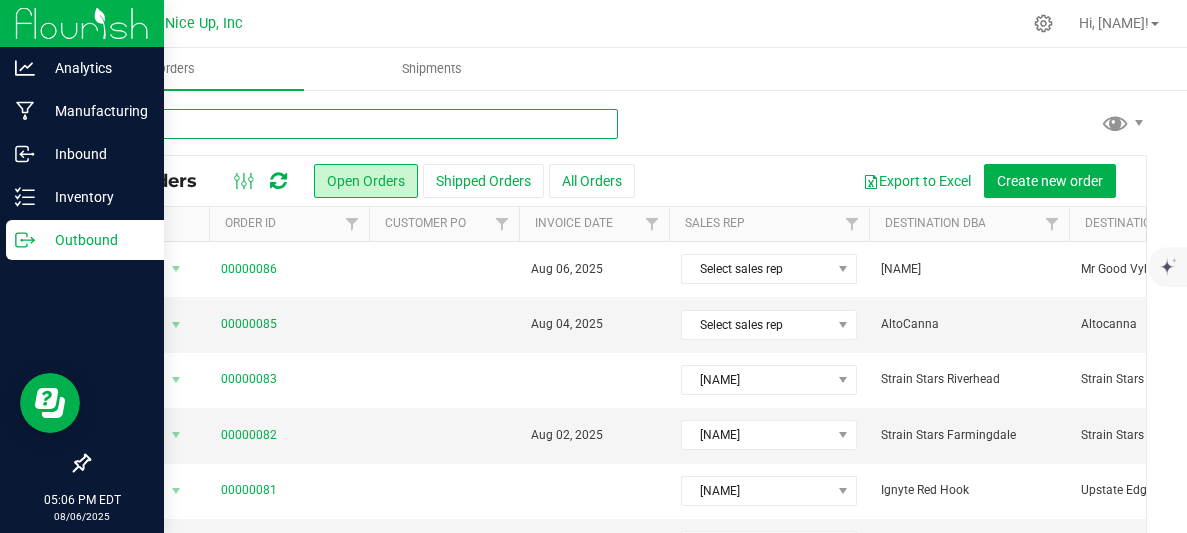 type on "Catskill" 